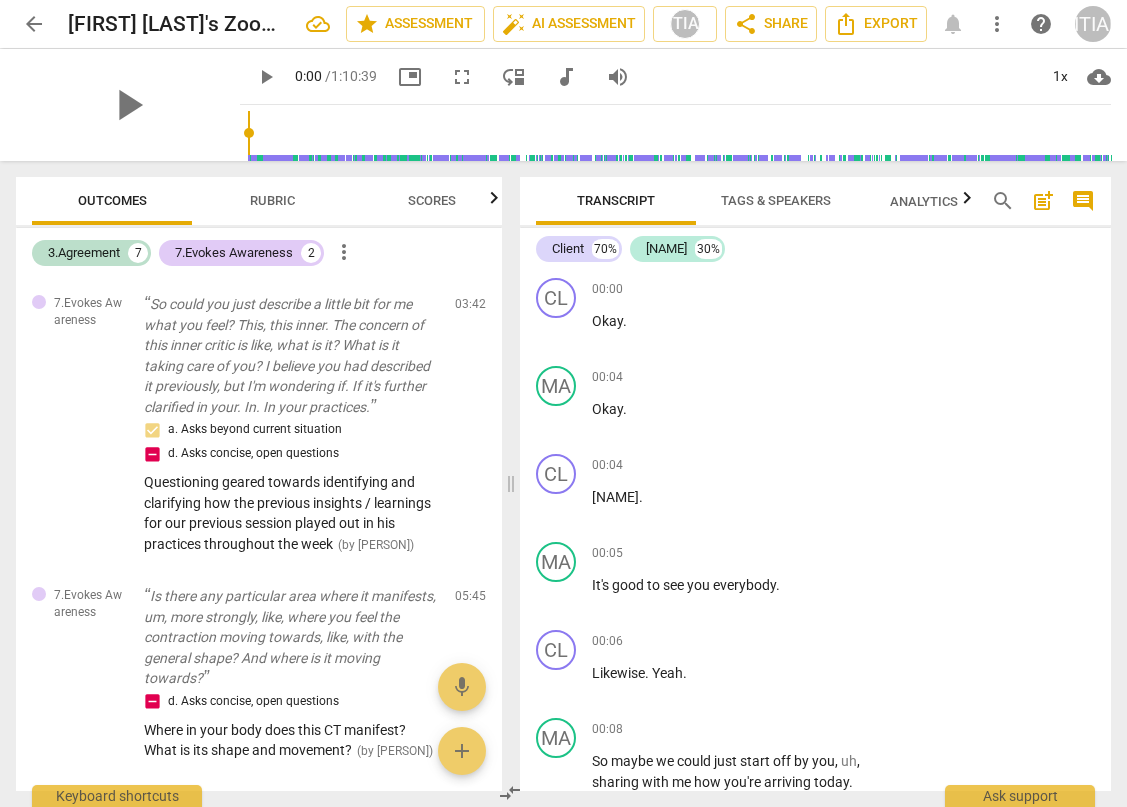 scroll, scrollTop: 0, scrollLeft: 0, axis: both 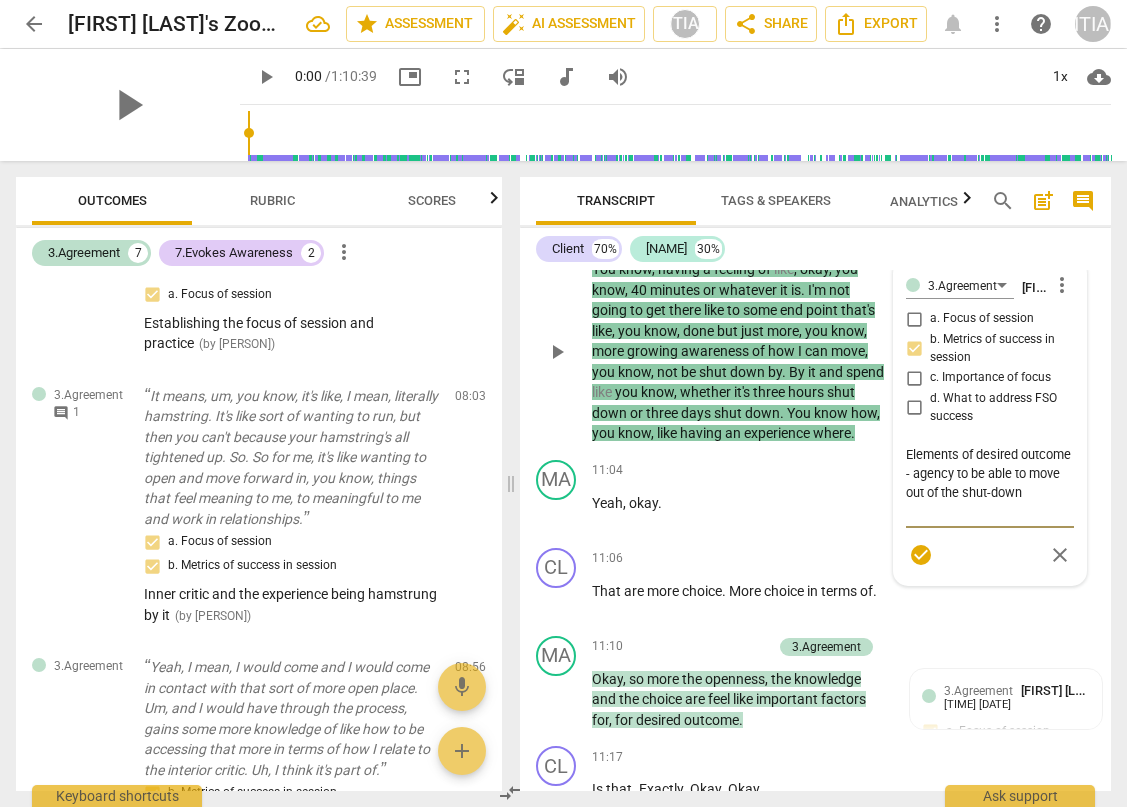 click on "Elements of desired outcome - agency to be able to move out of the shut-down" at bounding box center (990, 483) 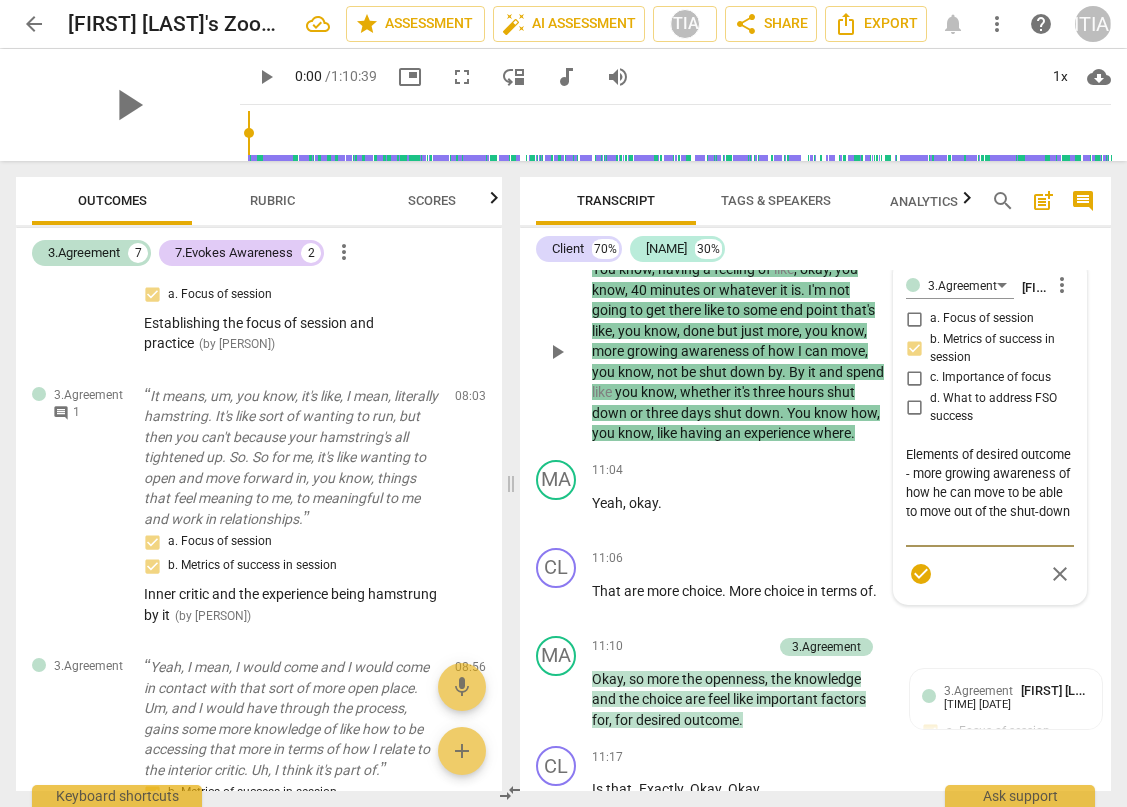 click on "Elements of desired outcome - more growing awareness of how he can move to be able to move out of the shut-down" at bounding box center [990, 492] 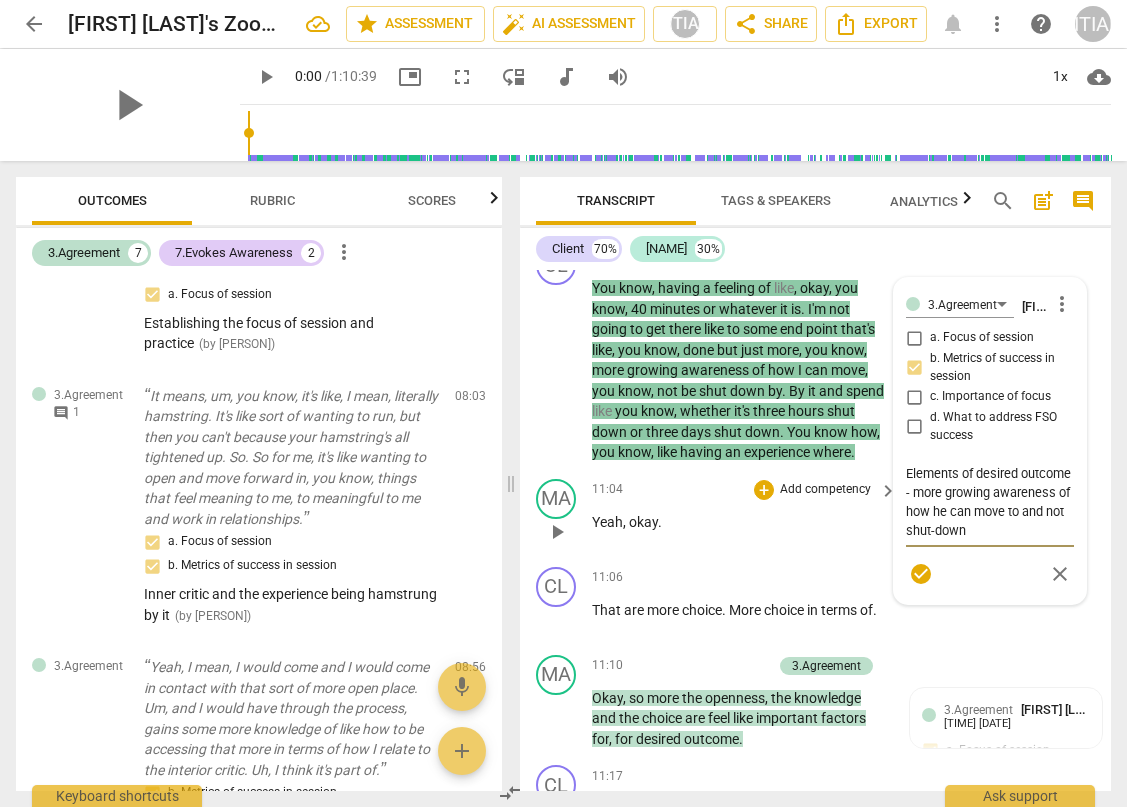 scroll, scrollTop: 5742, scrollLeft: 0, axis: vertical 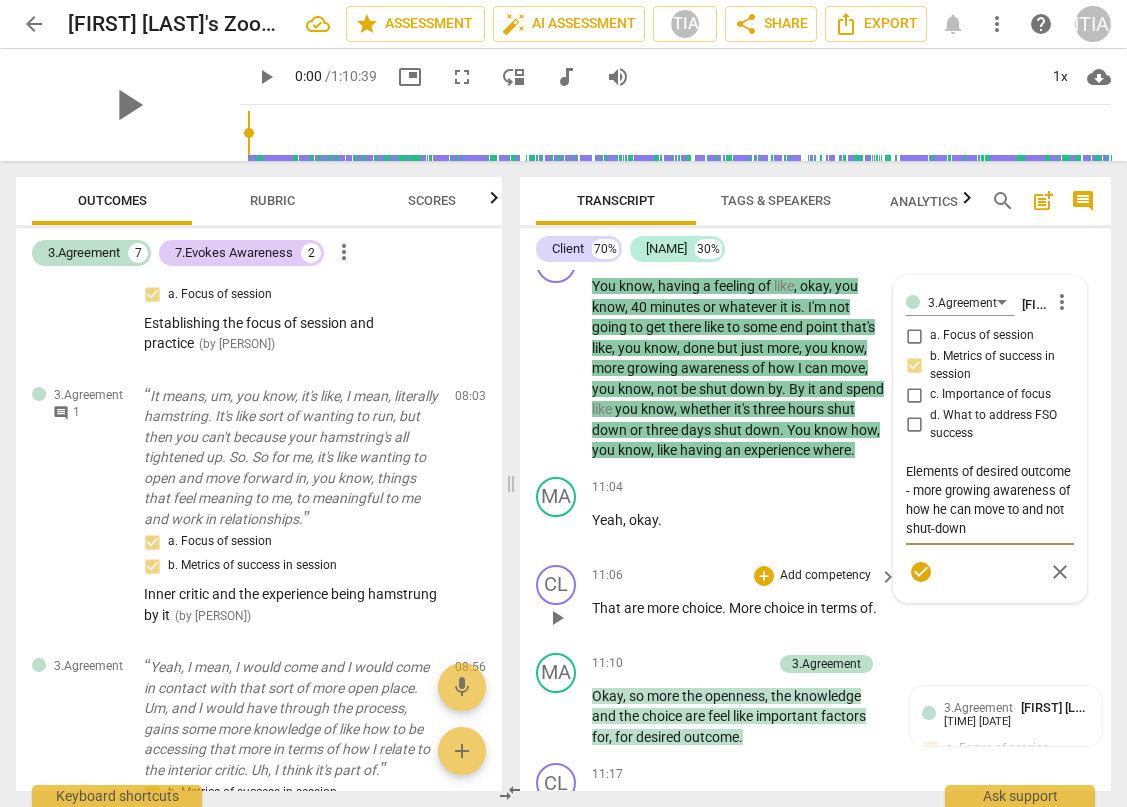 type on "Elements of desired outcome - more growing awareness of how he can move to and not shut-down" 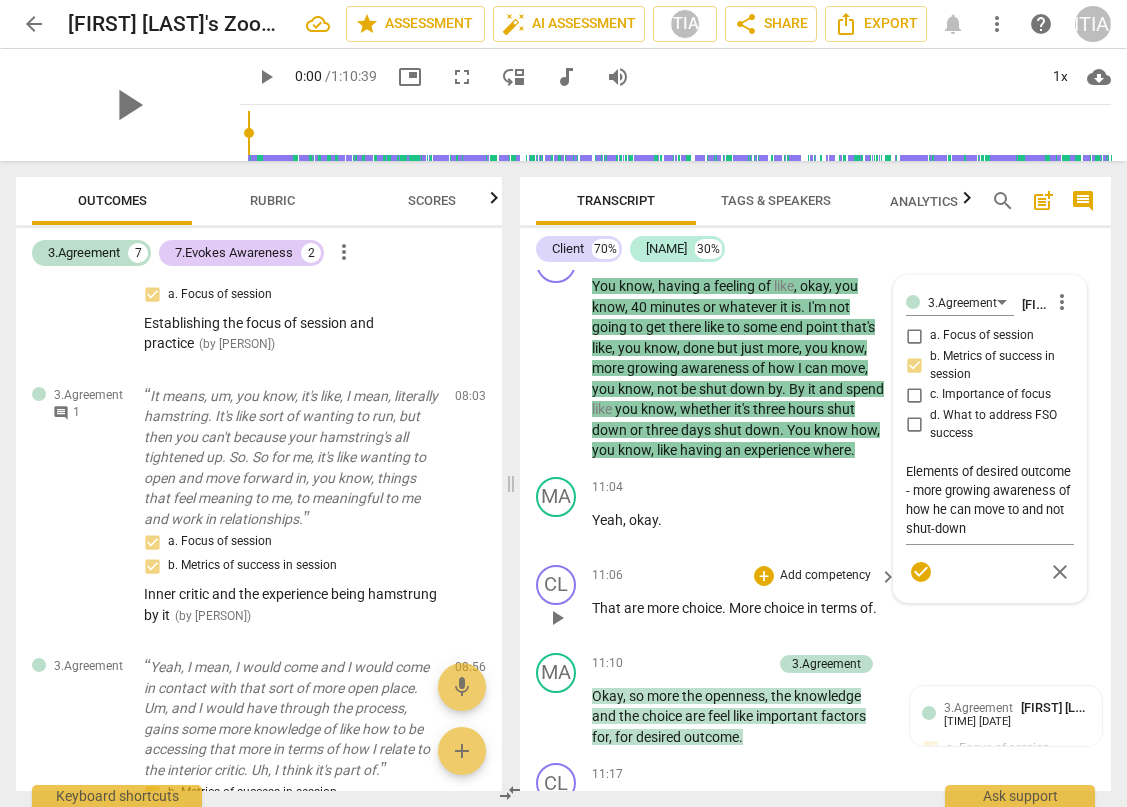 click on "CL play_arrow pause 11:06 + Add competency keyboard_arrow_right That are more choice . More choice in terms of ." at bounding box center (815, 601) 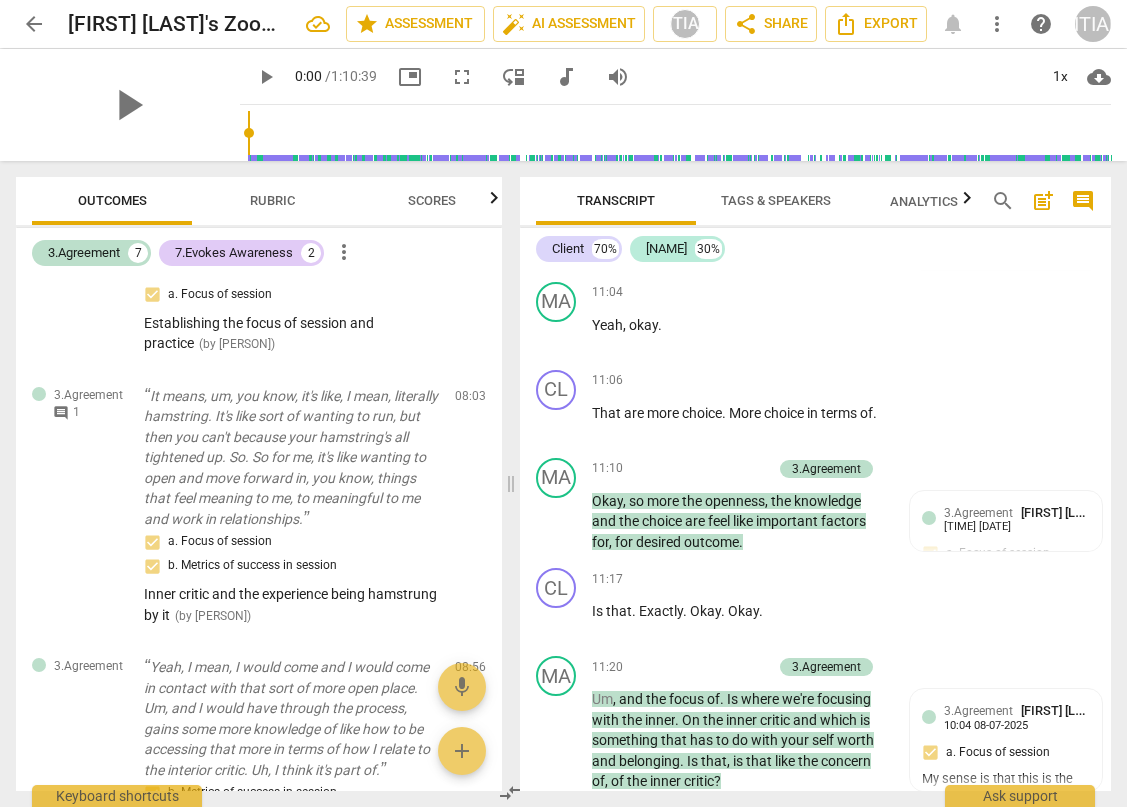 scroll, scrollTop: 5939, scrollLeft: 0, axis: vertical 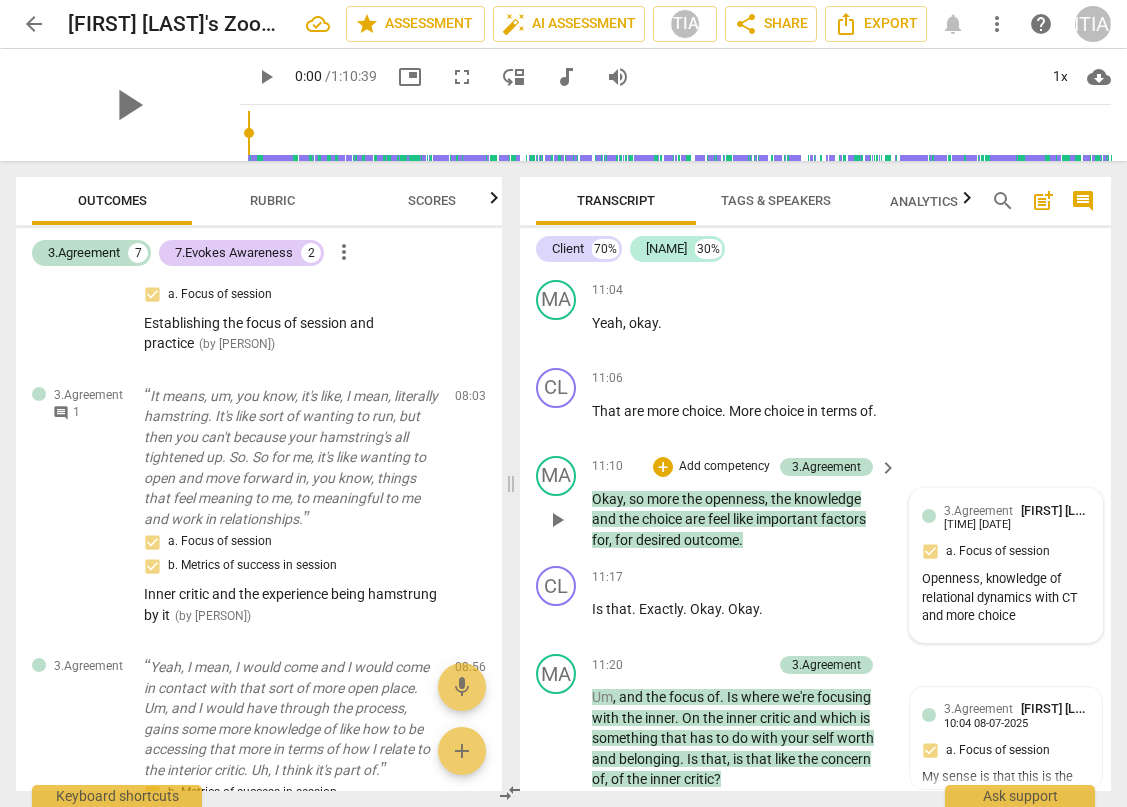 click on "3.Agreement Marc [LASTNAME] 16:46 08-04-2025 a. Focus of session Openness, knowledge of relational dynamics with CT and more choice" at bounding box center [1006, 566] 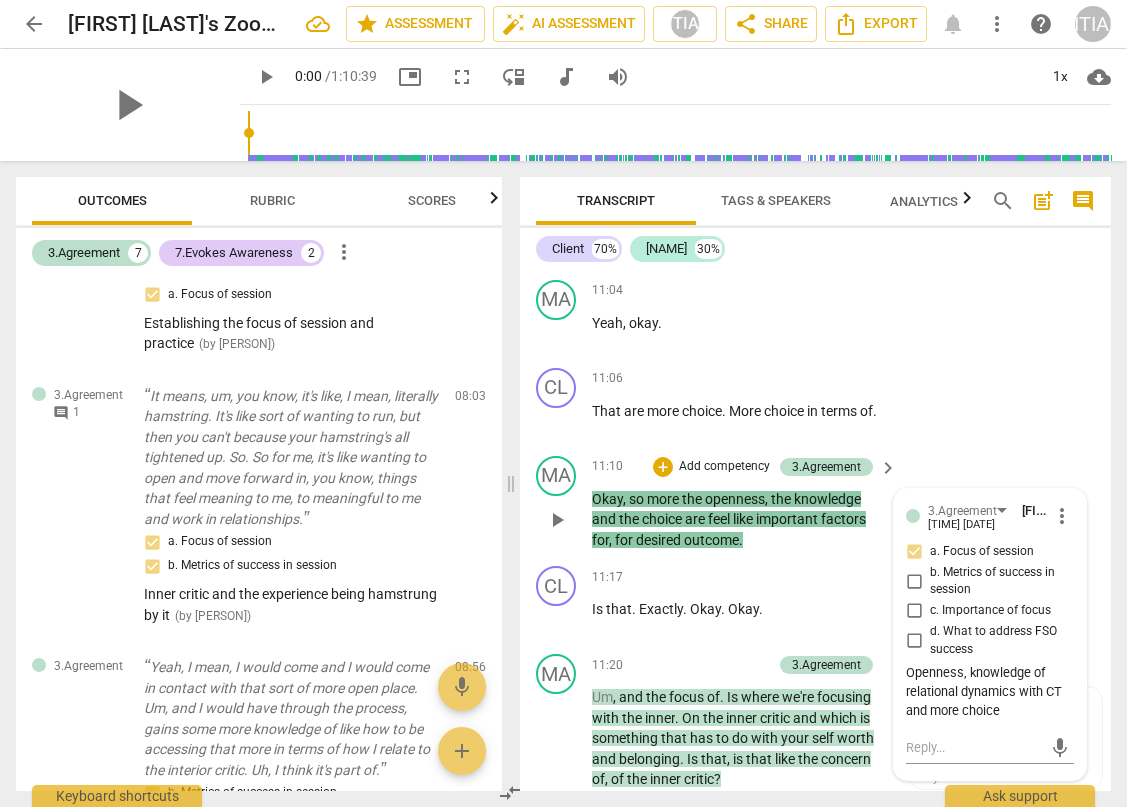 click on "more_vert" at bounding box center (1062, 516) 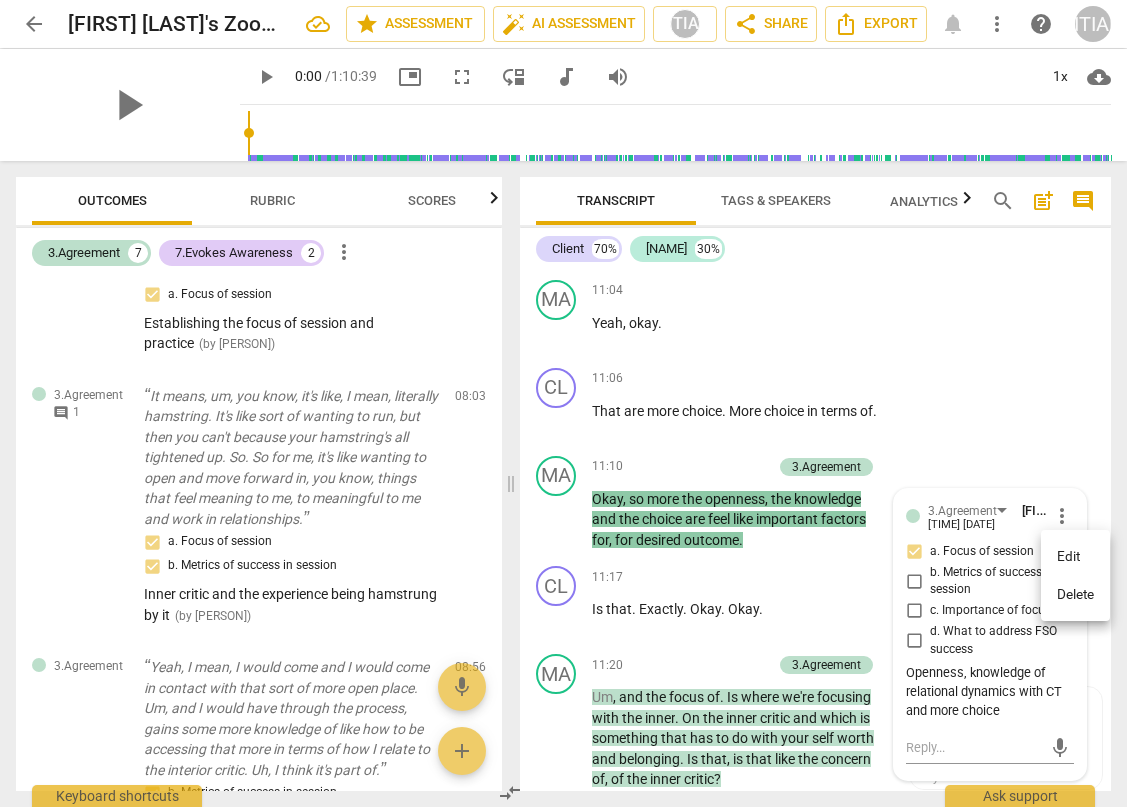 click at bounding box center (563, 403) 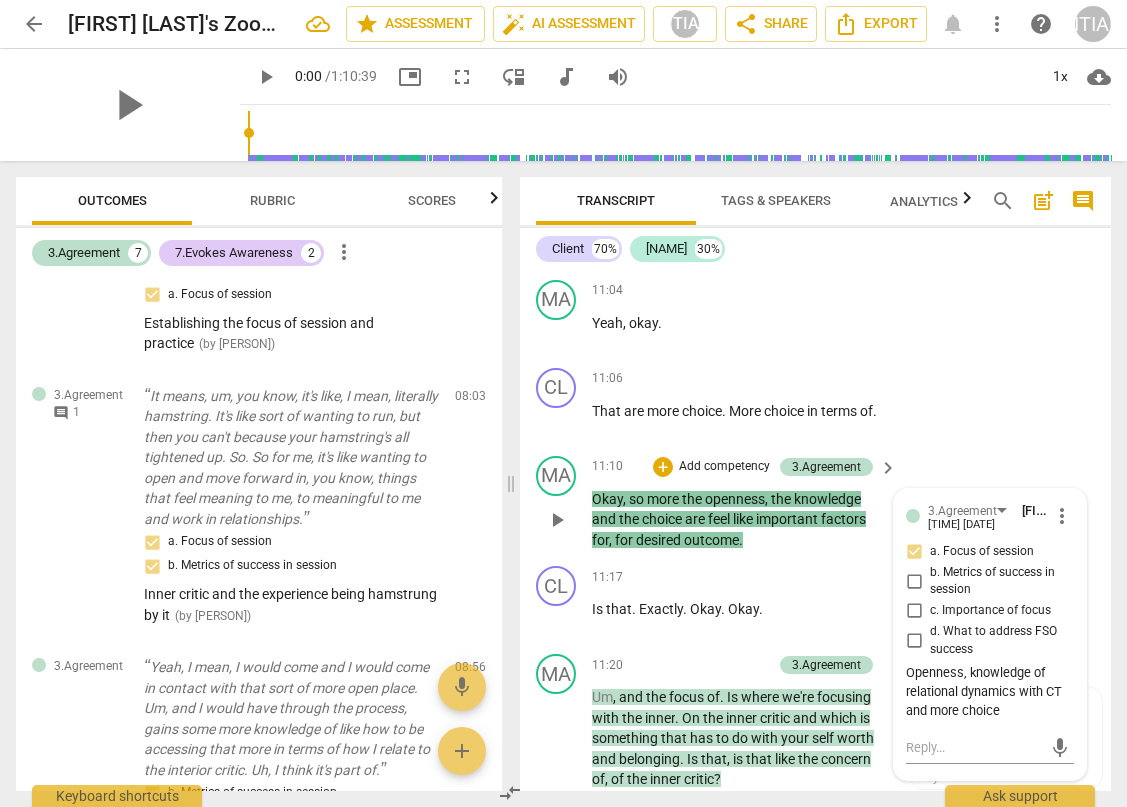 click on "b. Metrics of success in session" at bounding box center [914, 581] 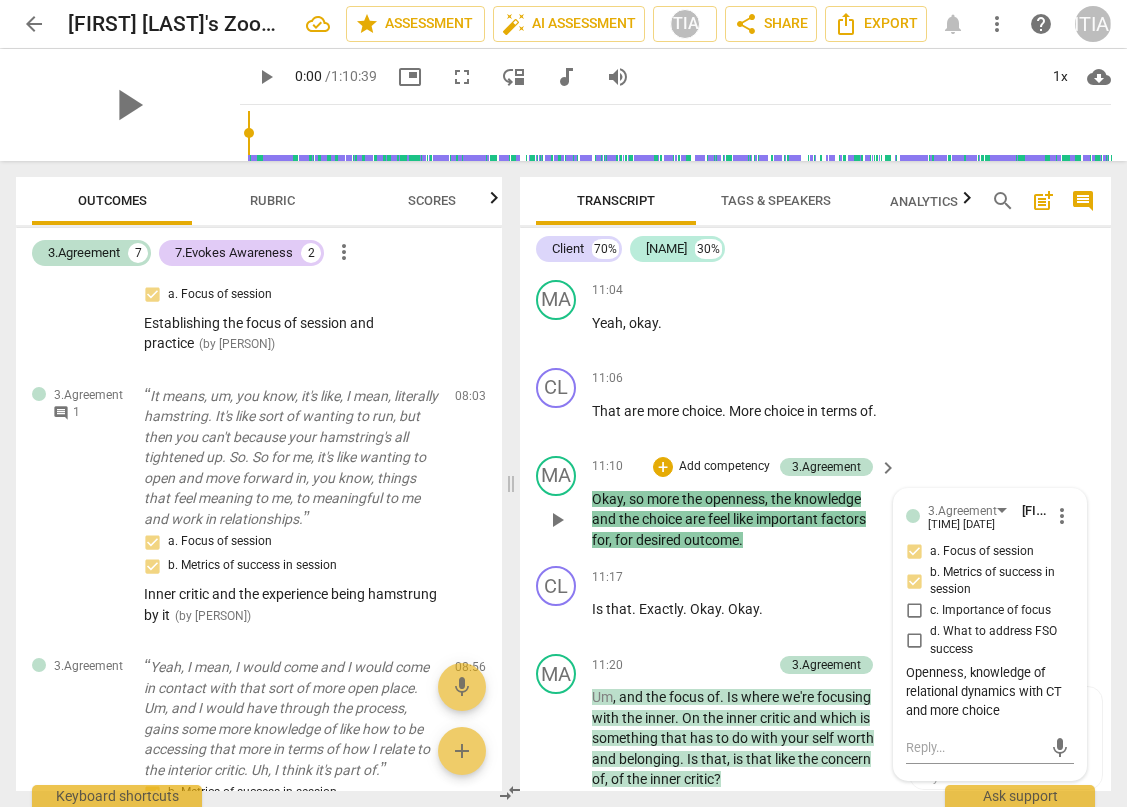 click on "a. Focus of session" at bounding box center [914, 552] 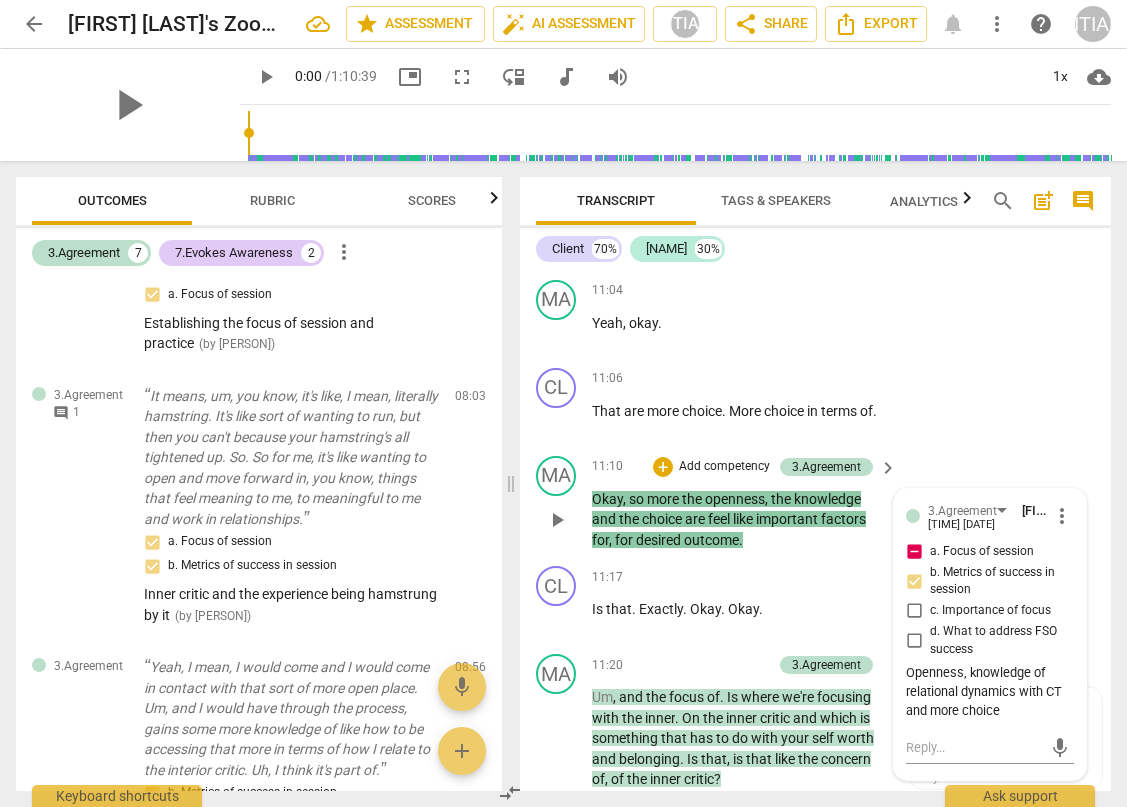 click on "a. Focus of session" at bounding box center [914, 552] 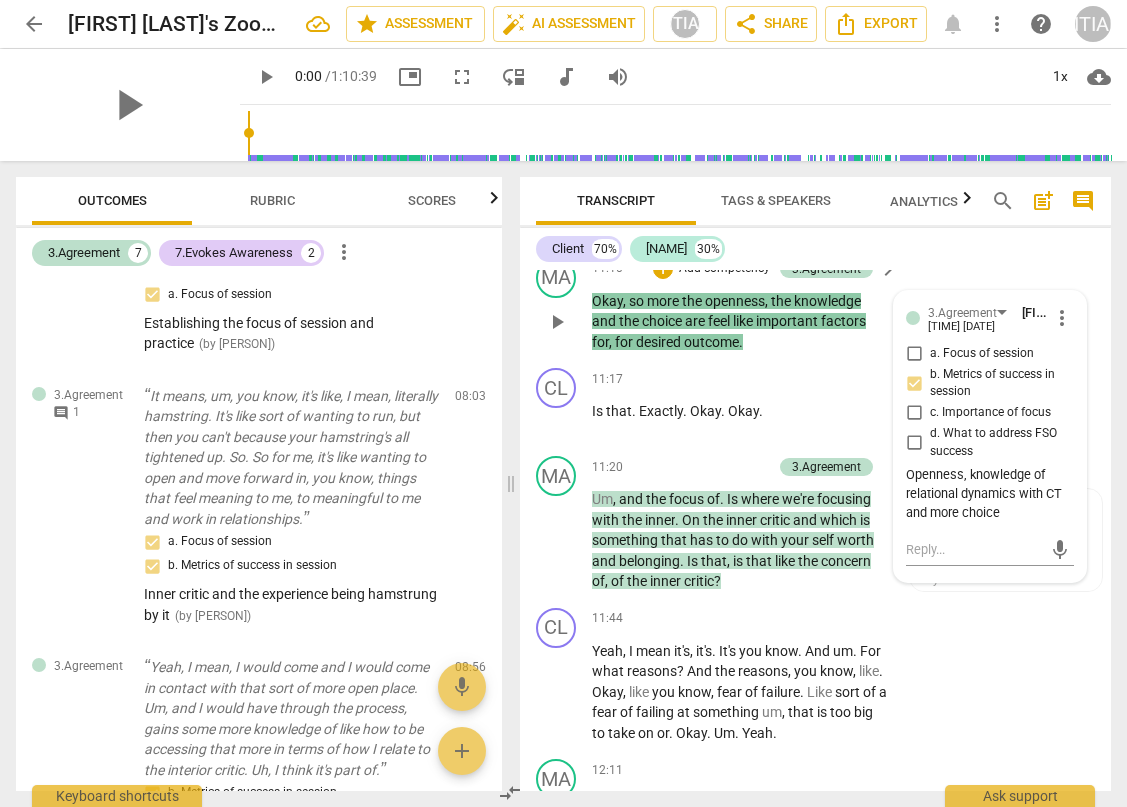 scroll, scrollTop: 6166, scrollLeft: 0, axis: vertical 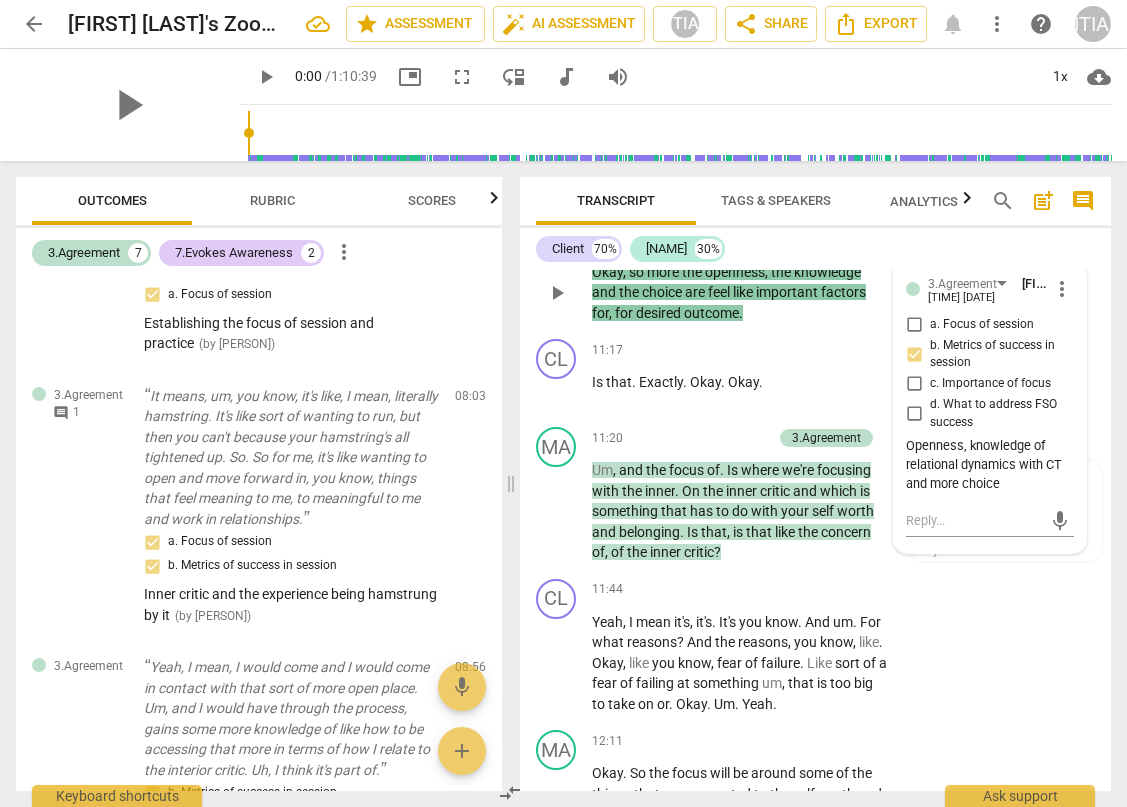 click on "Openness, knowledge of relational dynamics with CT and more choice" at bounding box center [990, 465] 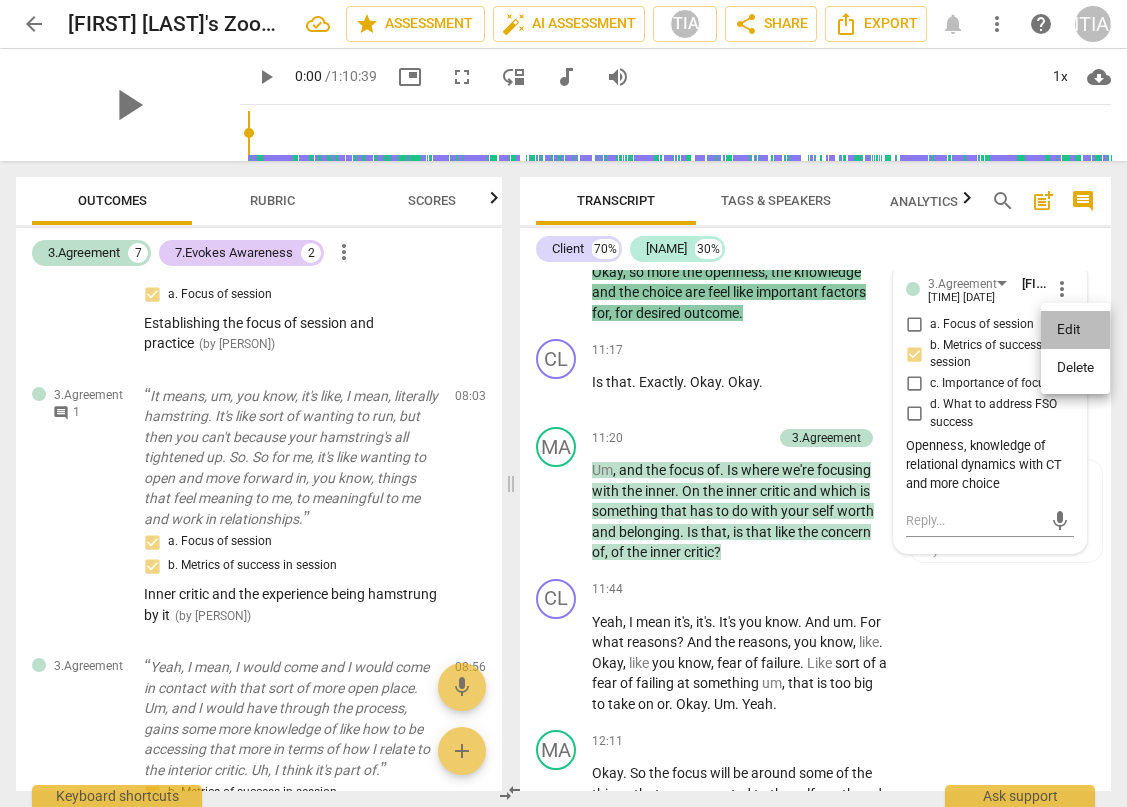 click on "Edit" at bounding box center [1075, 330] 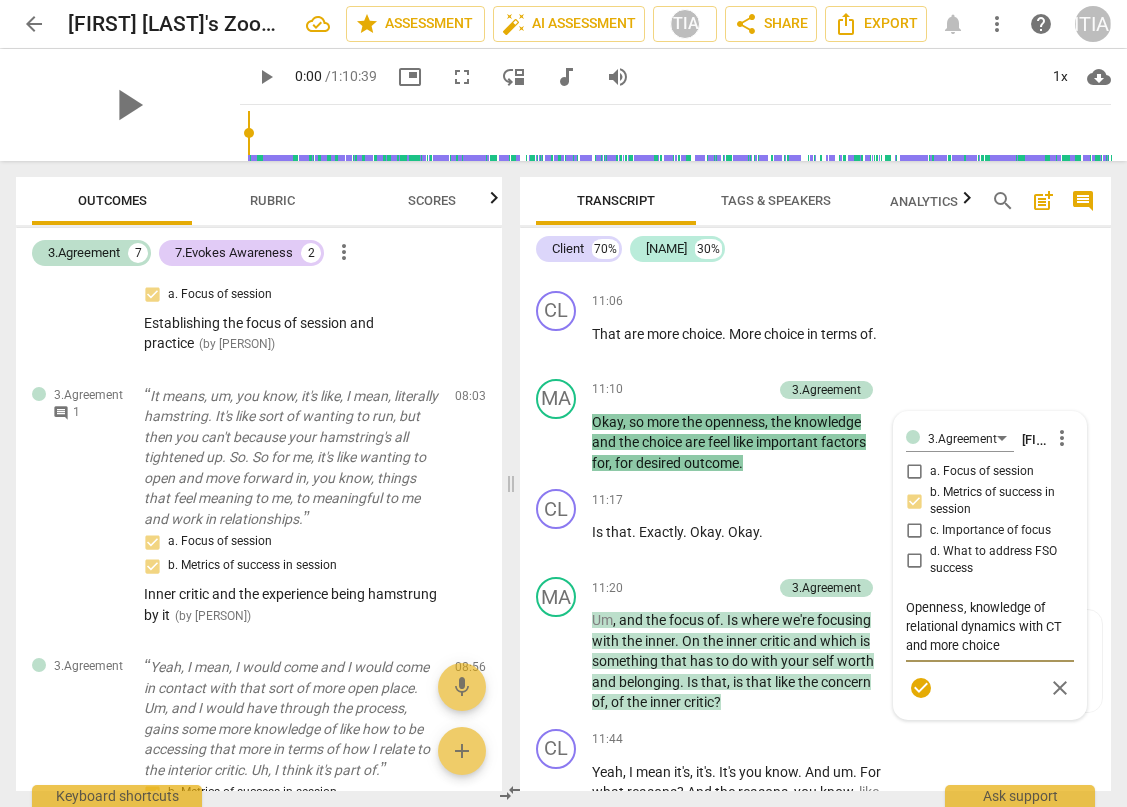 scroll, scrollTop: 6027, scrollLeft: 0, axis: vertical 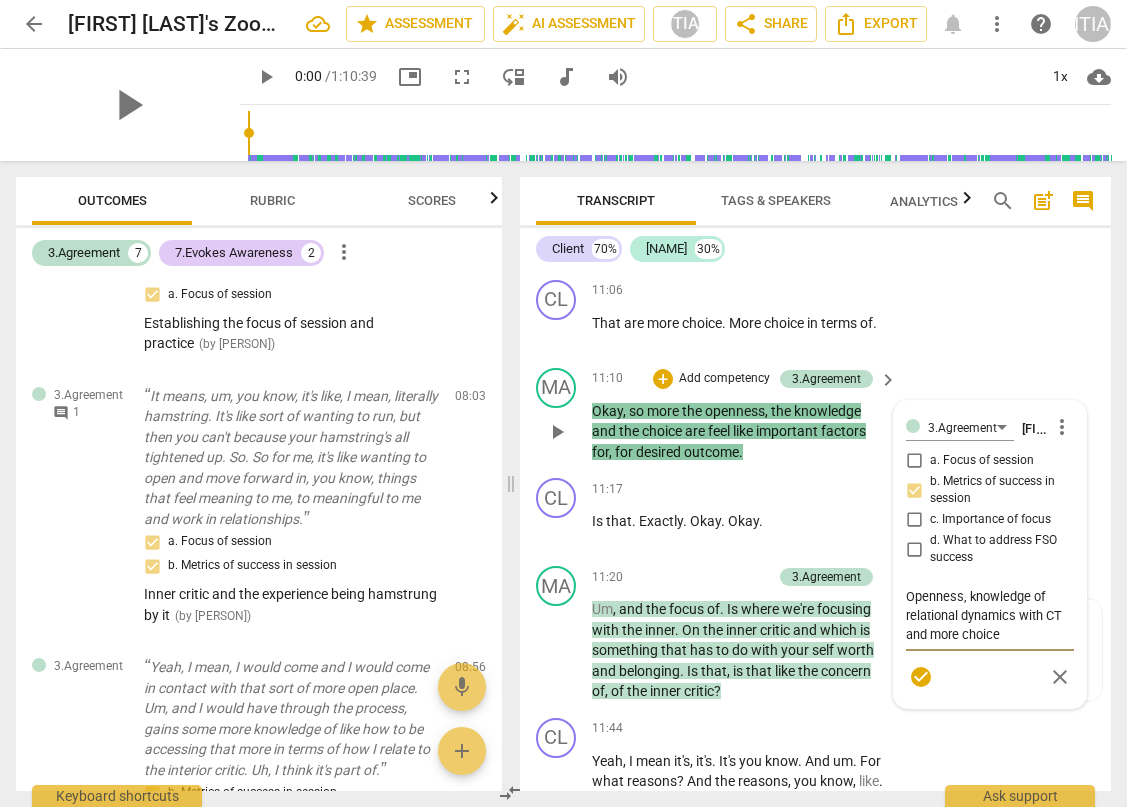 click on "Openness, knowledge of relational dynamics with CT and more choice" at bounding box center [990, 615] 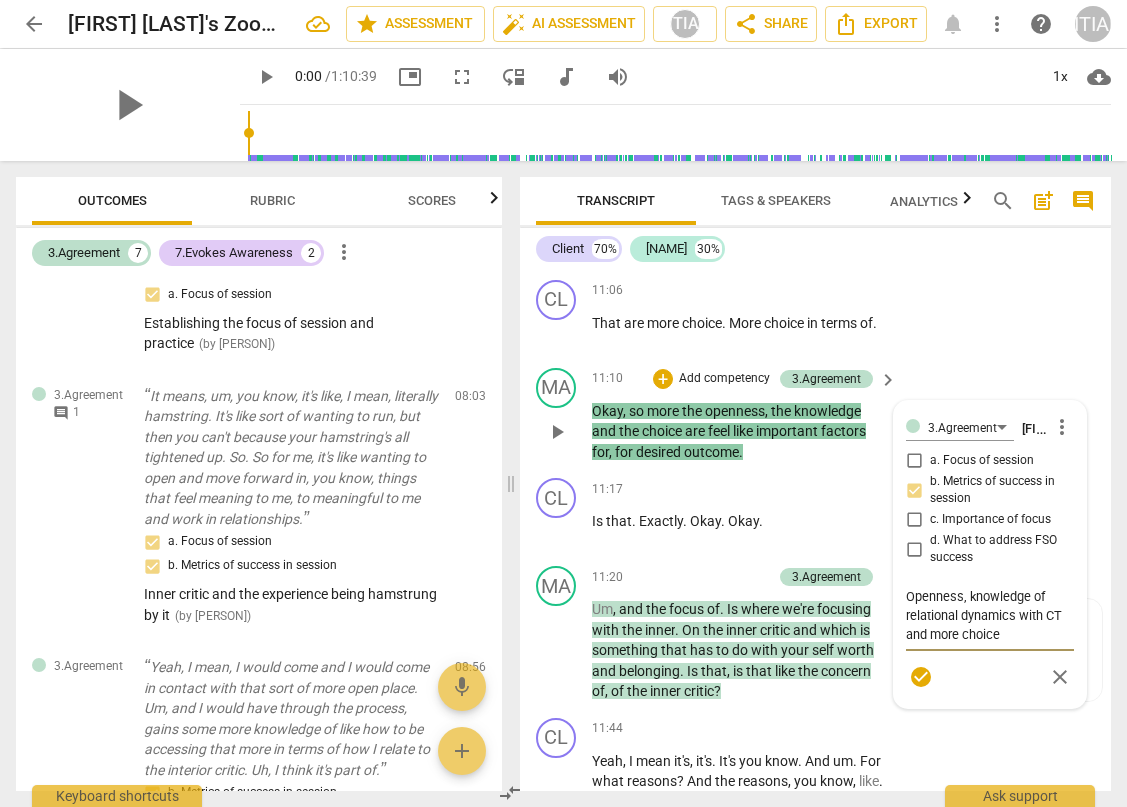 type on "Openness , knowledge of relational dynamics with CT and more choice" 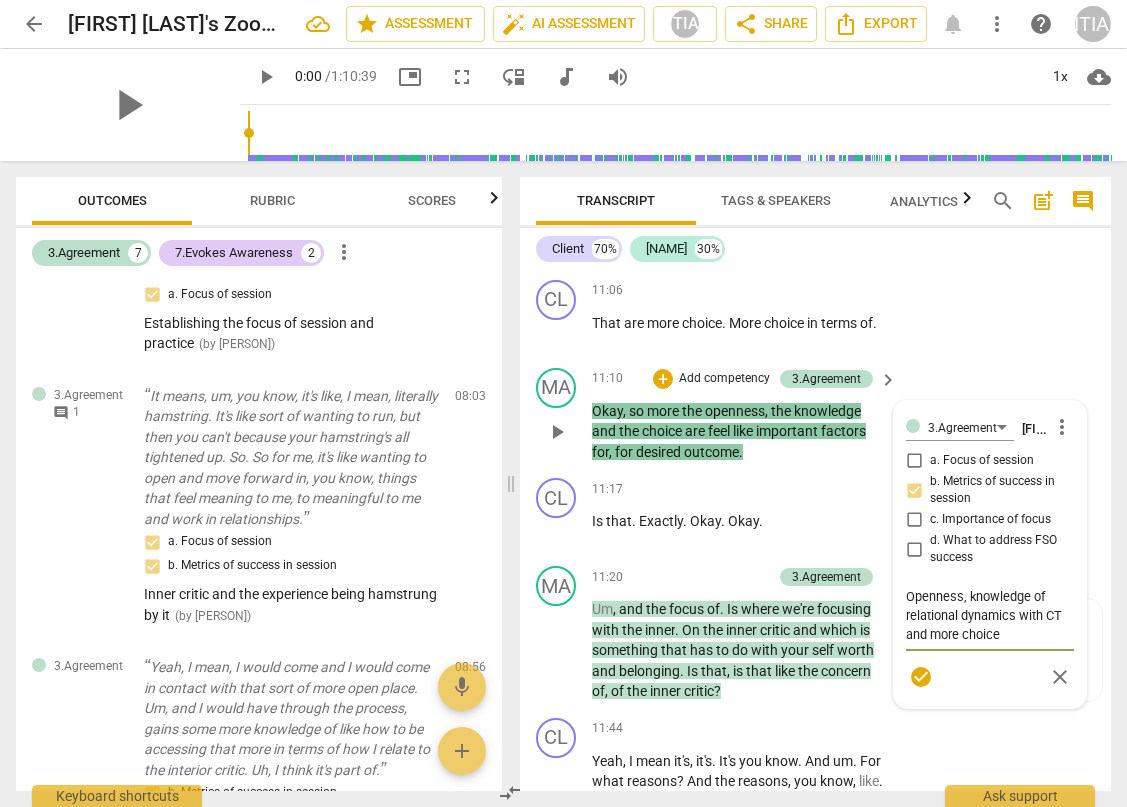 type on "Openness , knowledge of relational dynamics with CT and more choice" 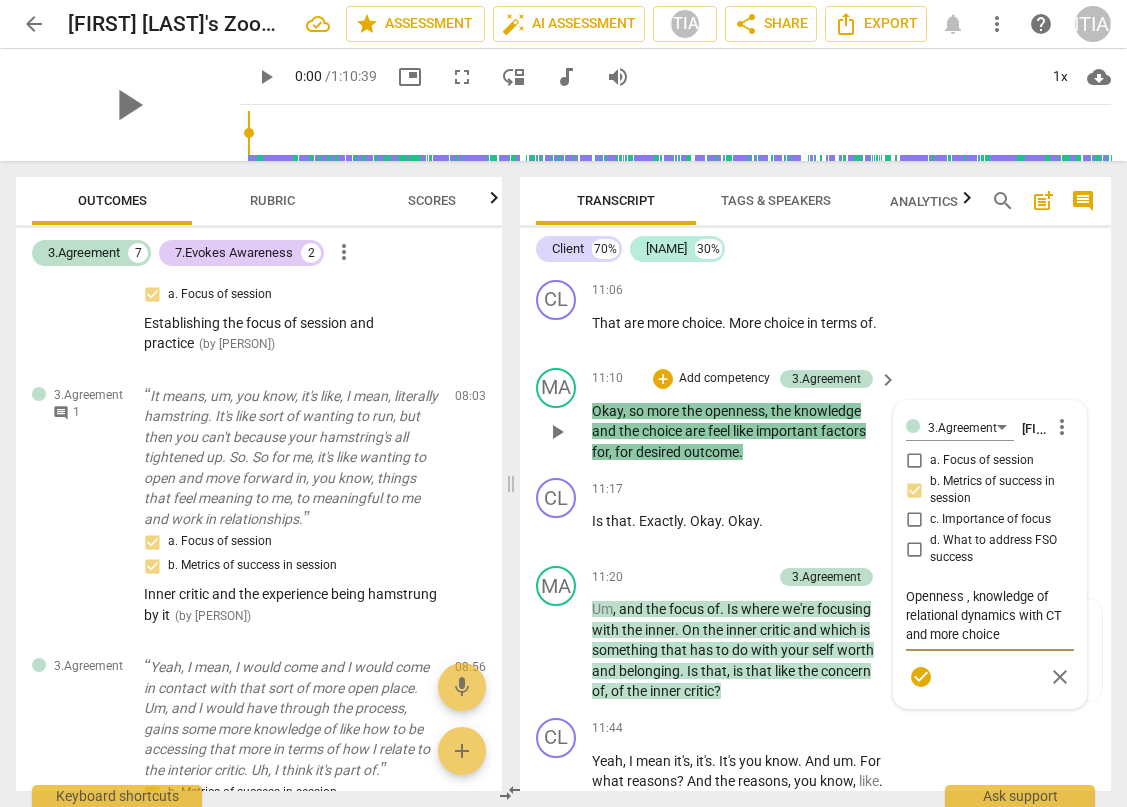 type on "Openness v, knowledge of relational dynamics with CT and more choice" 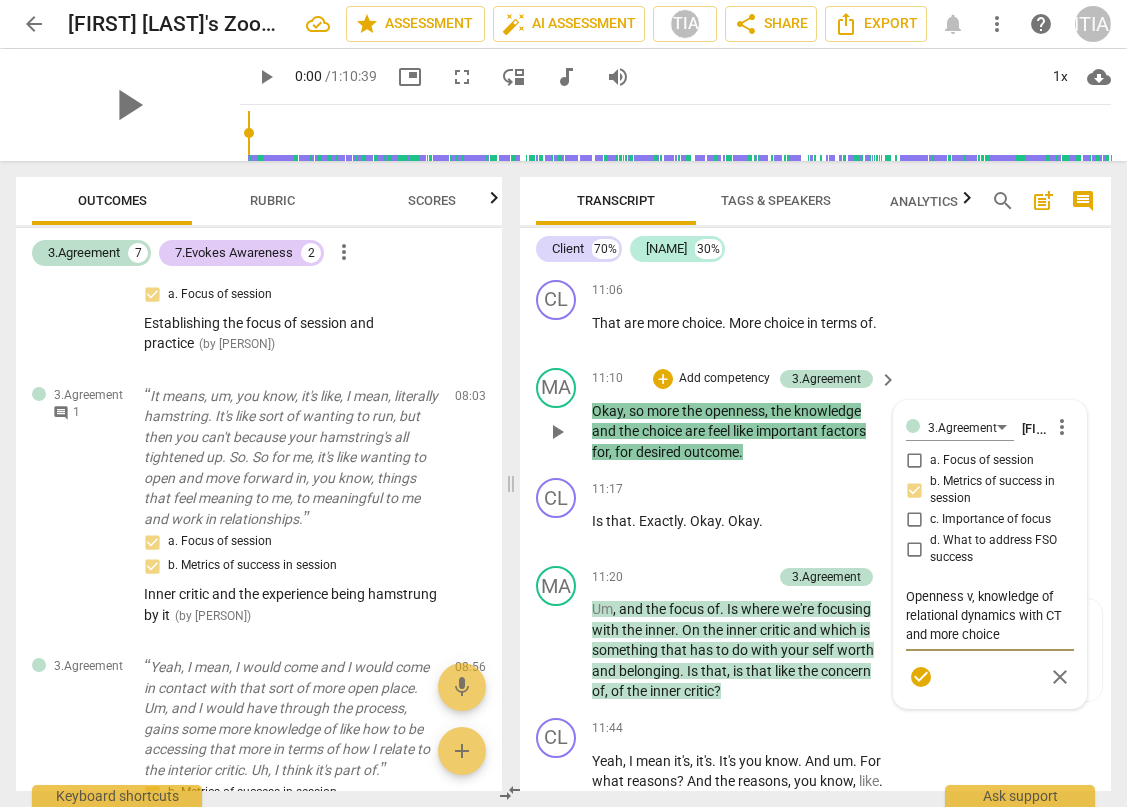 type on "Openness vs, knowledge of relational dynamics with CT and more choice" 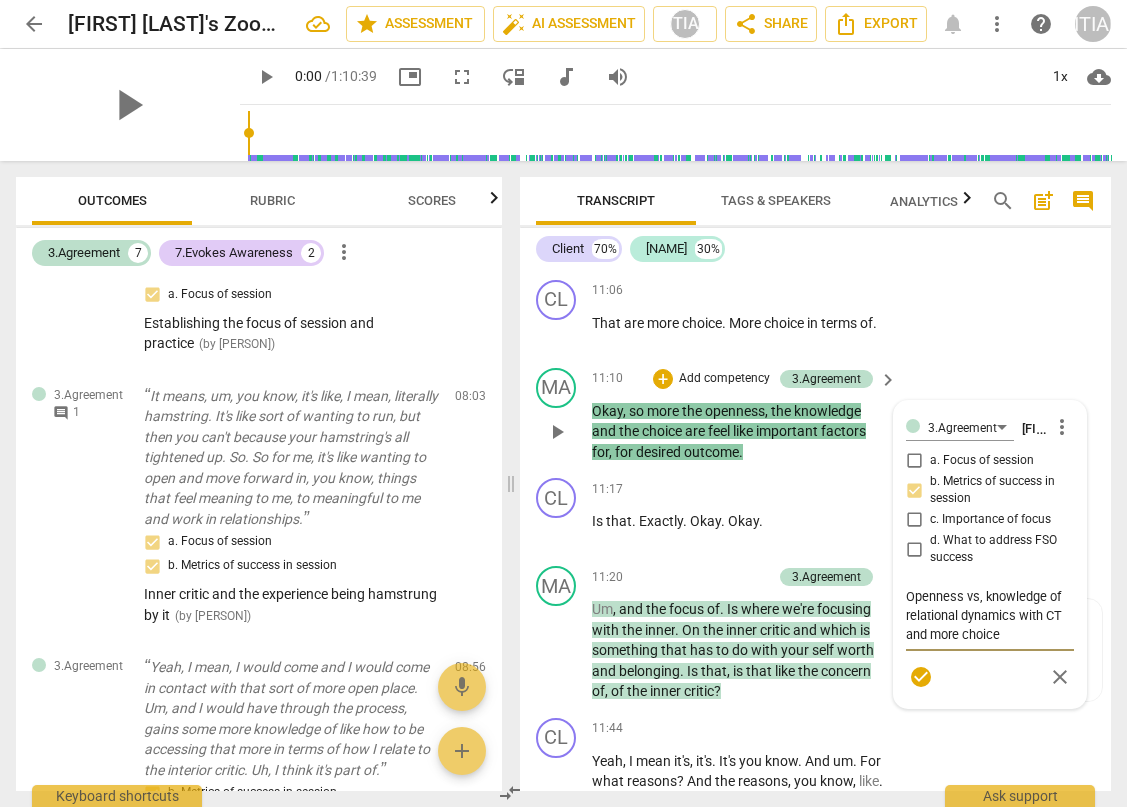 type on "Openness vs , knowledge of relational dynamics with CT and more choice" 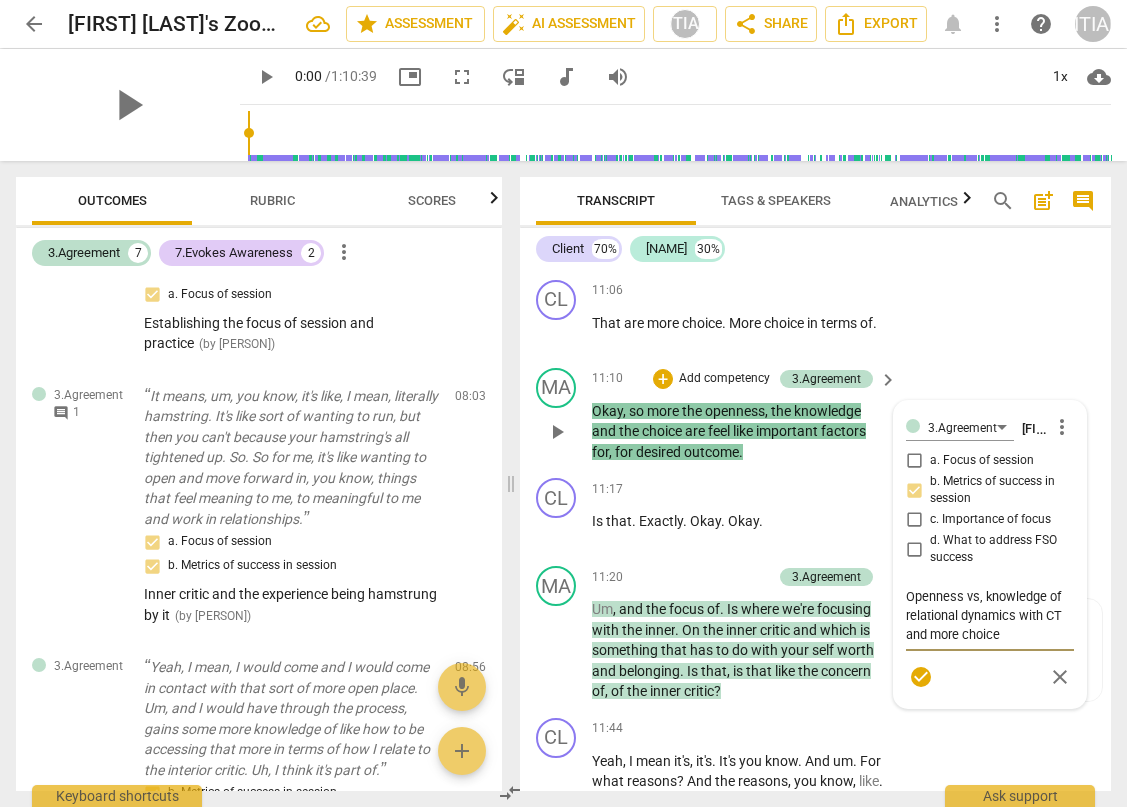 type on "Openness vs , knowledge of relational dynamics with CT and more choice" 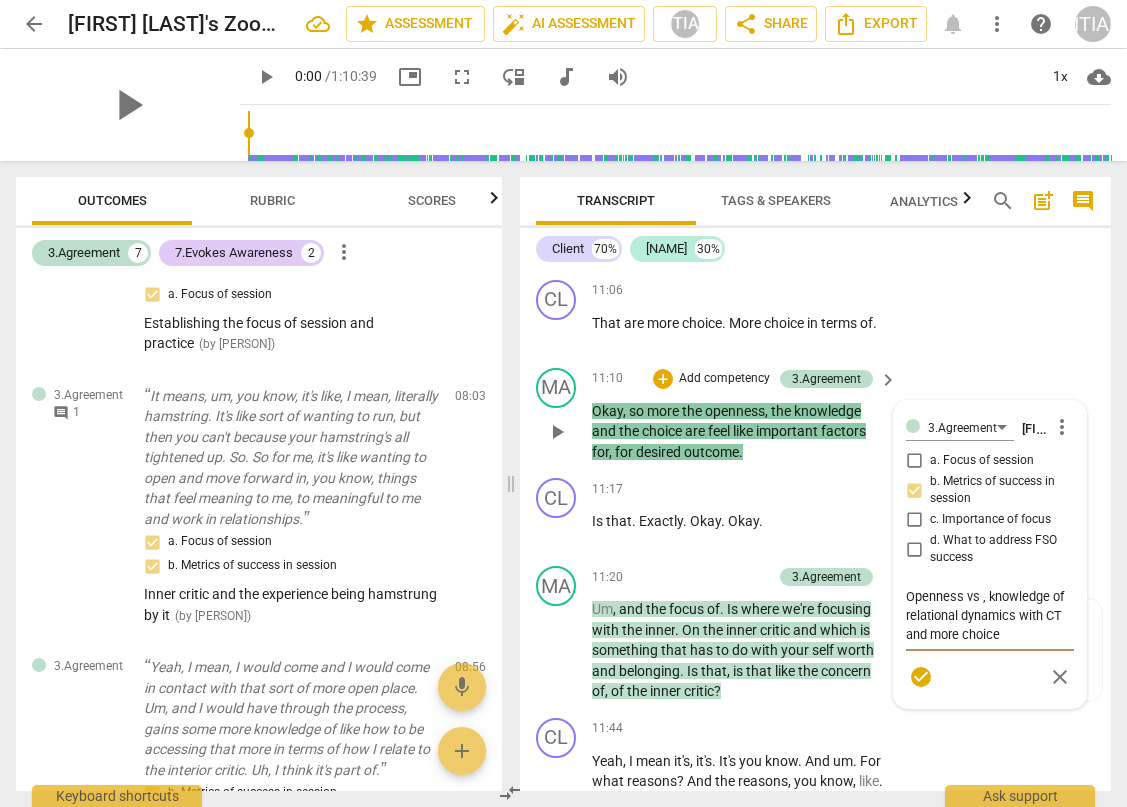 type on "Openness vs c, knowledge of relational dynamics with CT and more choice" 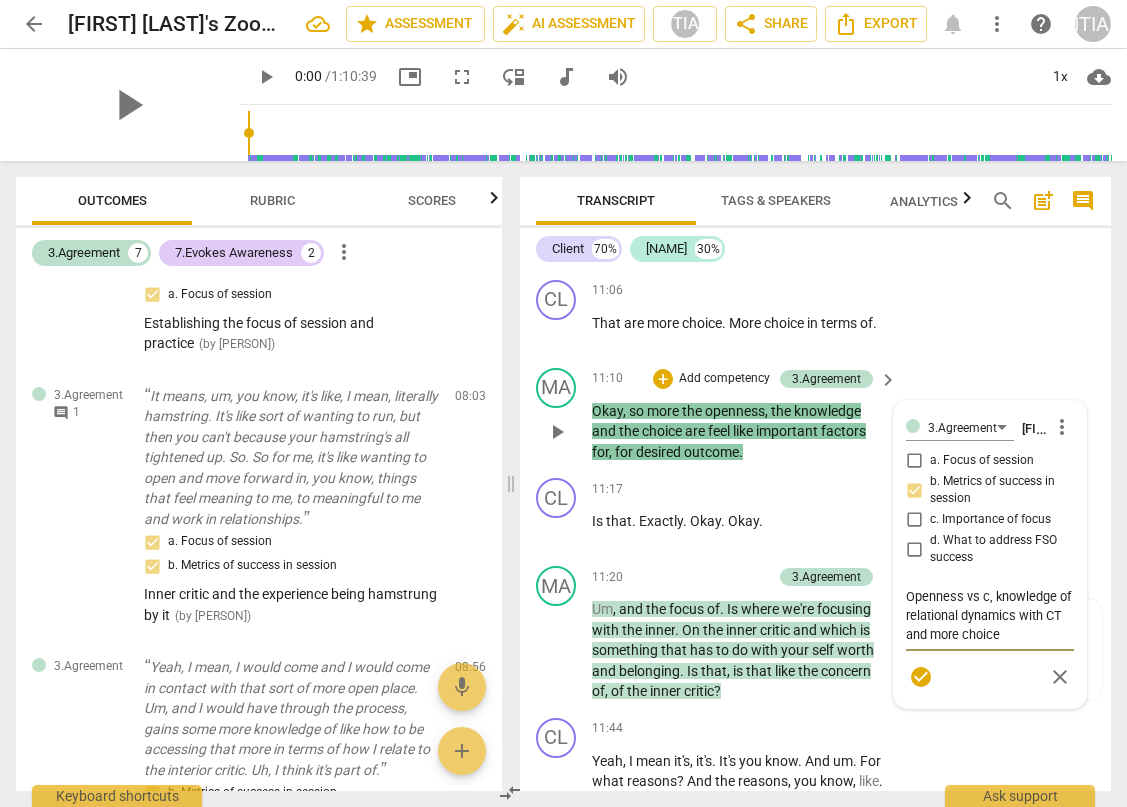 type on "Openness vs co, knowledge of relational dynamics with CT and more choice" 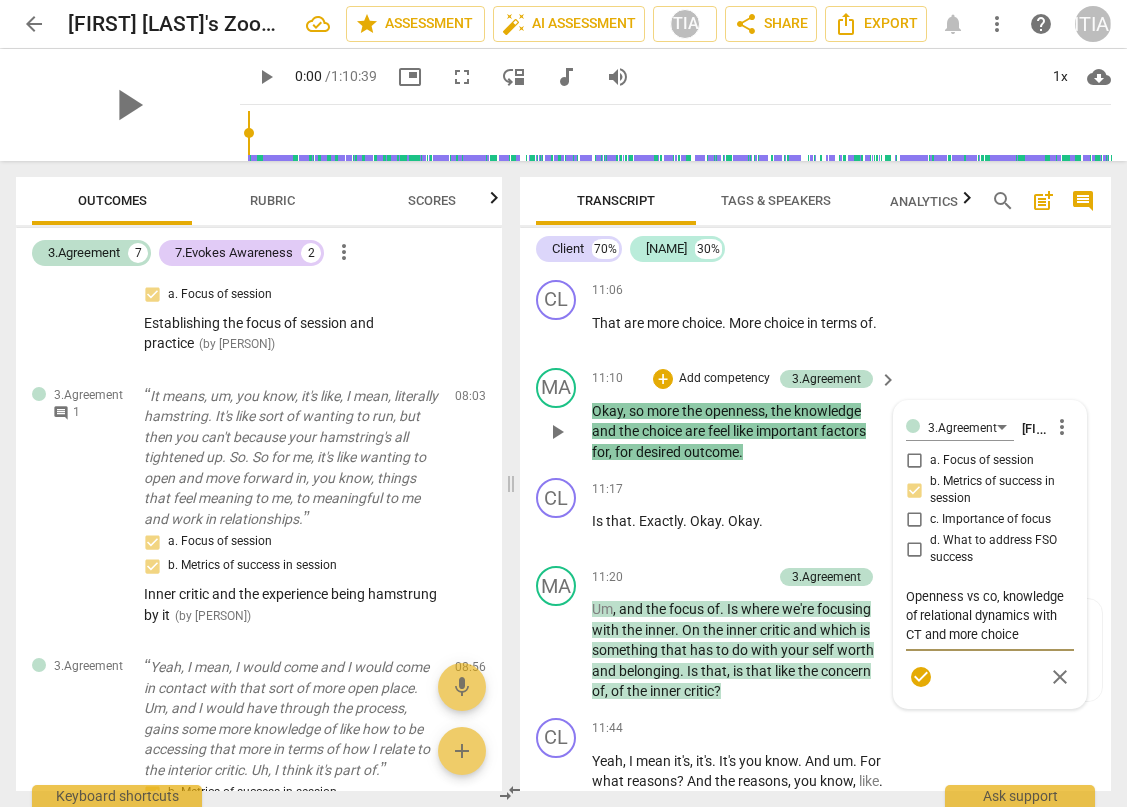 type on "Openness vs con, knowledge of relational dynamics with [CLIENT_TYPE] and more choice" 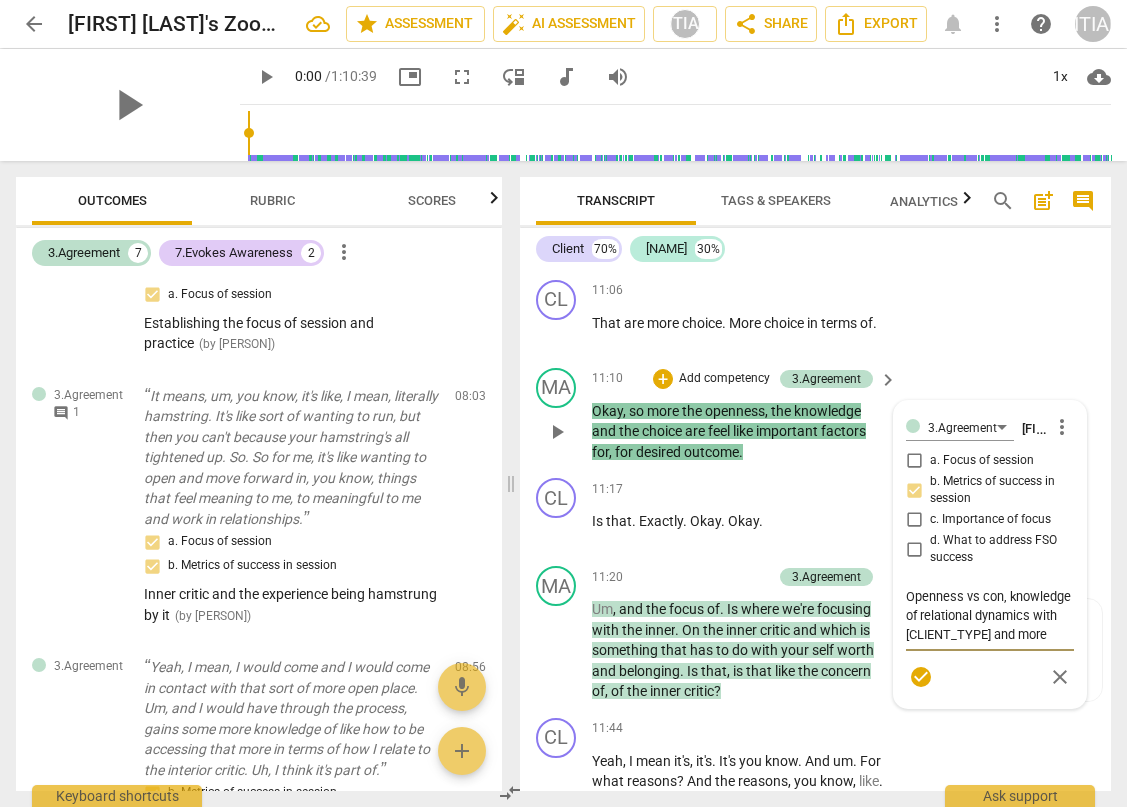 type on "Openness vs cont, knowledge of relational dynamics with CT and more choice" 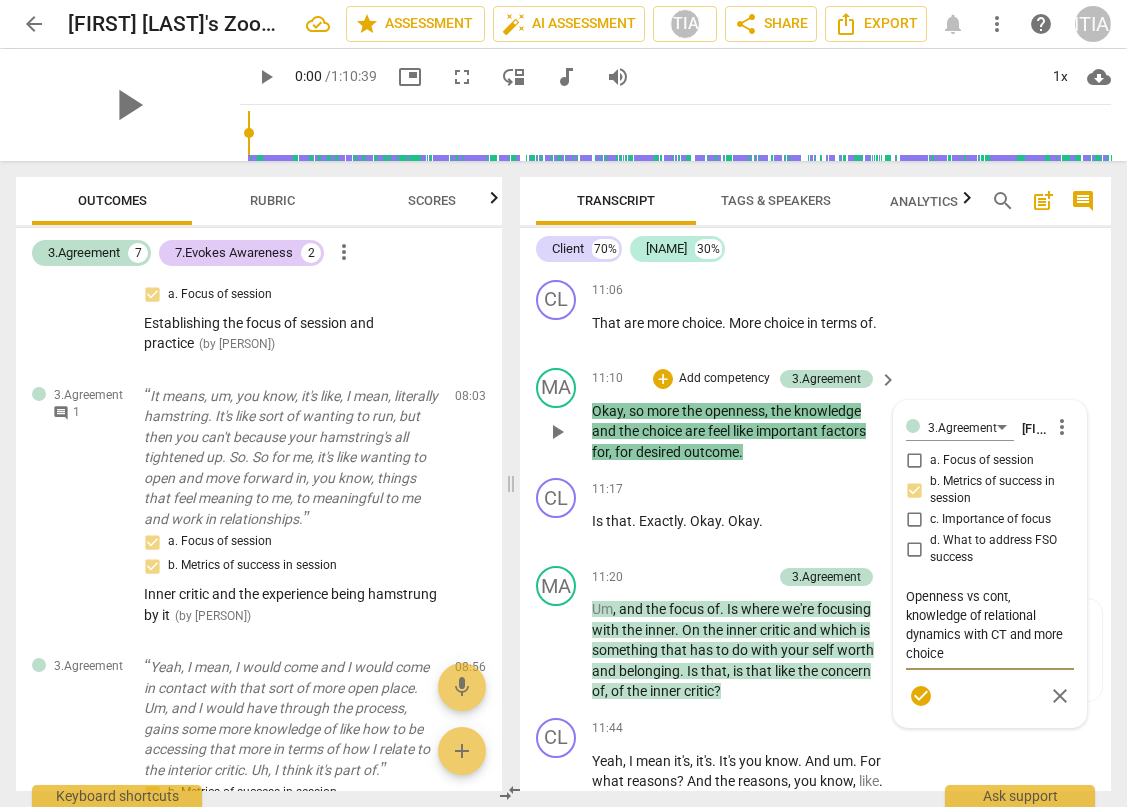 type on "Openness vs contr, knowledge of relational dynamics with [CLIENT_TYPE] and more choice" 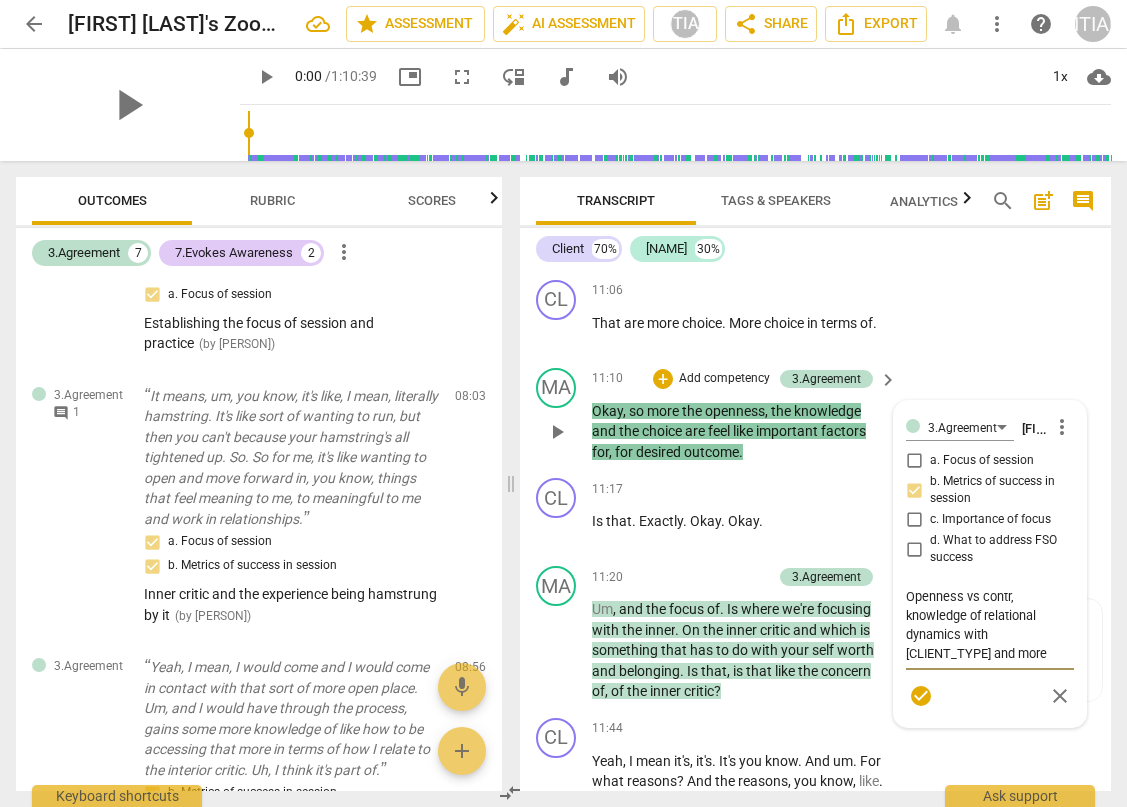 type on "Openness vs contra, knowledge of relational dynamics with CT and more choice" 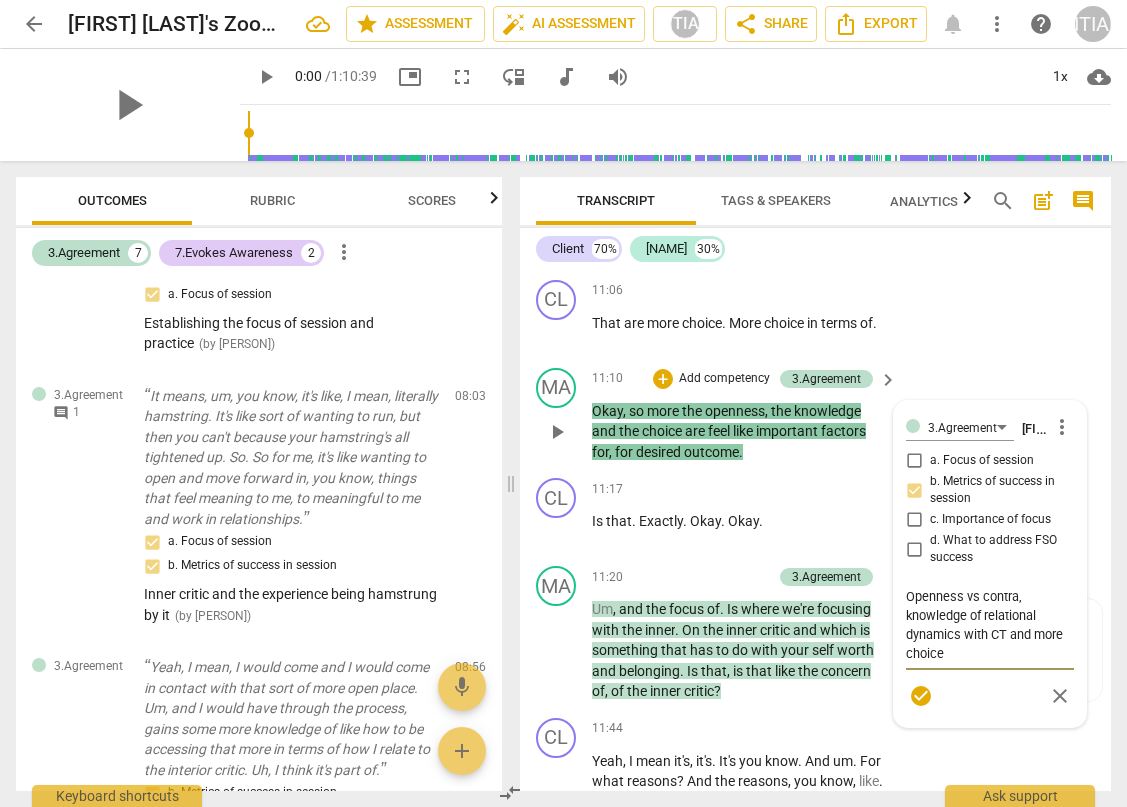 type on "Openness vs contrac, knowledge of relational dynamics with CT and more choice" 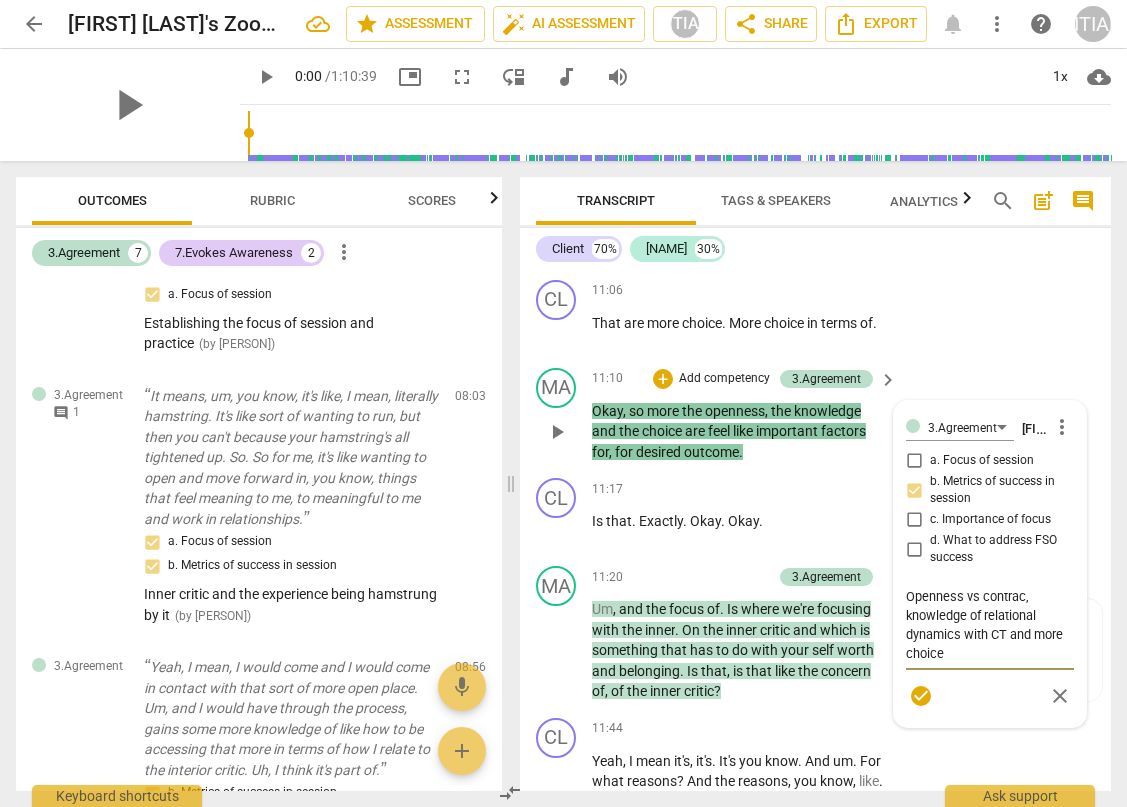 type on "Openness vs contract, knowledge of relational dynamics with CT and more choice" 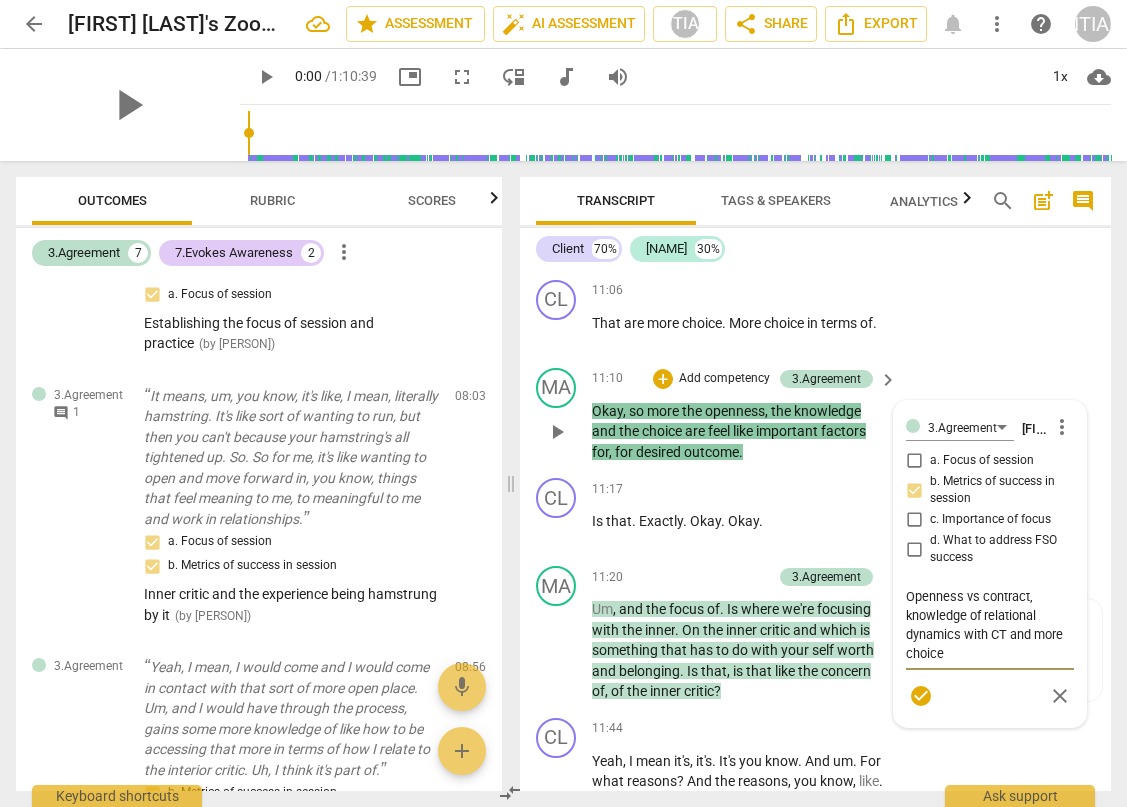 type on "Openness vs contracti, knowledge of relational dynamics with CT and more choice" 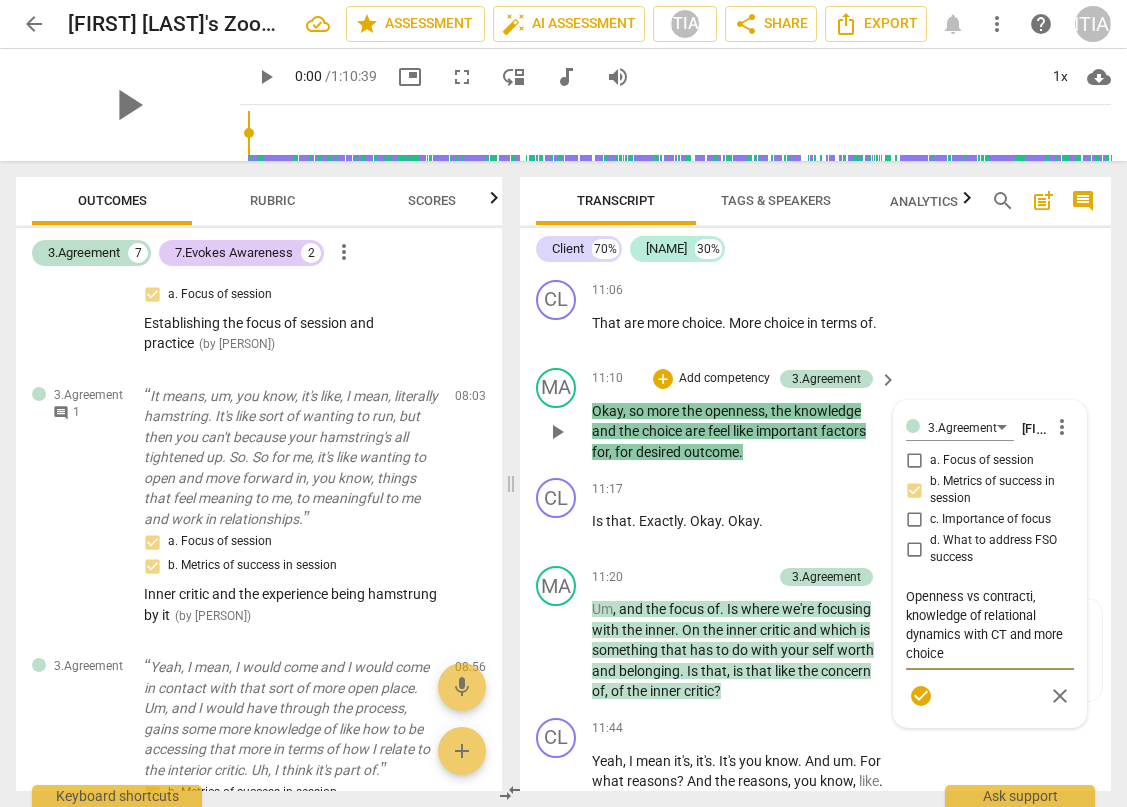 type on "Openness vs contractio, knowledge of relational dynamics with CT and more choice" 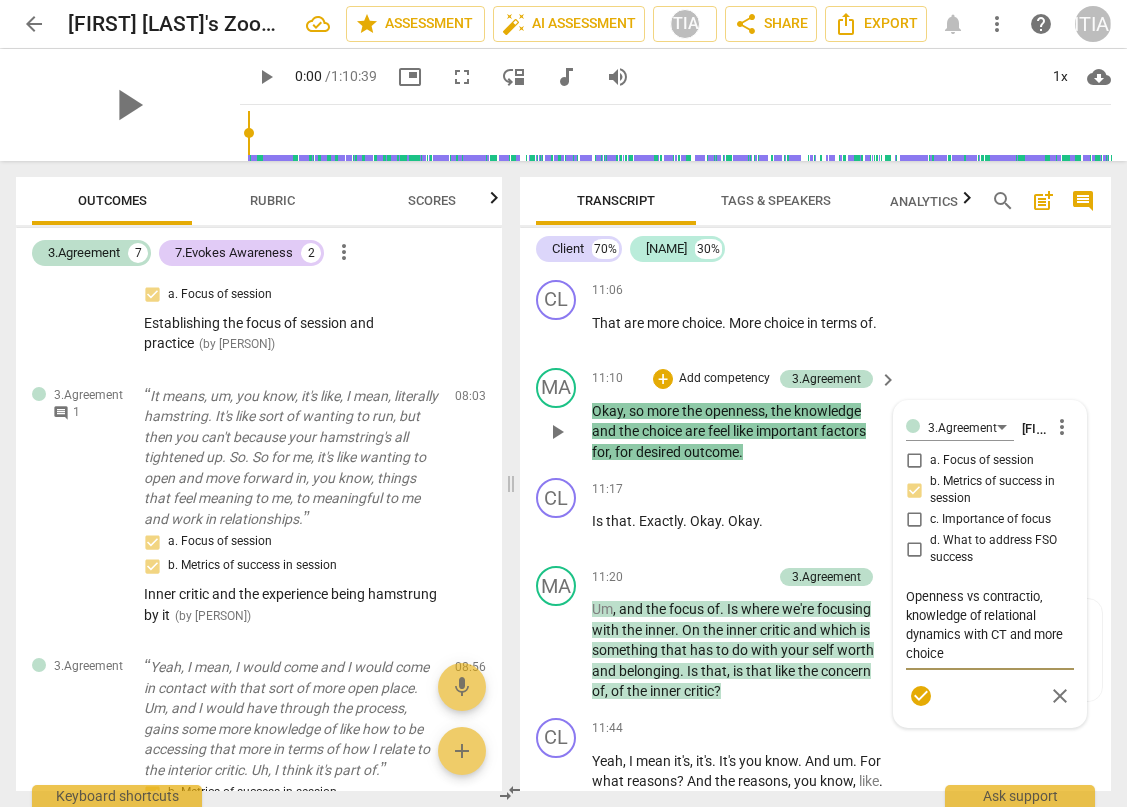 type on "Openness vs contraction, knowledge of relational dynamics with CT and more choice" 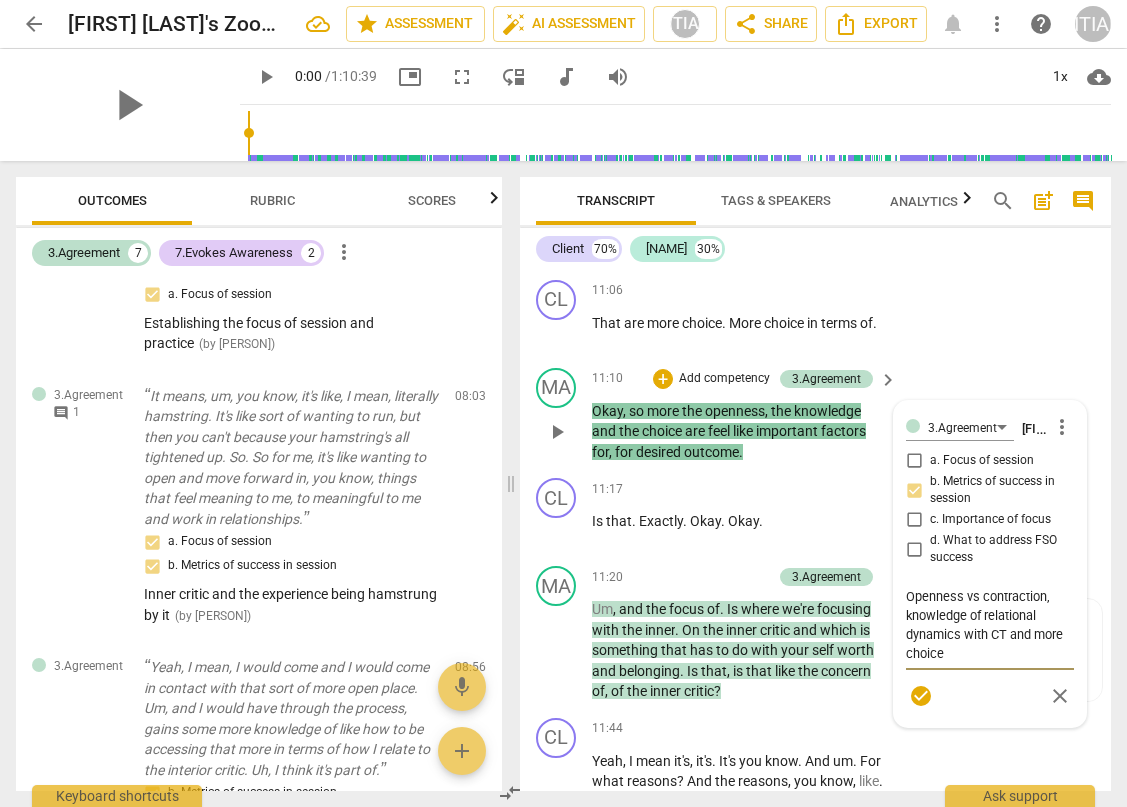 click on "Openness vs contraction, knowledge of relational dynamics with CT and more choice" at bounding box center (990, 625) 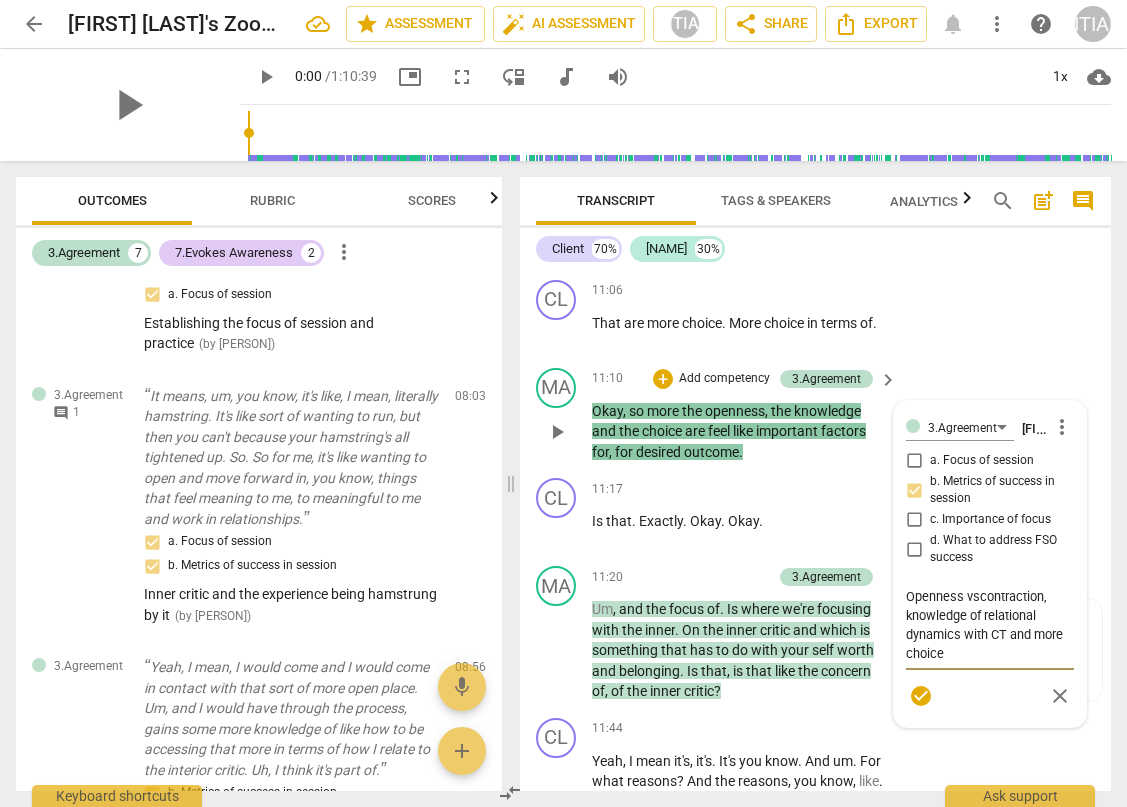 type on "Openness vcontraction, knowledge of relational dynamics with CT and more choice" 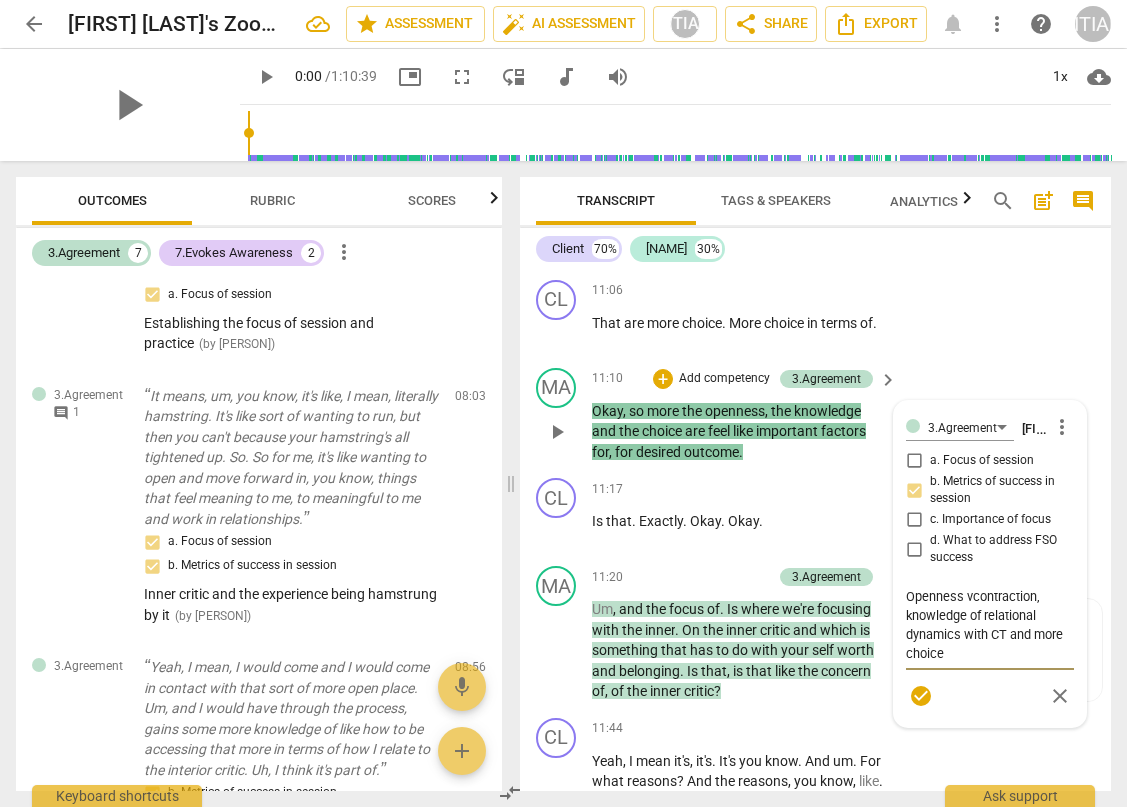 type on "Openness contraction, knowledge of relational dynamics with CT and more choice" 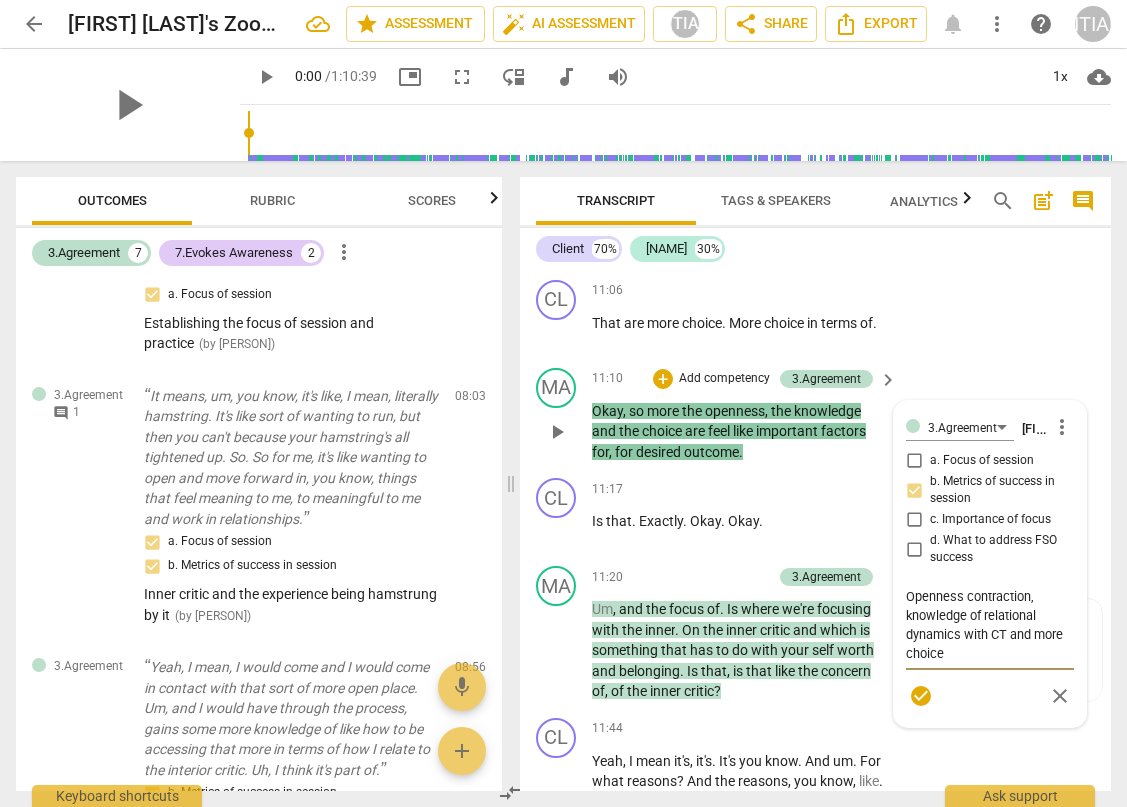 type on "Opennesscontraction, knowledge of relational dynamics with CT and more choice" 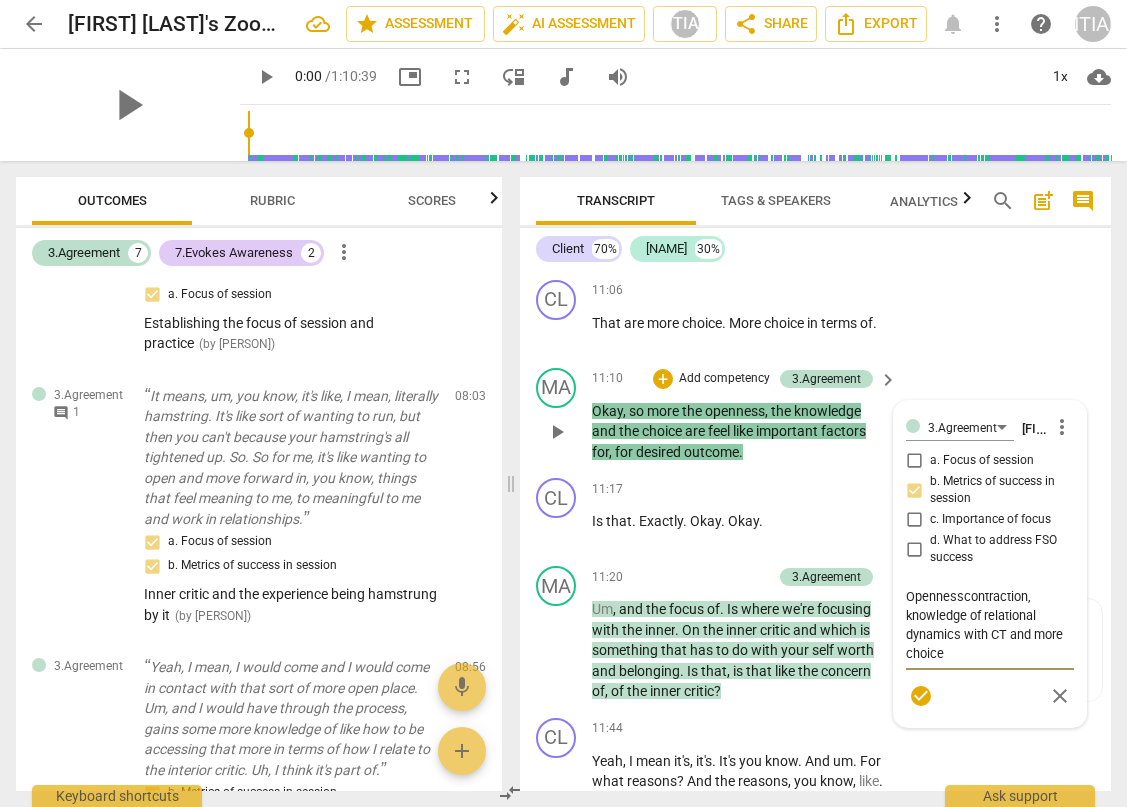 type on "Openness contraction, knowledge of relational dynamics with CT and more choice" 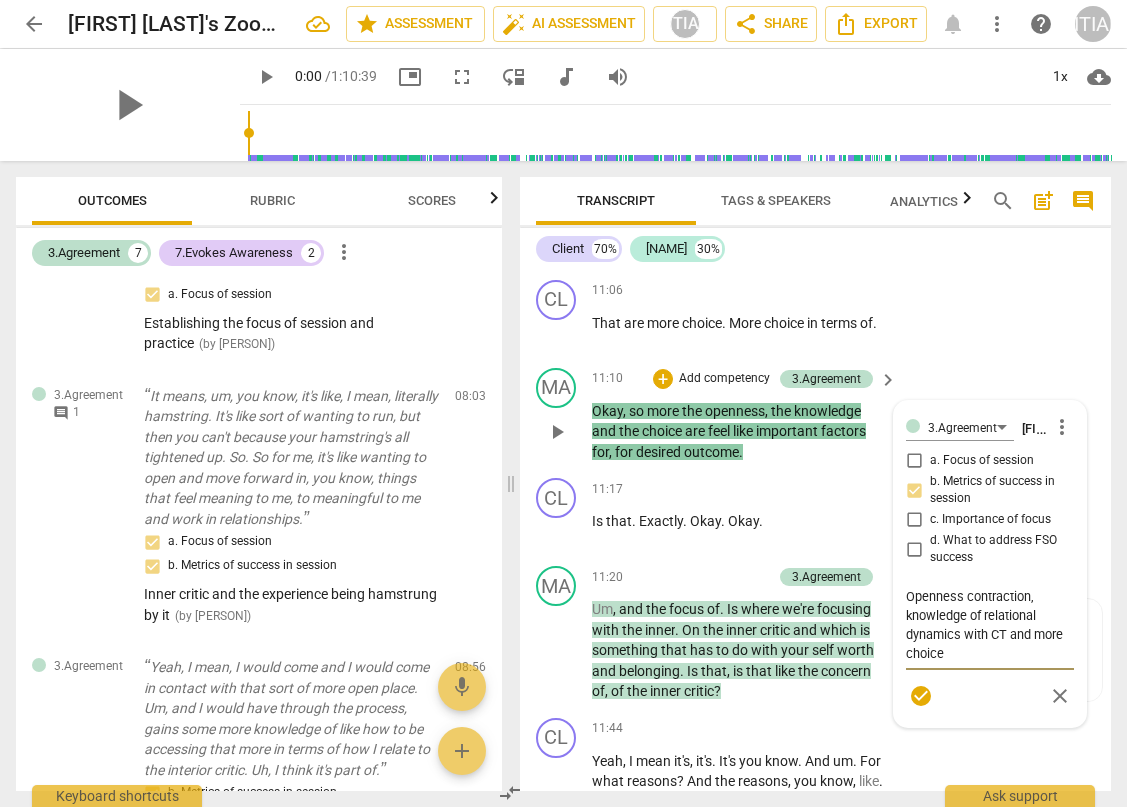 click on "Openness contraction, knowledge of relational dynamics with CT and more choice" at bounding box center [990, 625] 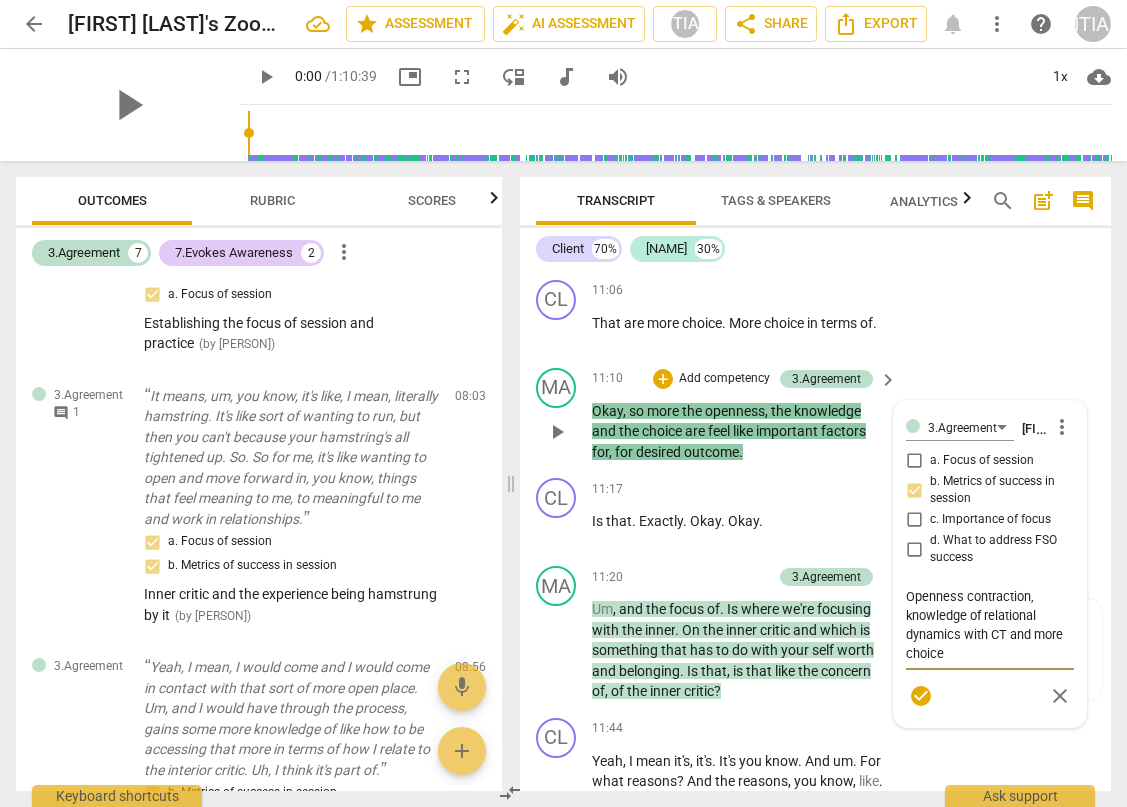 type on "Openness contractio, knowledge of relational dynamics with CT and more choice" 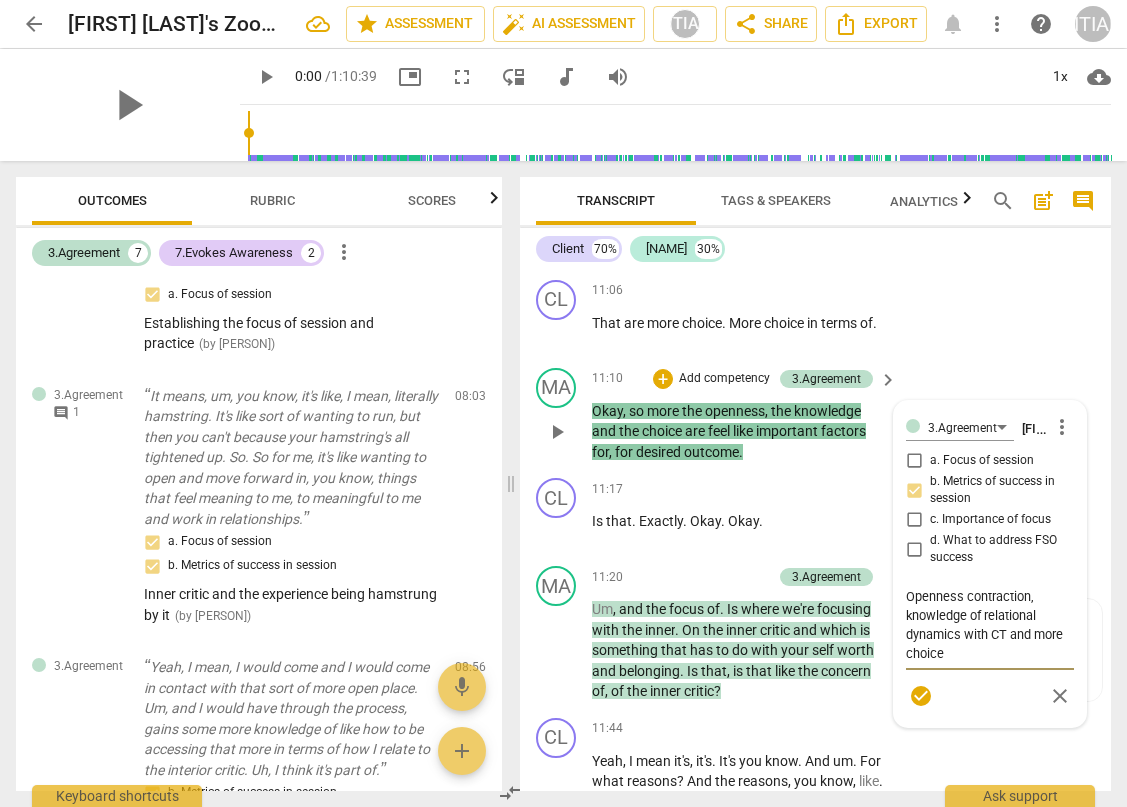 type on "Openness contractio, knowledge of relational dynamics with CT and more choice" 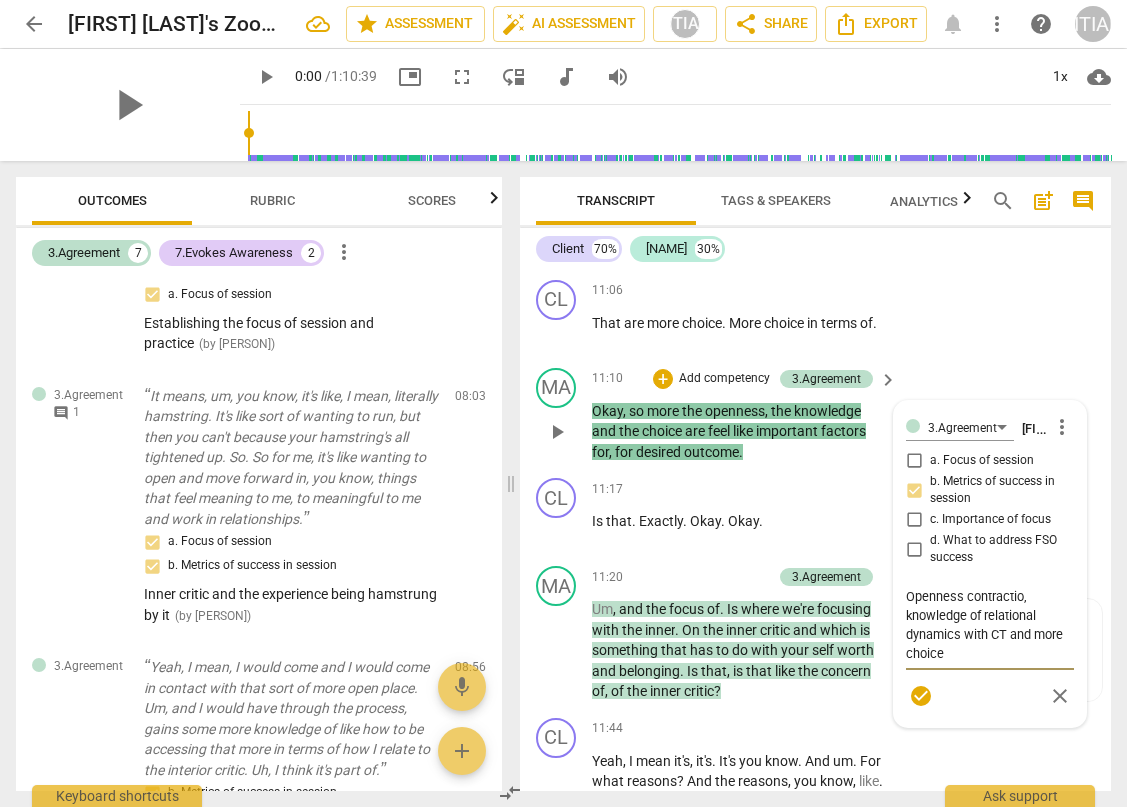 type on "Openness contracti, knowledge of relational dynamics with CT and more choice" 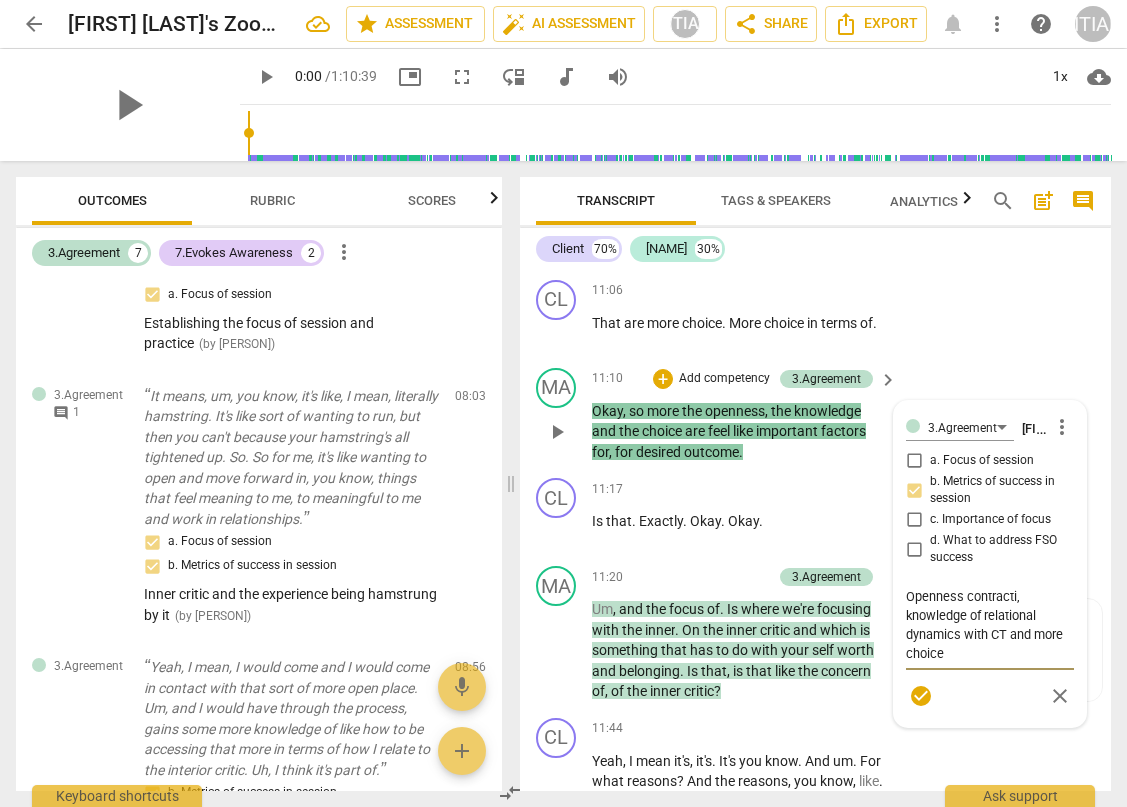 type on "Openness contract, knowledge of relational dynamics with CT and more choice" 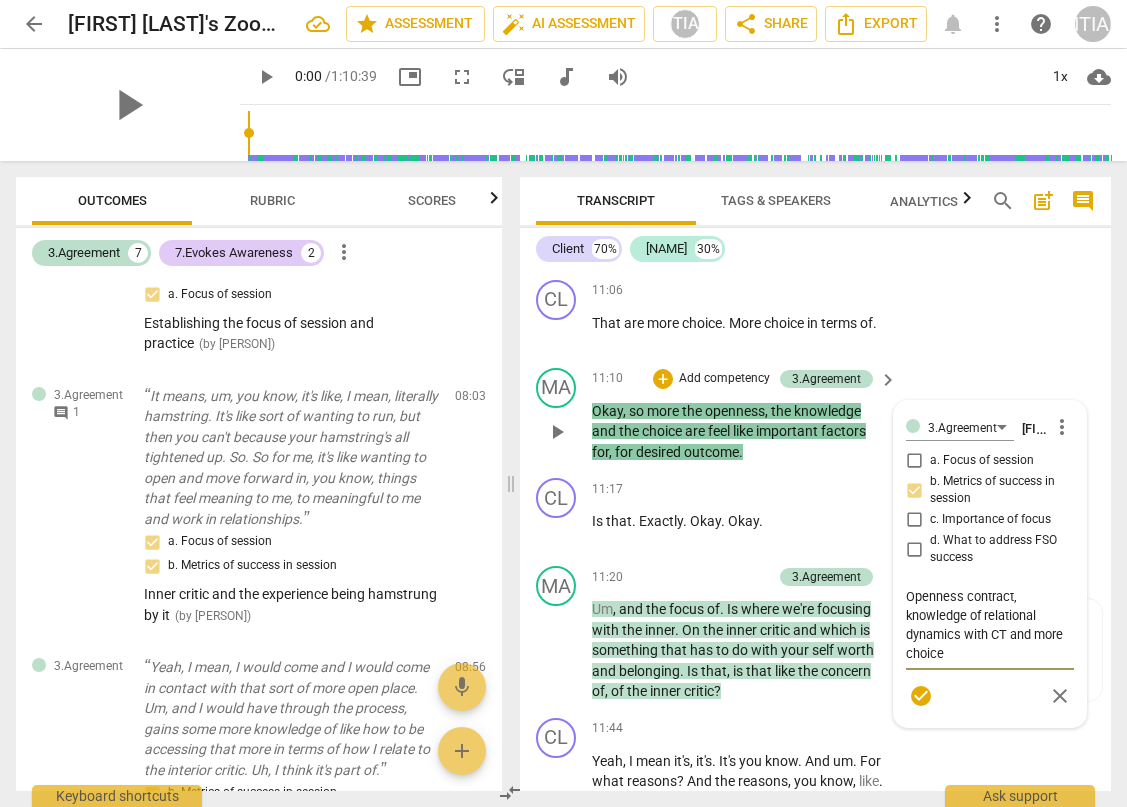 type on "Openness contrac, knowledge of relational dynamics with CT and more choice" 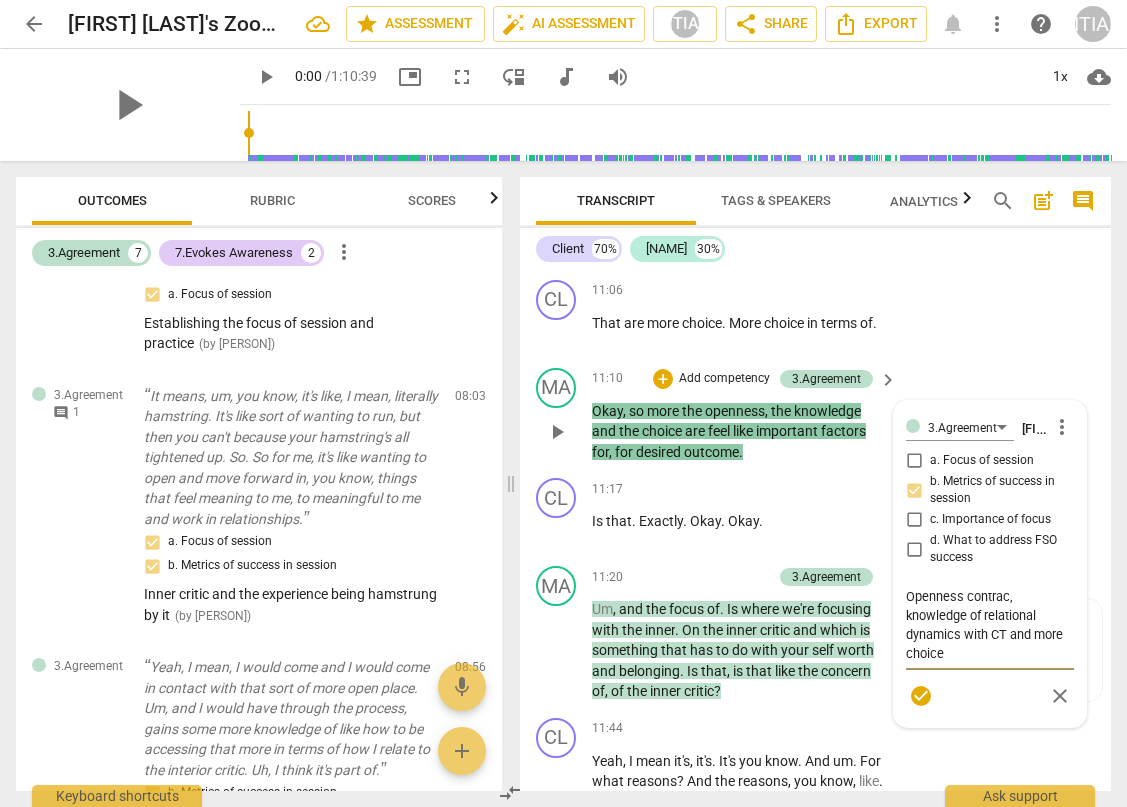 type on "Openness contra, knowledge of relational dynamics with [CLIENT_TYPE] and more choice" 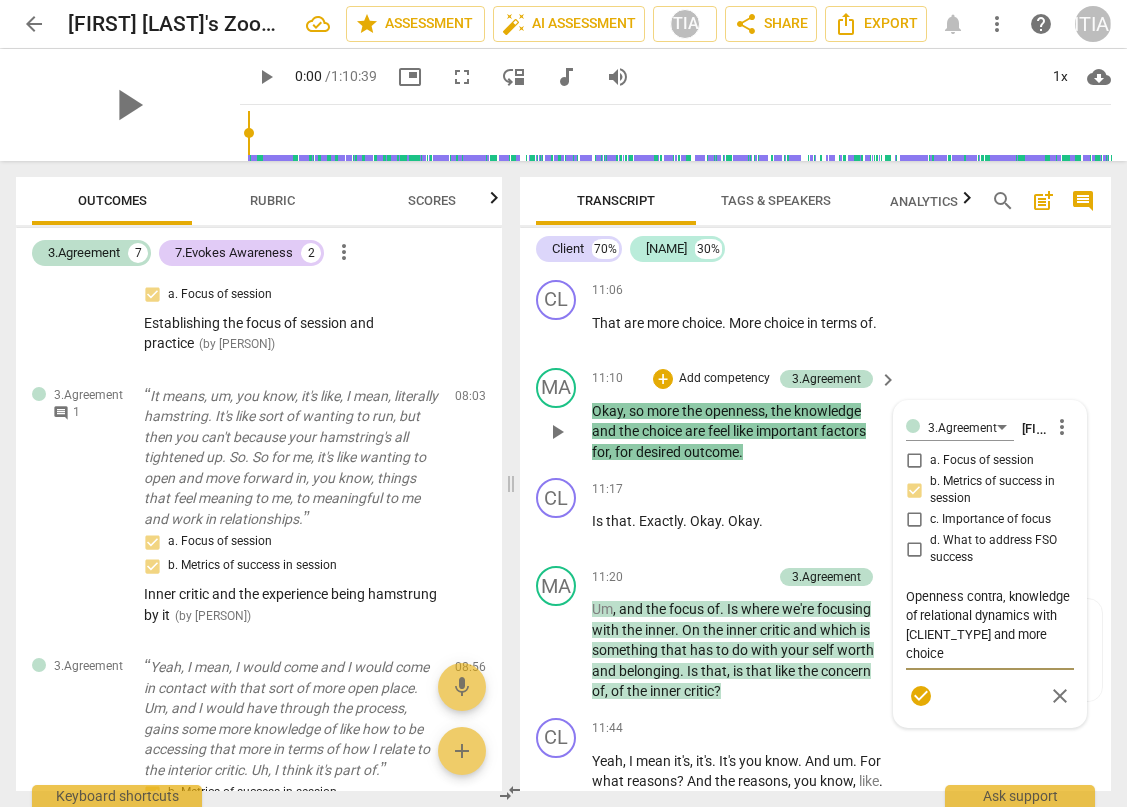 type on "Openness contr, knowledge of relational dynamics with [CLIENT_TYPE] and more choice" 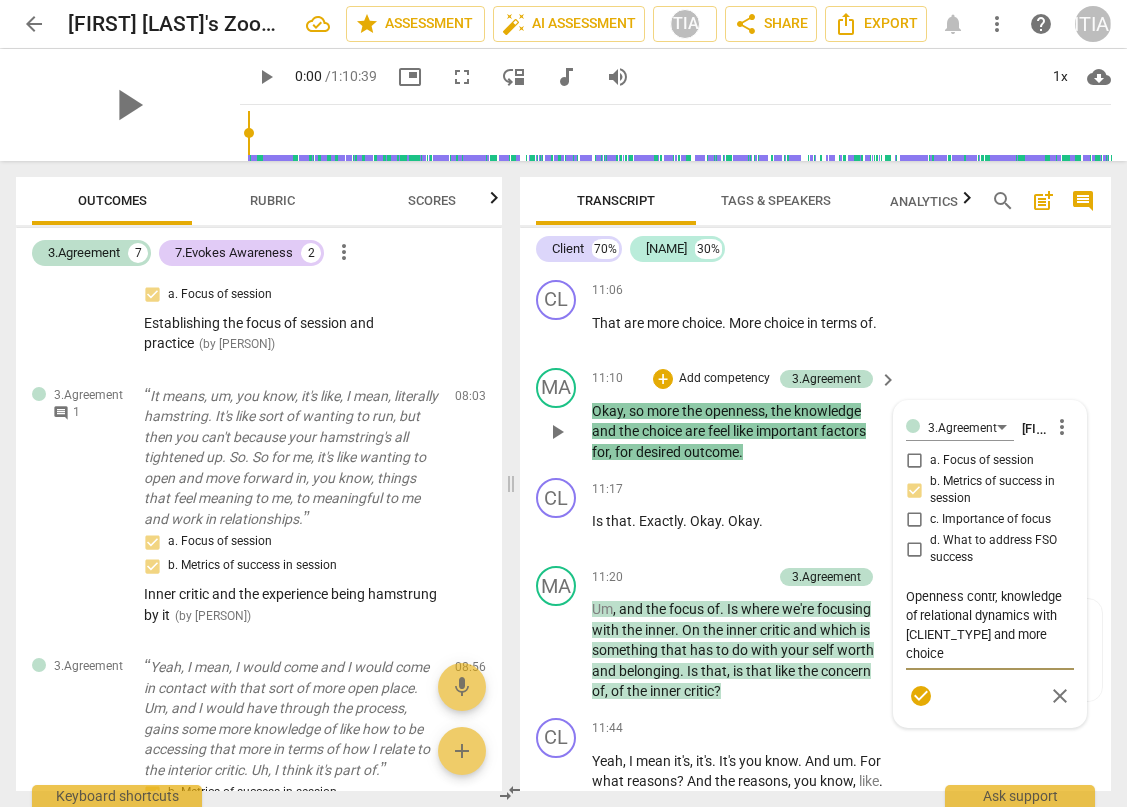 type on "Openness cont, knowledge of relational dynamics with [CLIENT_TYPE] and more choice" 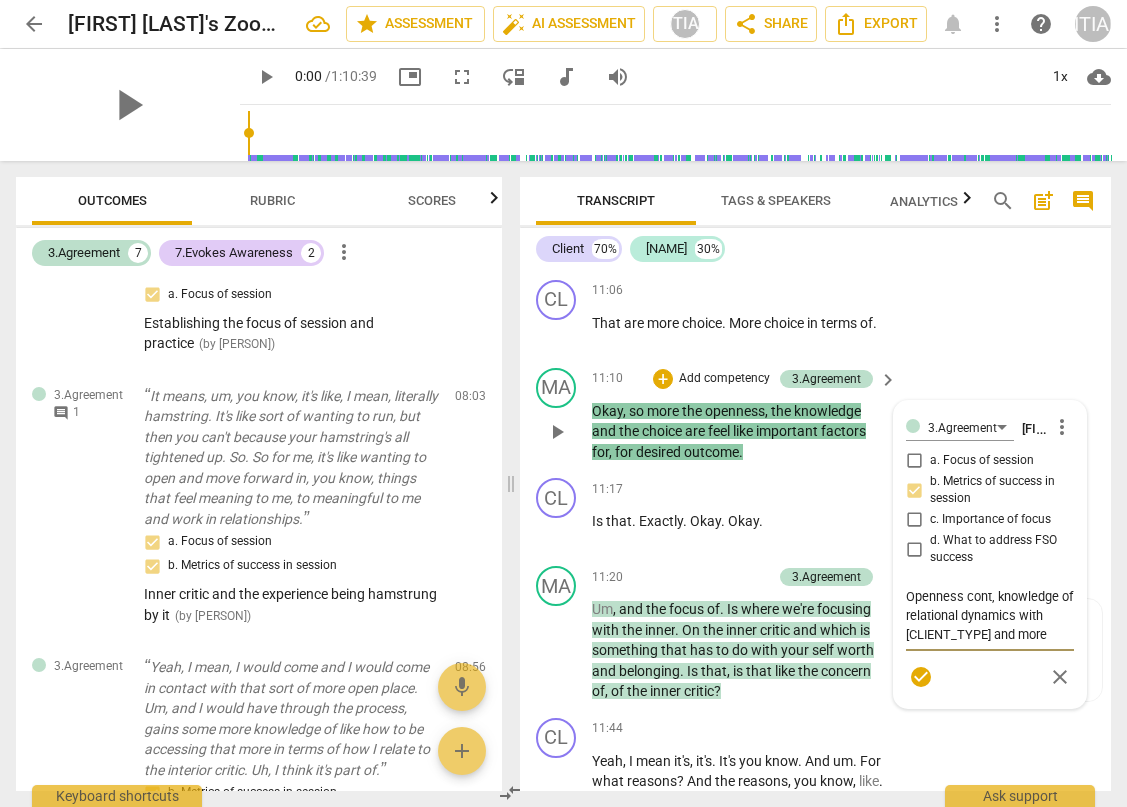 type on "Openness con, knowledge of relational dynamics with CT and more choice" 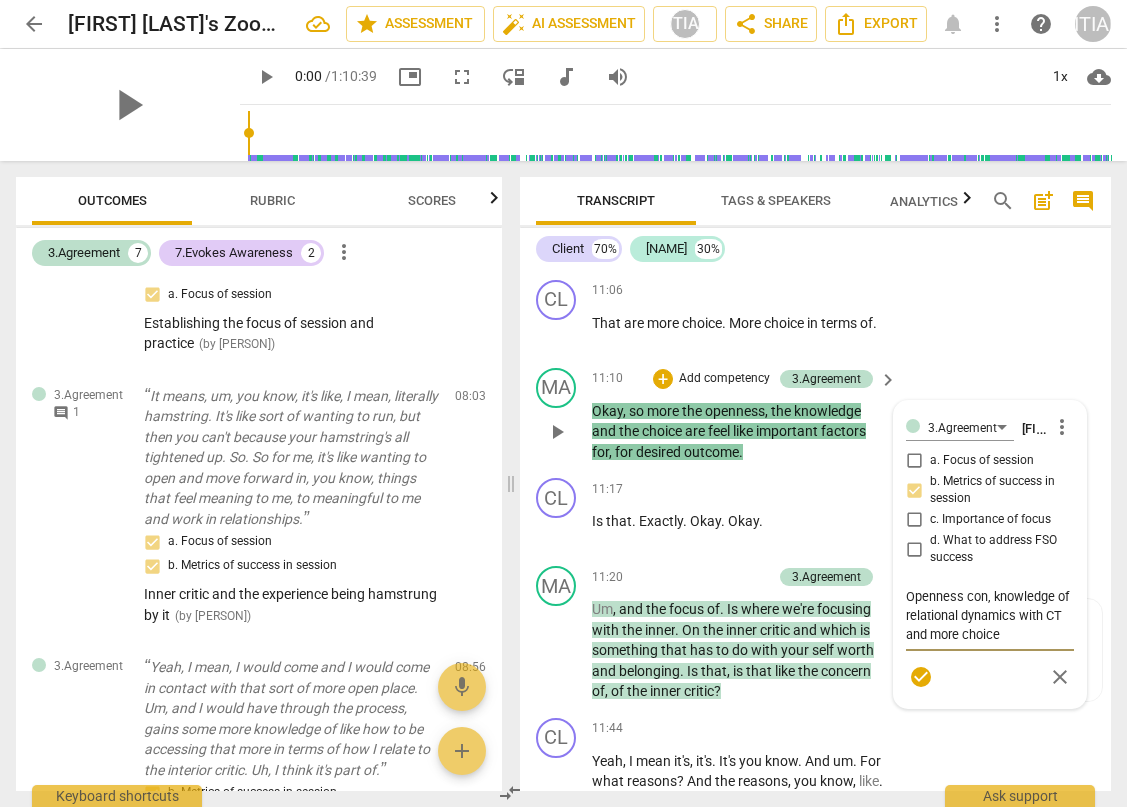 type on "Openness co, knowledge of relational dynamics with CT and more choice" 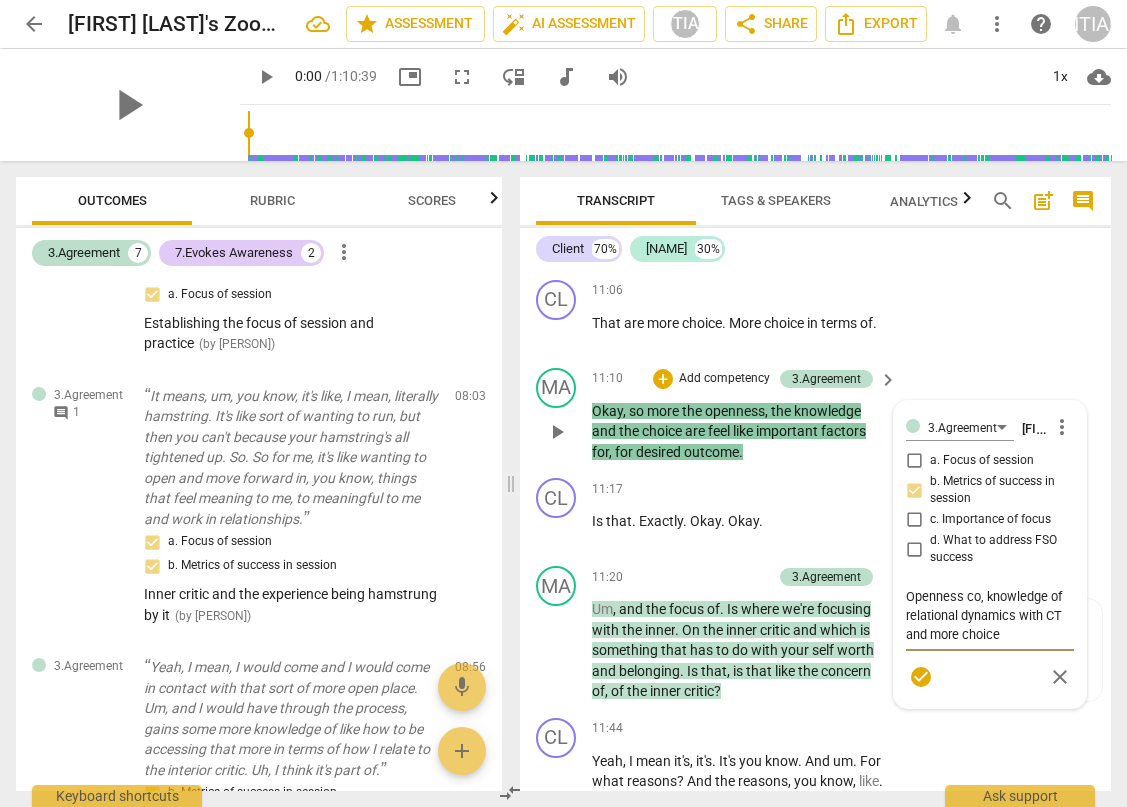 type on "Openness c, knowledge of relational dynamics with CT and more choice" 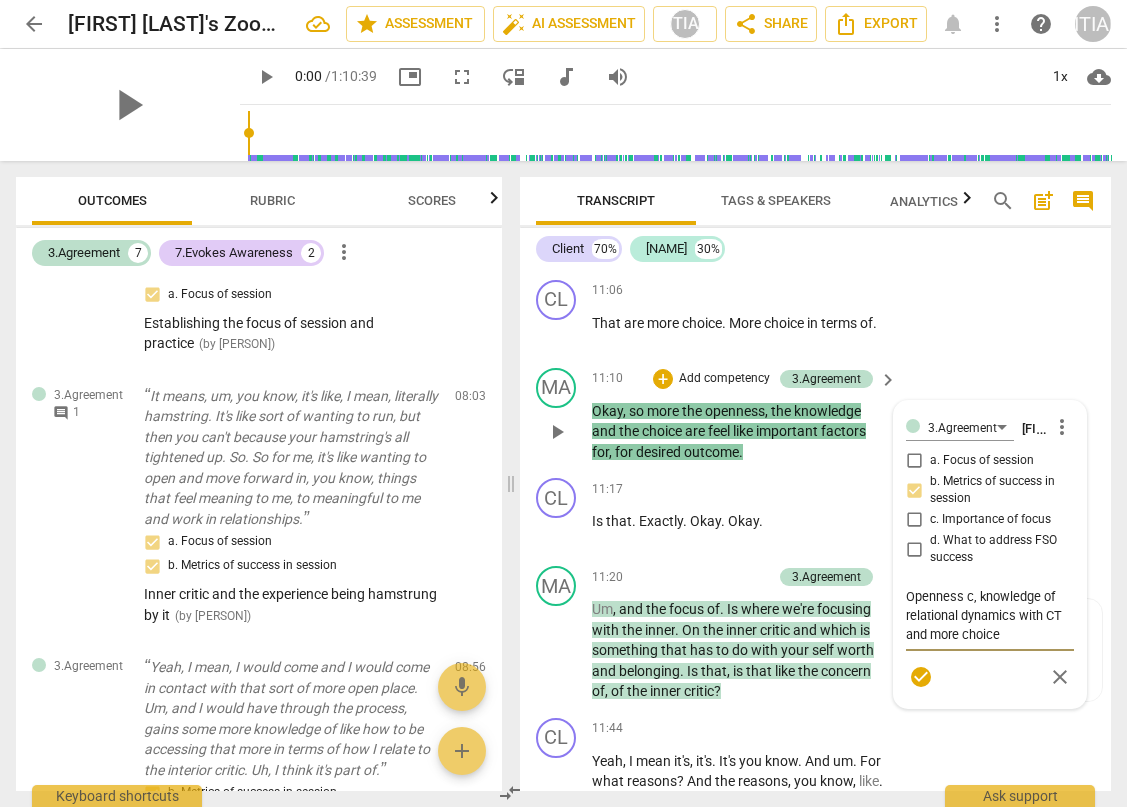 type on "Openness , knowledge of relational dynamics with CT and more choice" 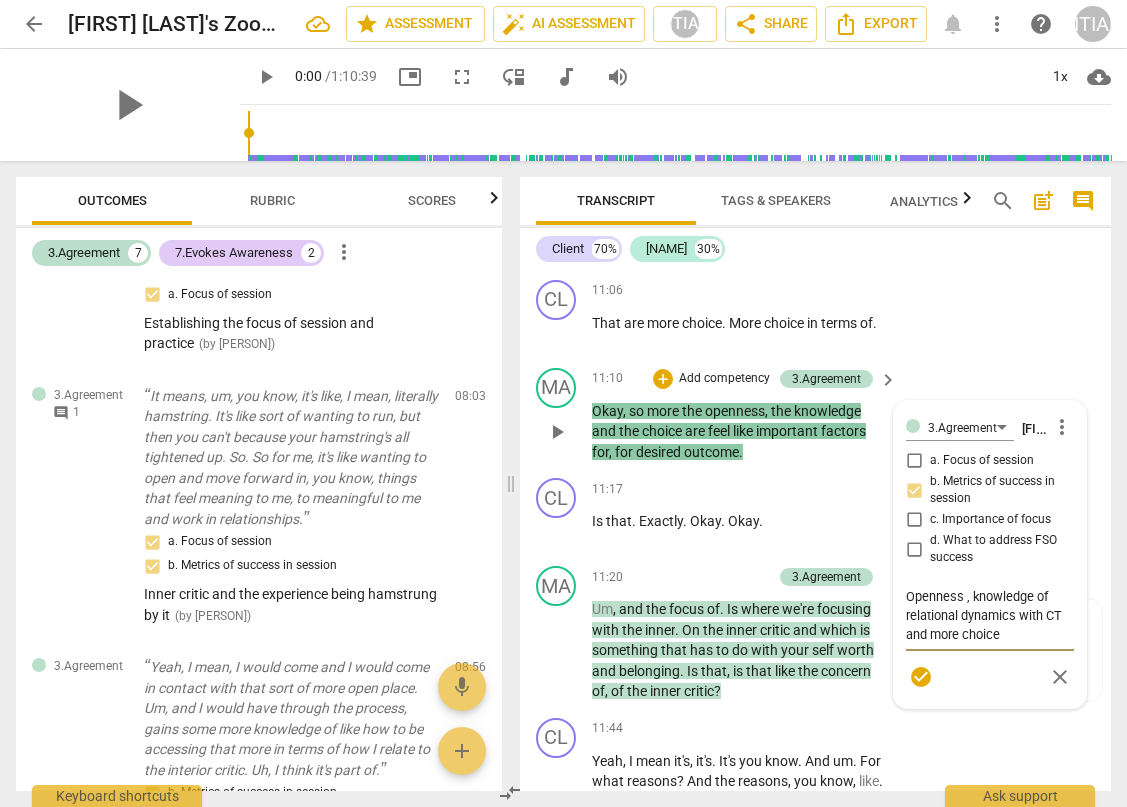 type on "Openness i, knowledge of relational dynamics with CT and more choice" 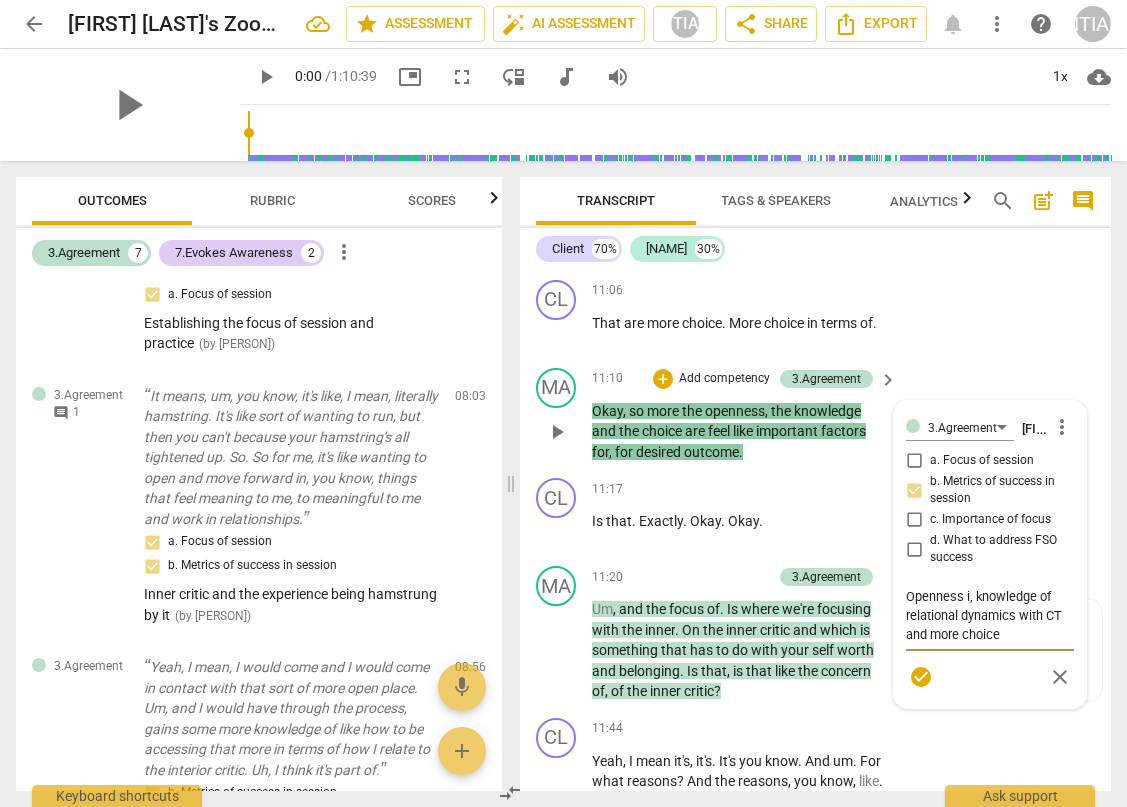 type on "Openness in, knowledge of relational dynamics with CT and more choice" 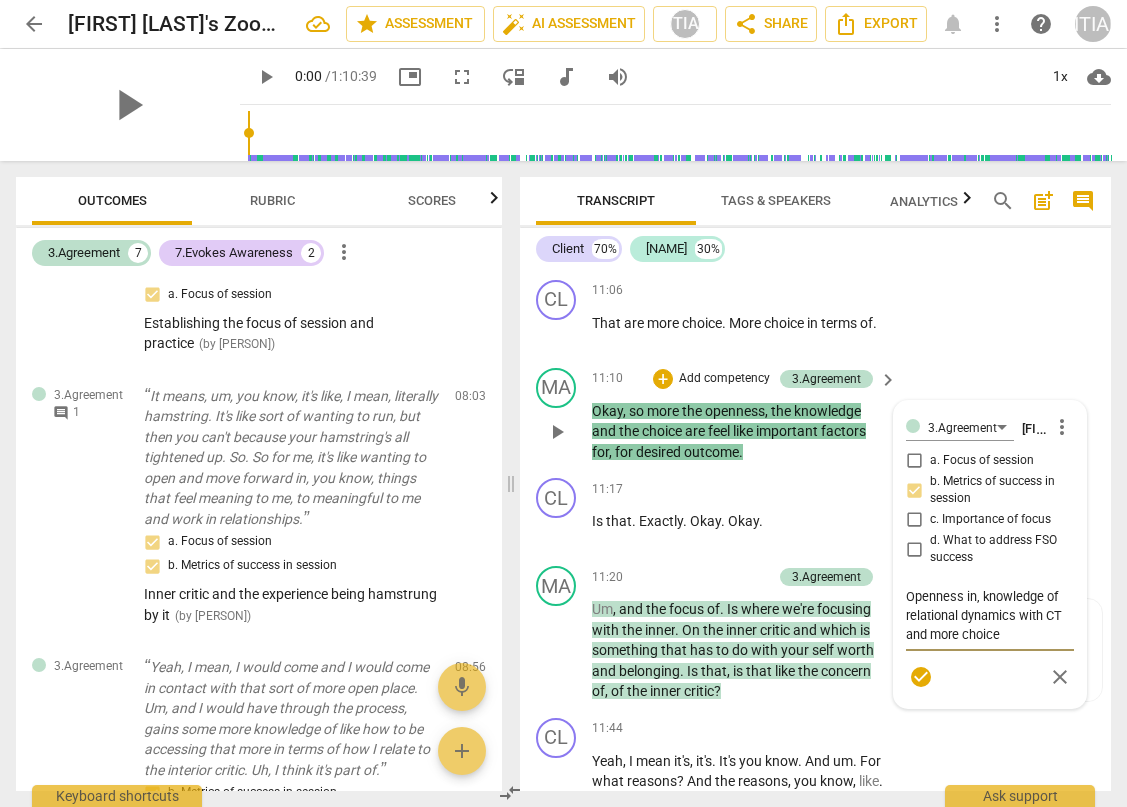 type on "Openness ins, knowledge of relational dynamics with CT and more choice" 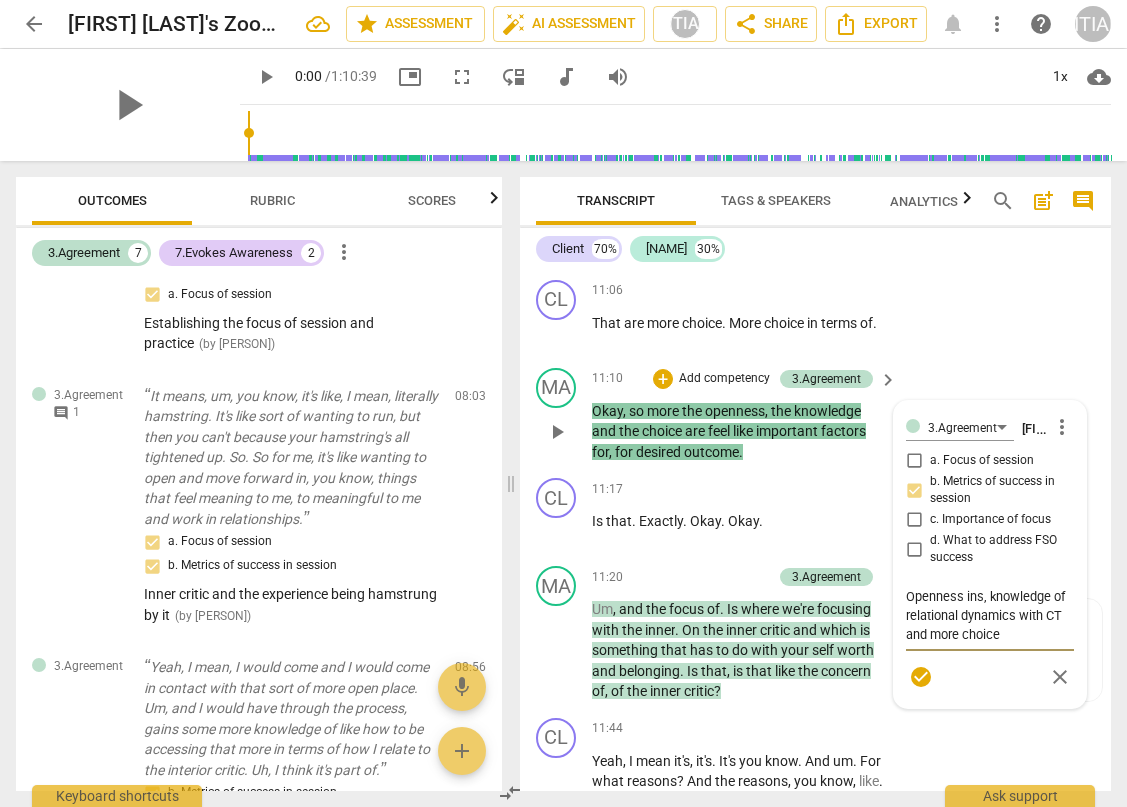 type on "Openness inst, knowledge of relational dynamics with CT and more choice" 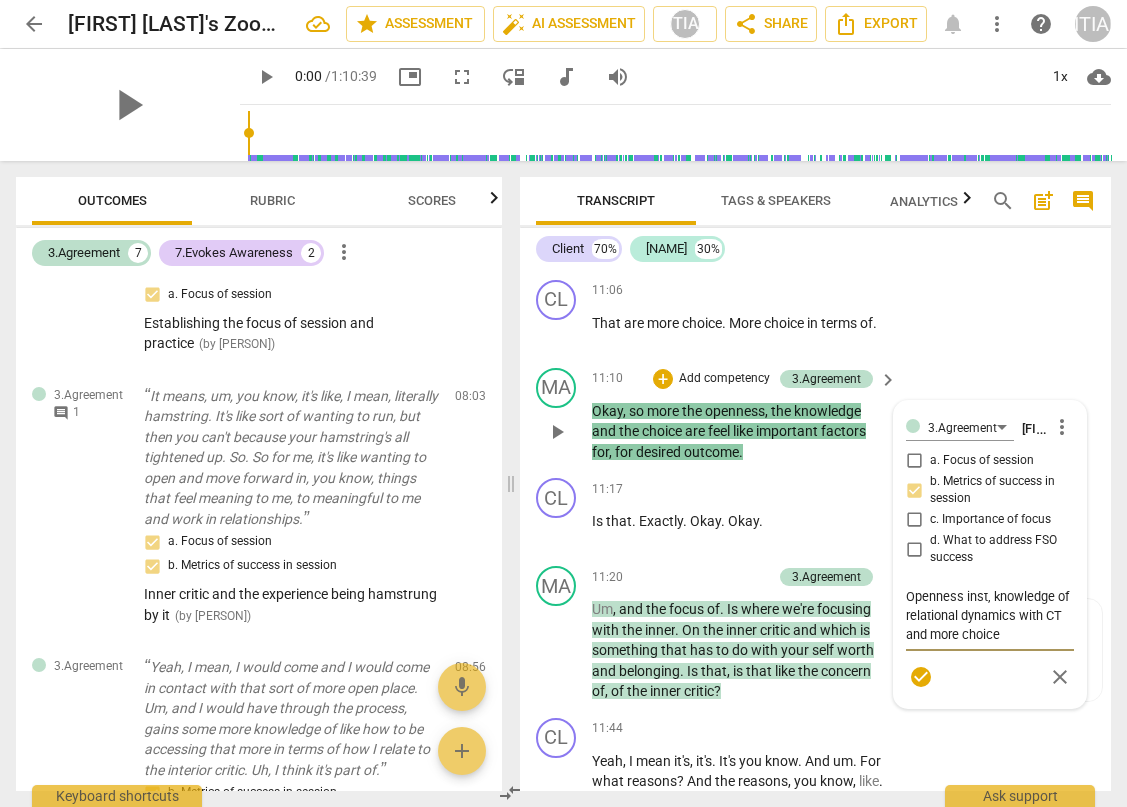 type on "Openness inste, knowledge of relational dynamics with CT and more choice" 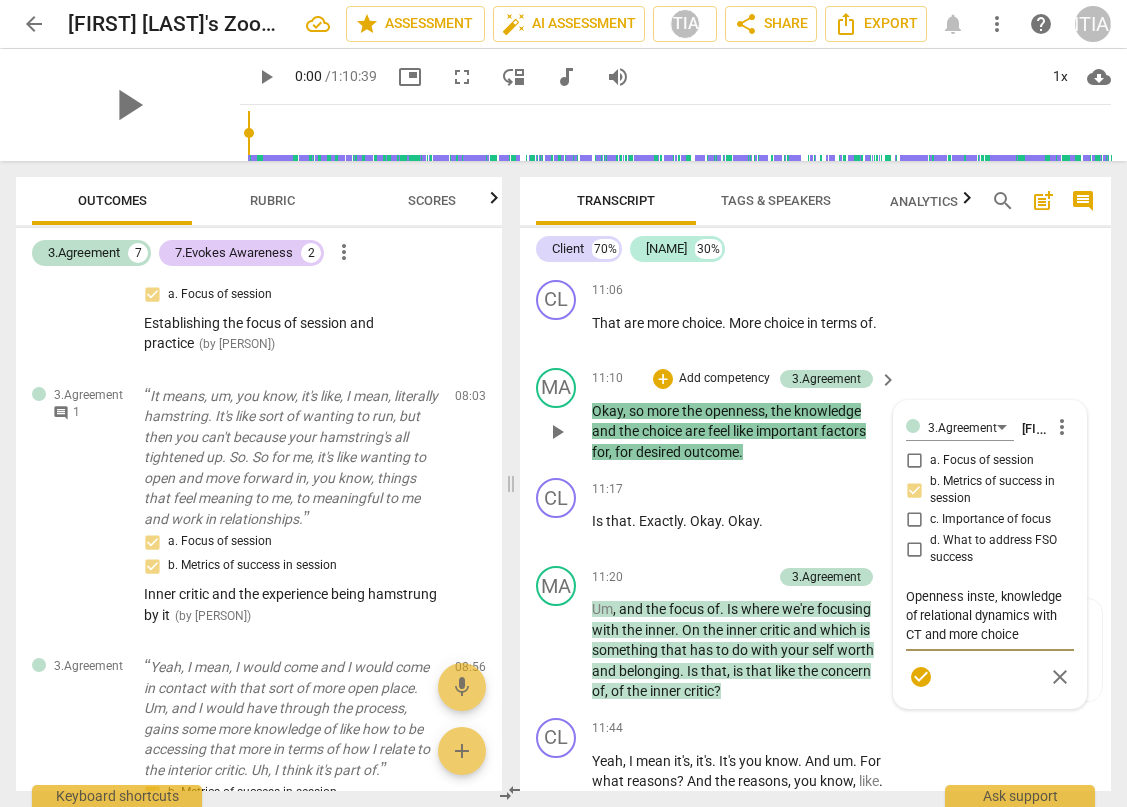 type on "Openness instea, knowledge of relational dynamics with CT and more choice" 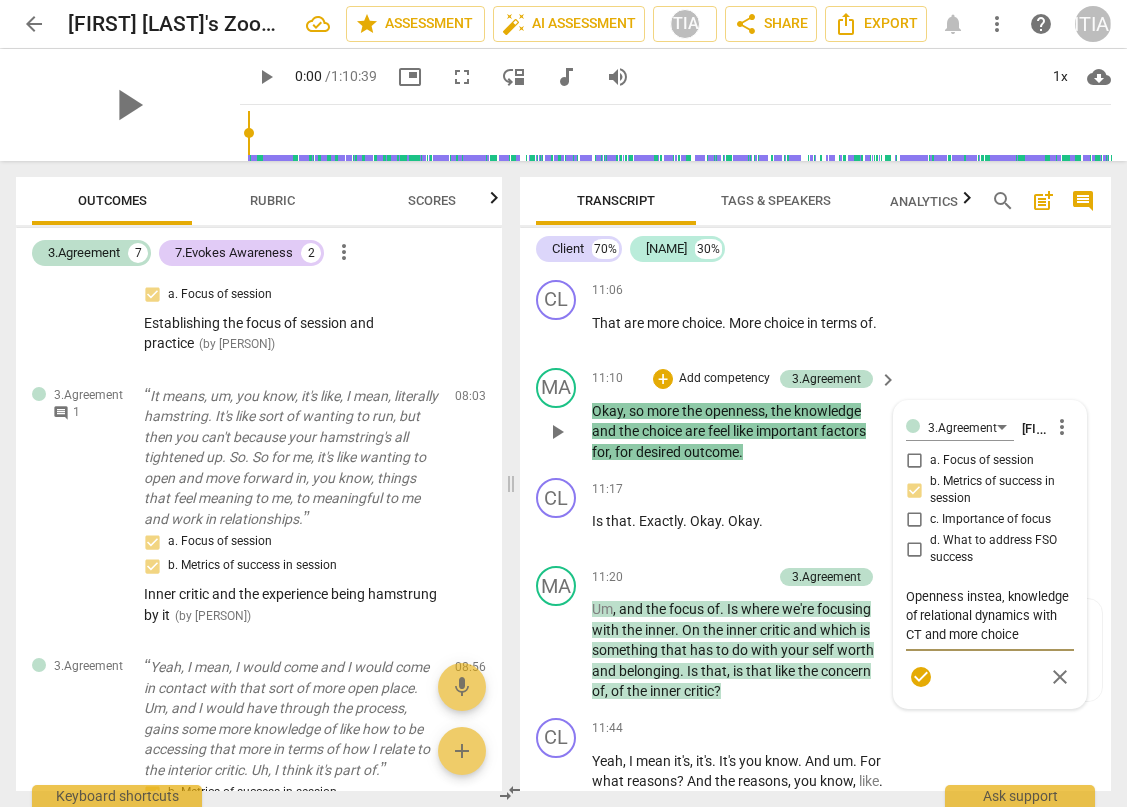 type on "Openness instead, knowledge of relational dynamics with CT and more choice" 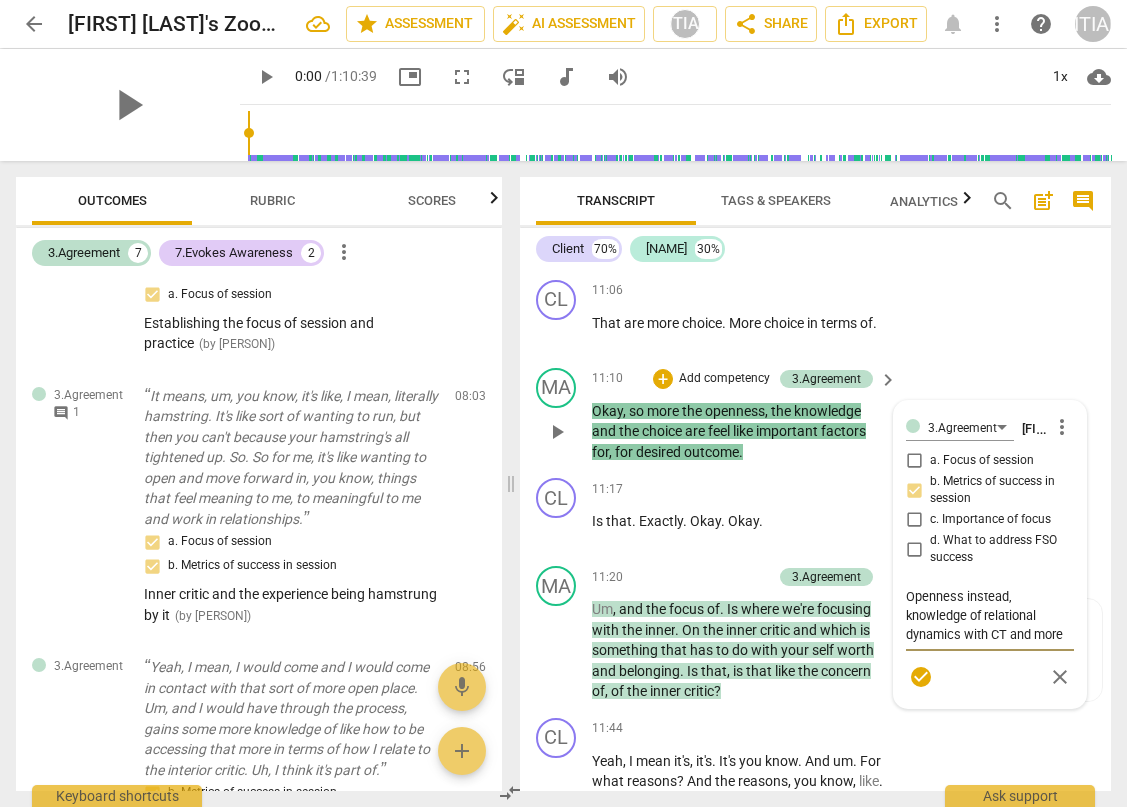 type on "Openness instead , knowledge of relational dynamics with CT and more choice" 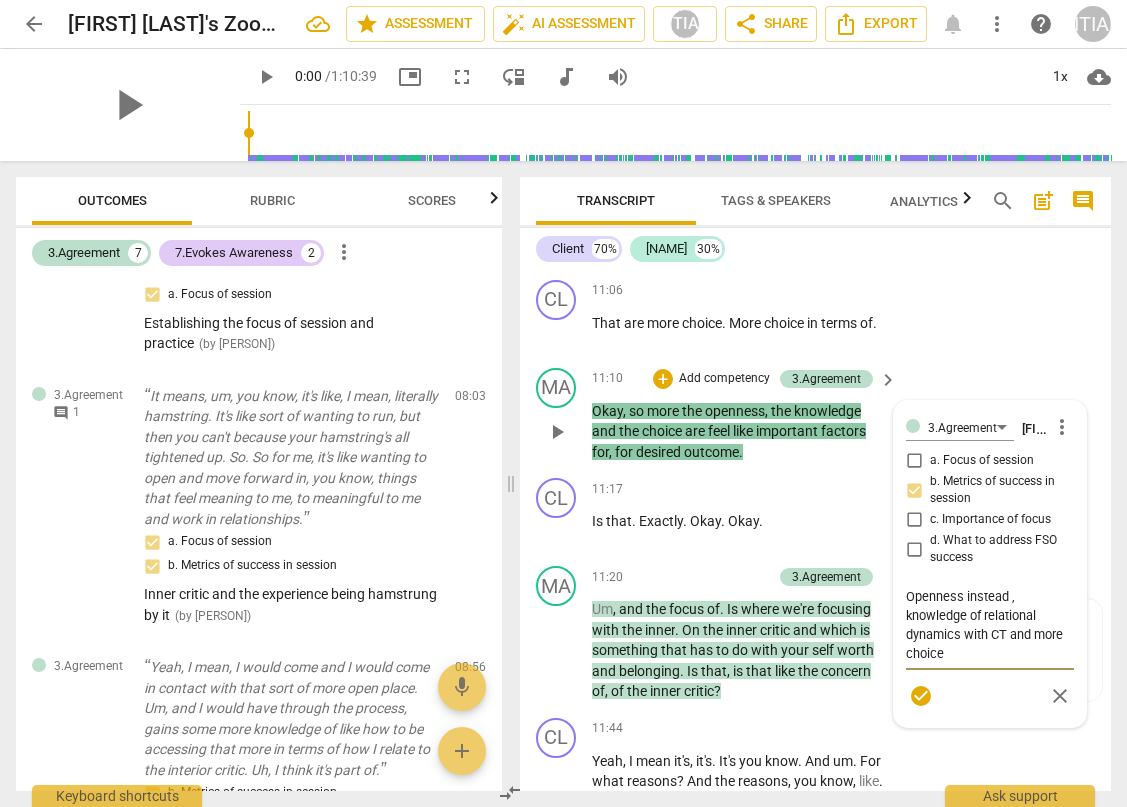 type on "Openness instead o, knowledge of relational dynamics with CT and more choice" 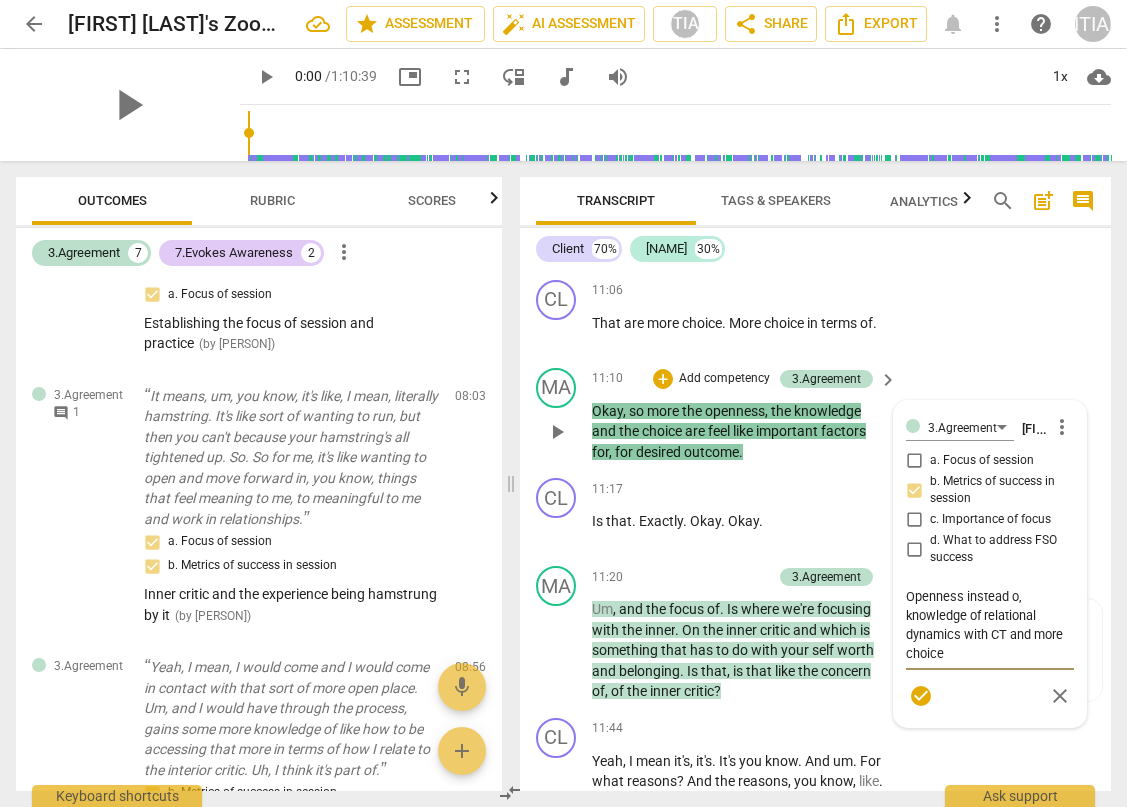 type on "Openness instead of, knowledge of relational dynamics with CT and more choice" 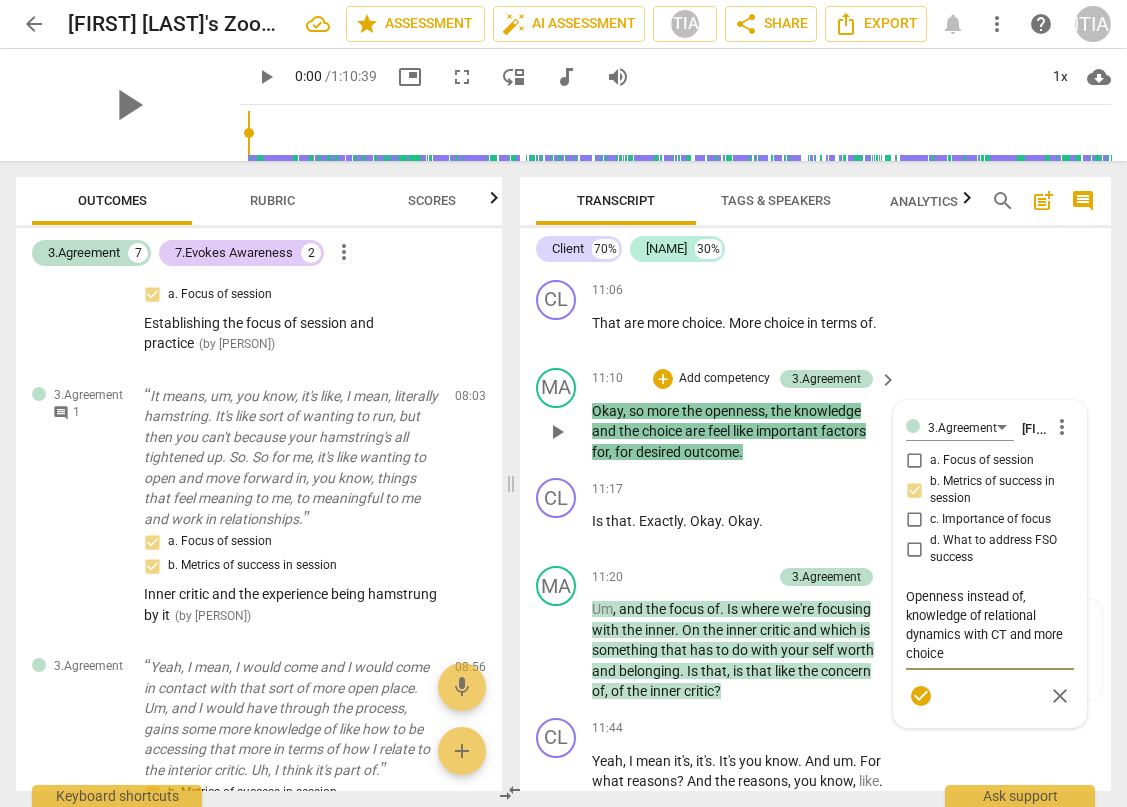 type on "Openness instead of , knowledge of relational dynamics with CT and more choice" 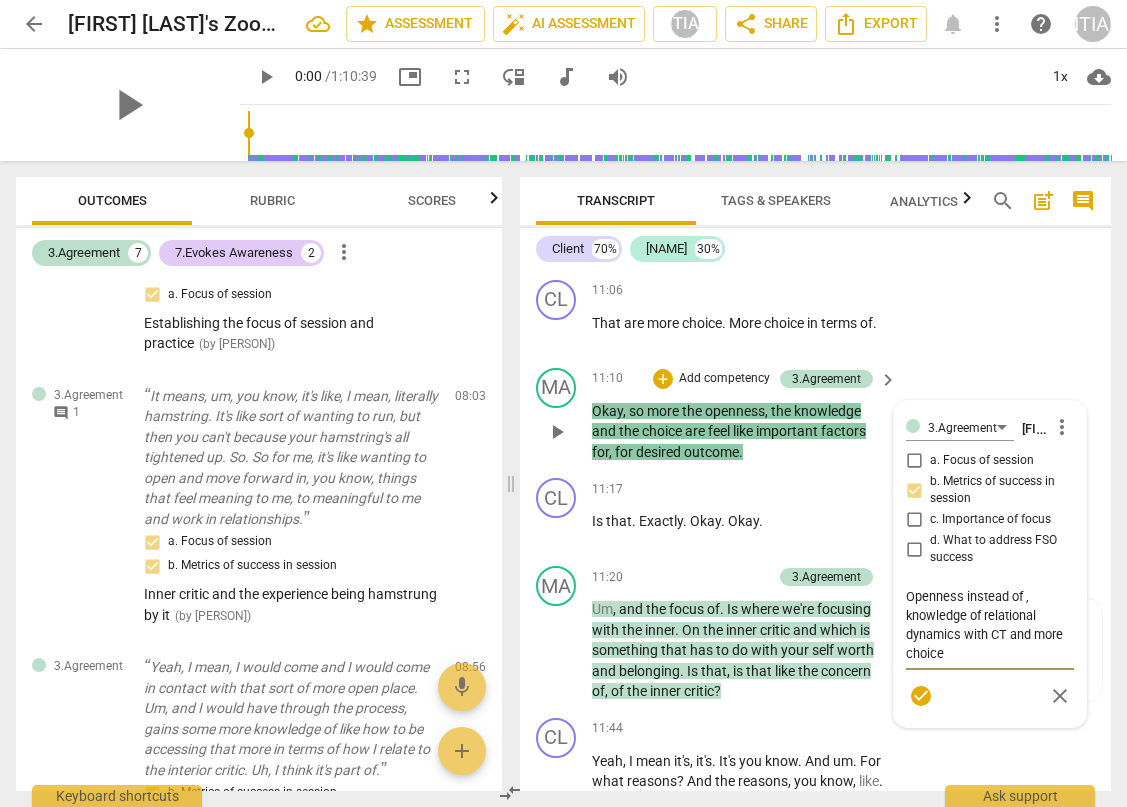 type on "Openness instead of c, knowledge of relational dynamics with CT and more choice" 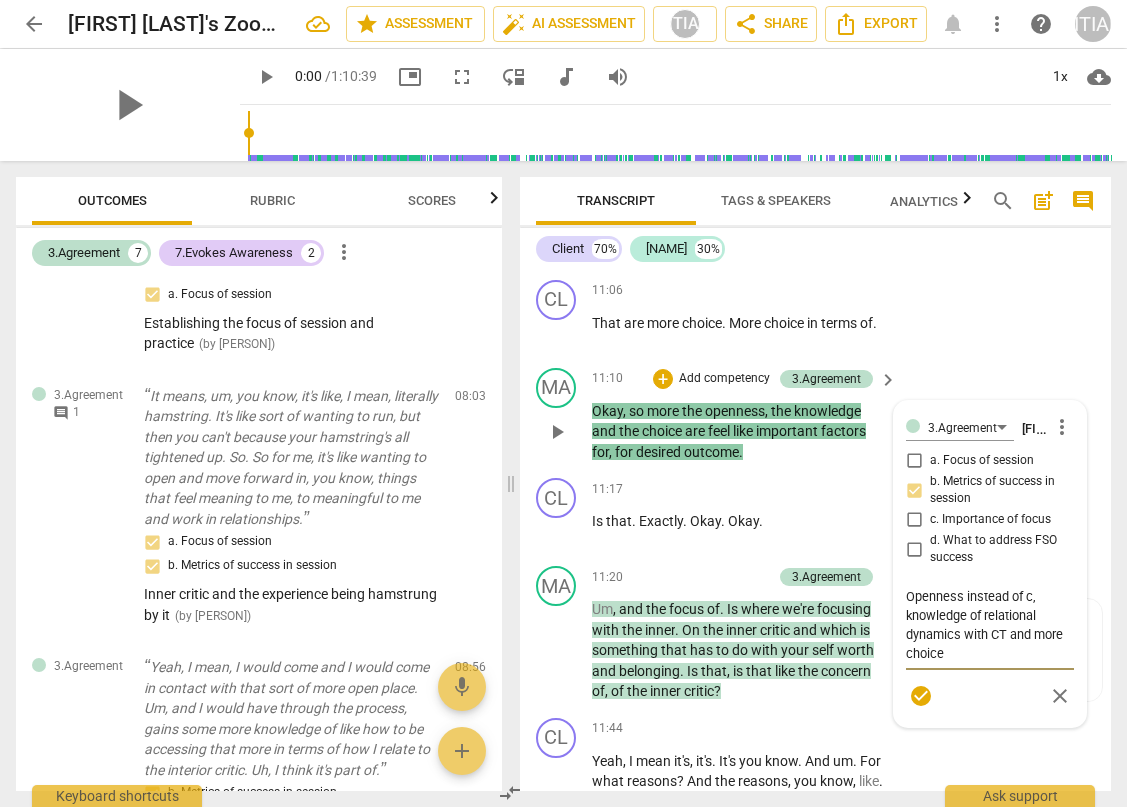 type on "Openness instead of co, knowledge of relational dynamics with CT and more choice" 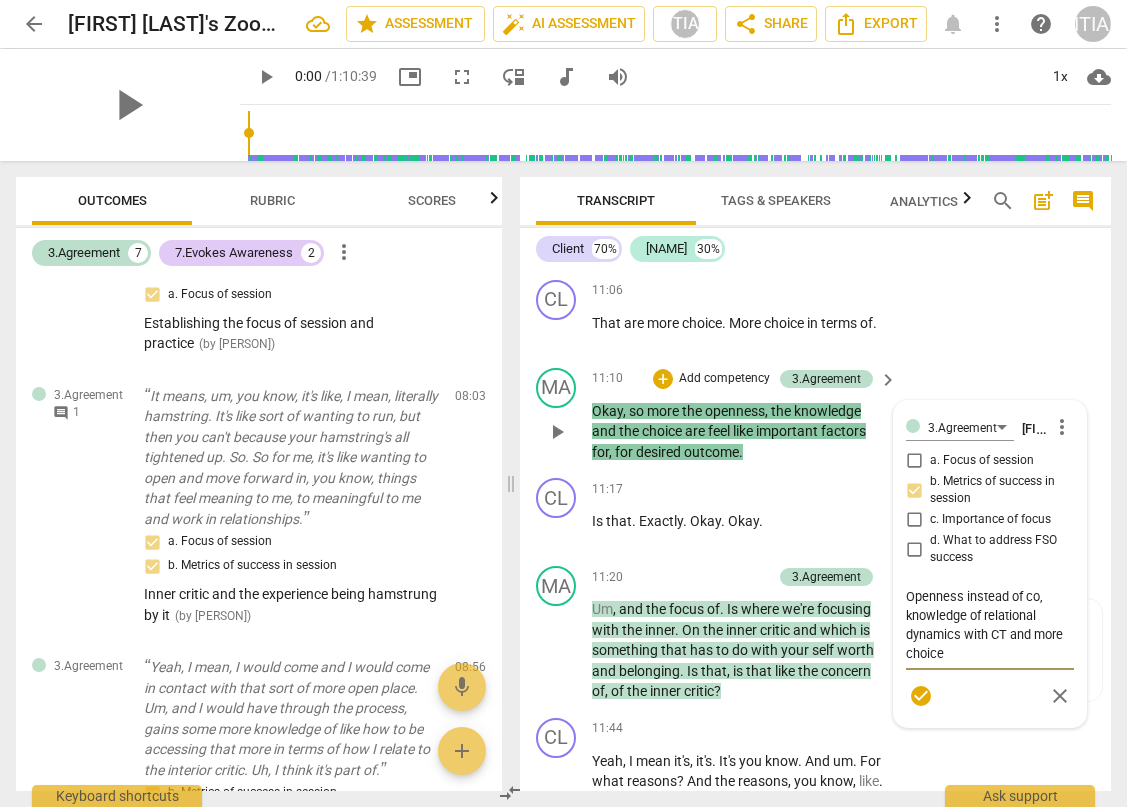 type on "Openness instead of con, knowledge of relational dynamics with CT and more choice" 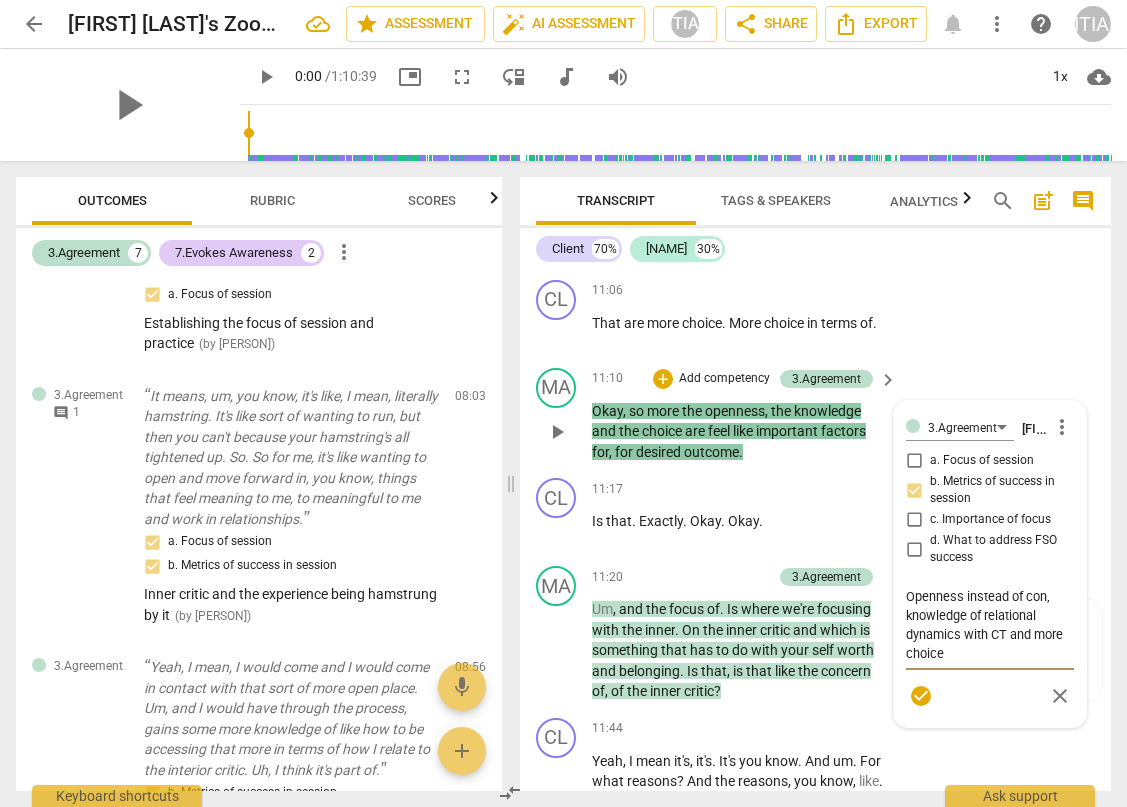 type on "Openness instead of cont, knowledge of relational dynamics with CT and more choice" 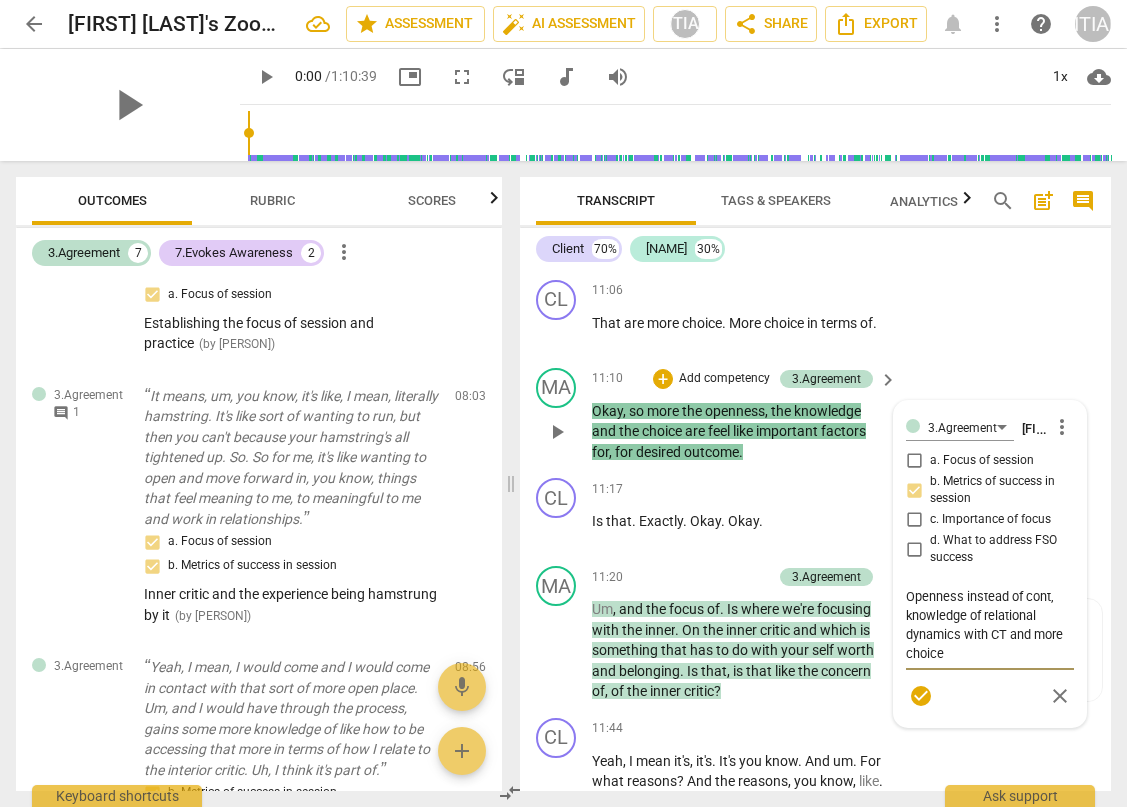 type on "Openness instead of contr, knowledge of relational dynamics with CT and more choice" 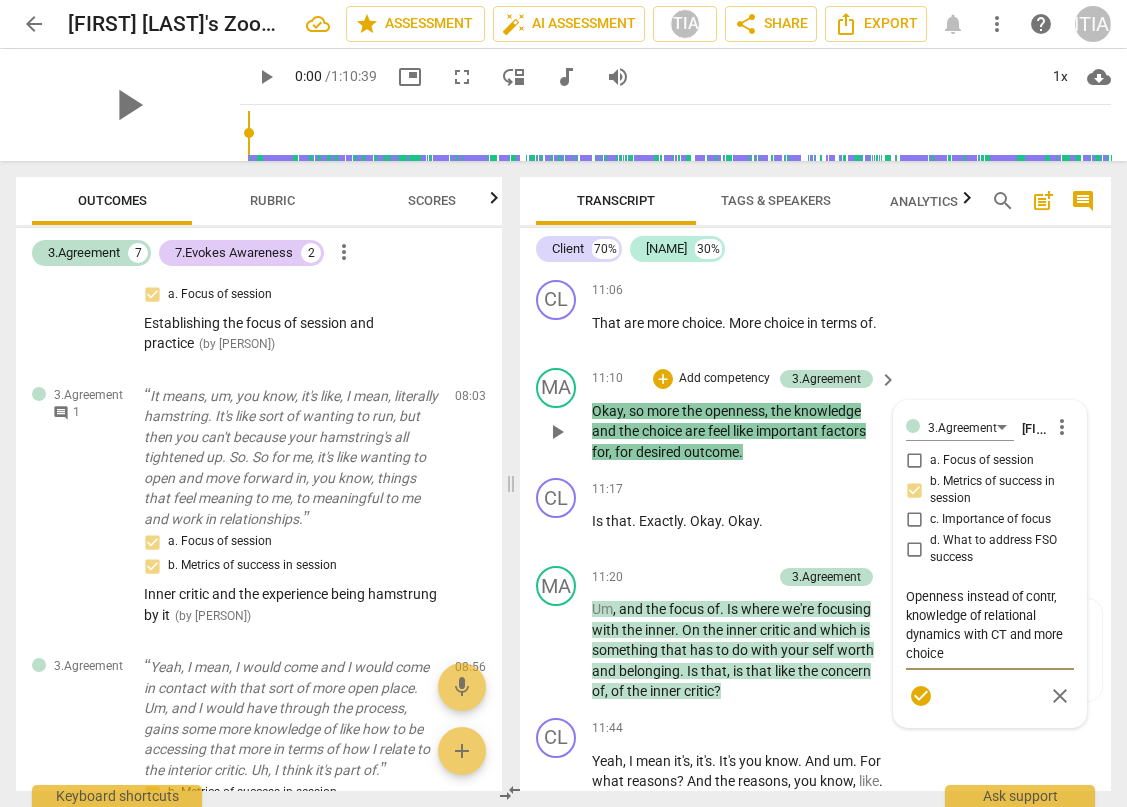 type on "Openness instead of contra, knowledge of relational dynamics with CT and more choice" 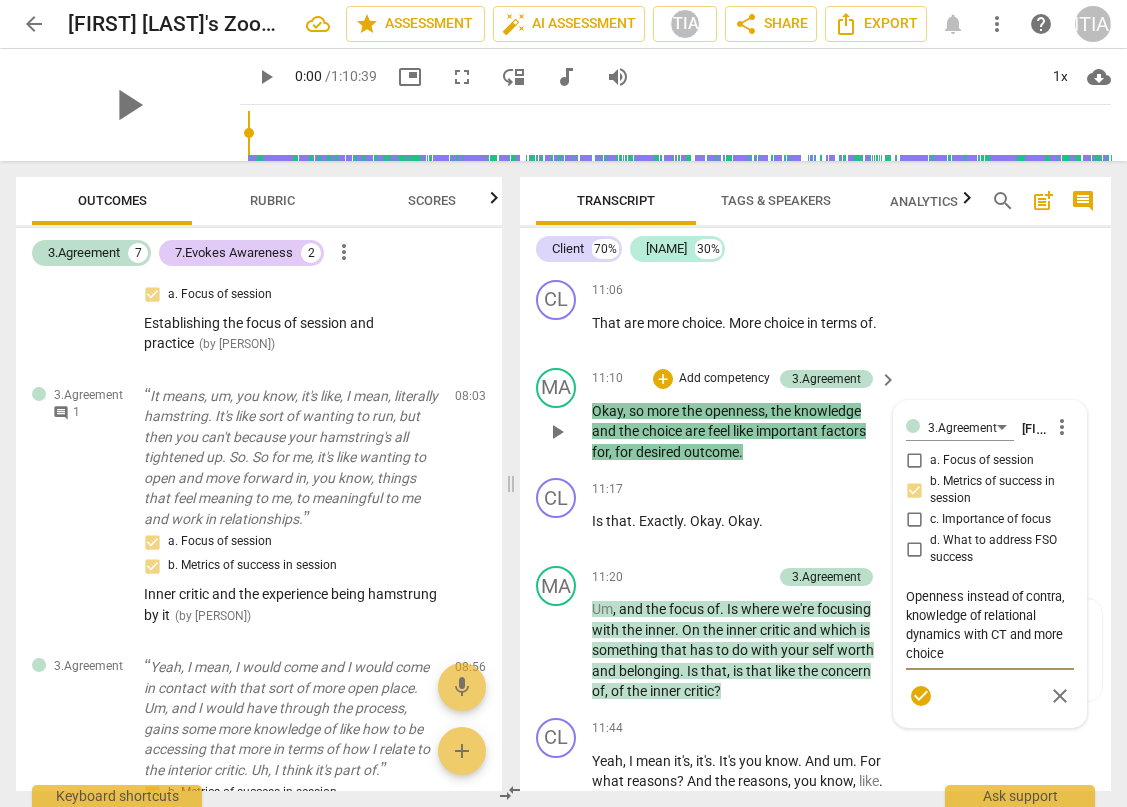 type on "Openness instead of contrac, knowledge of relational dynamics with CT and more choice" 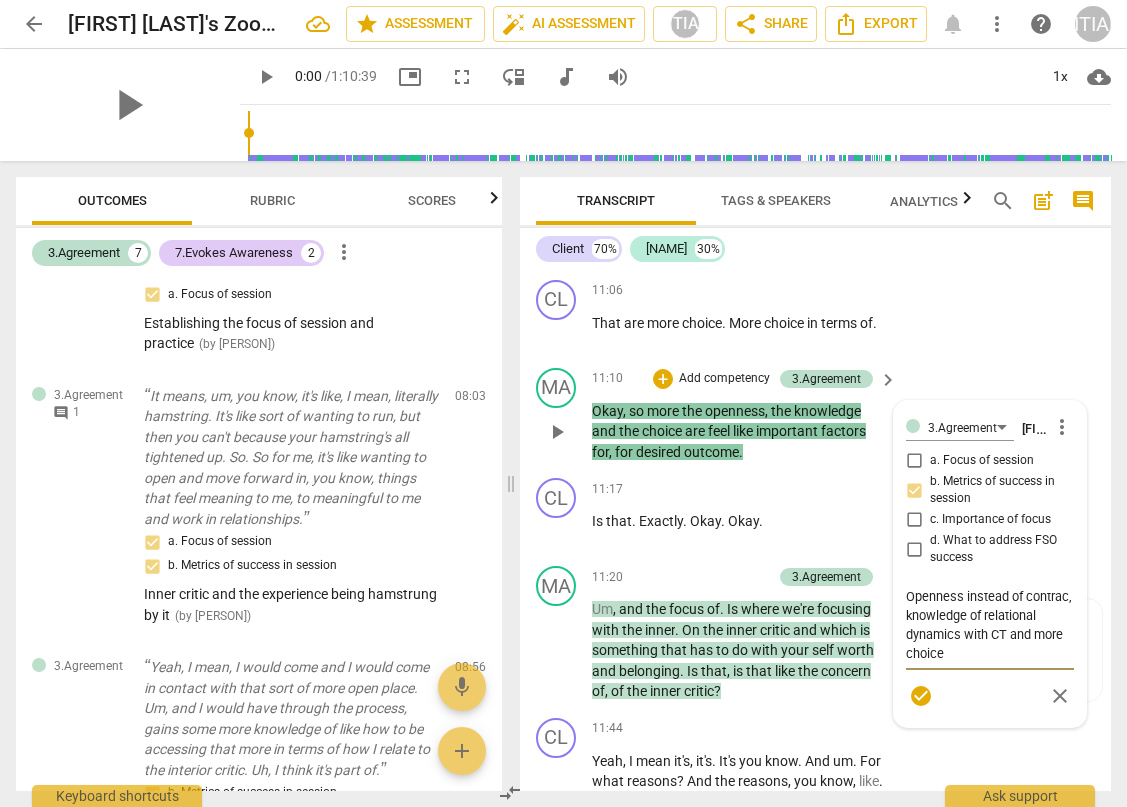 type on "Openness instead of contract, knowledge of relational dynamics with [CLIENT_TYPE] and more choice" 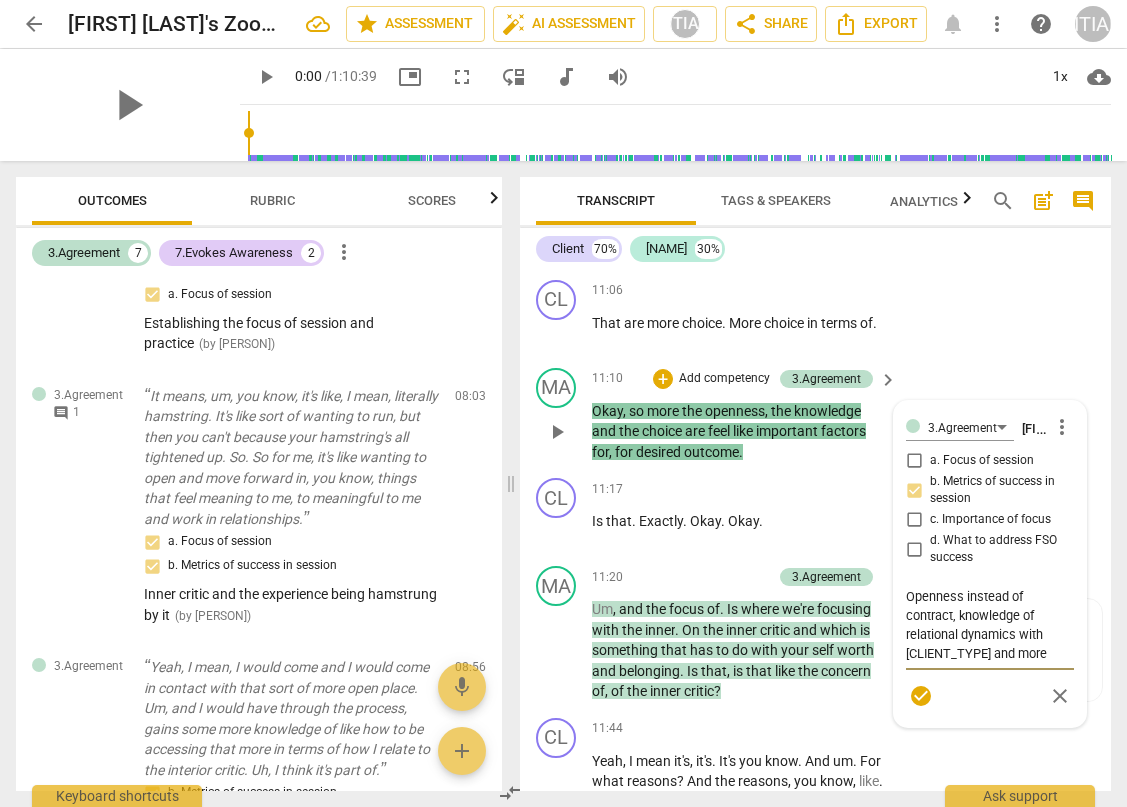 type on "Openness instead of contracti, knowledge of relational dynamics with CT and more choice" 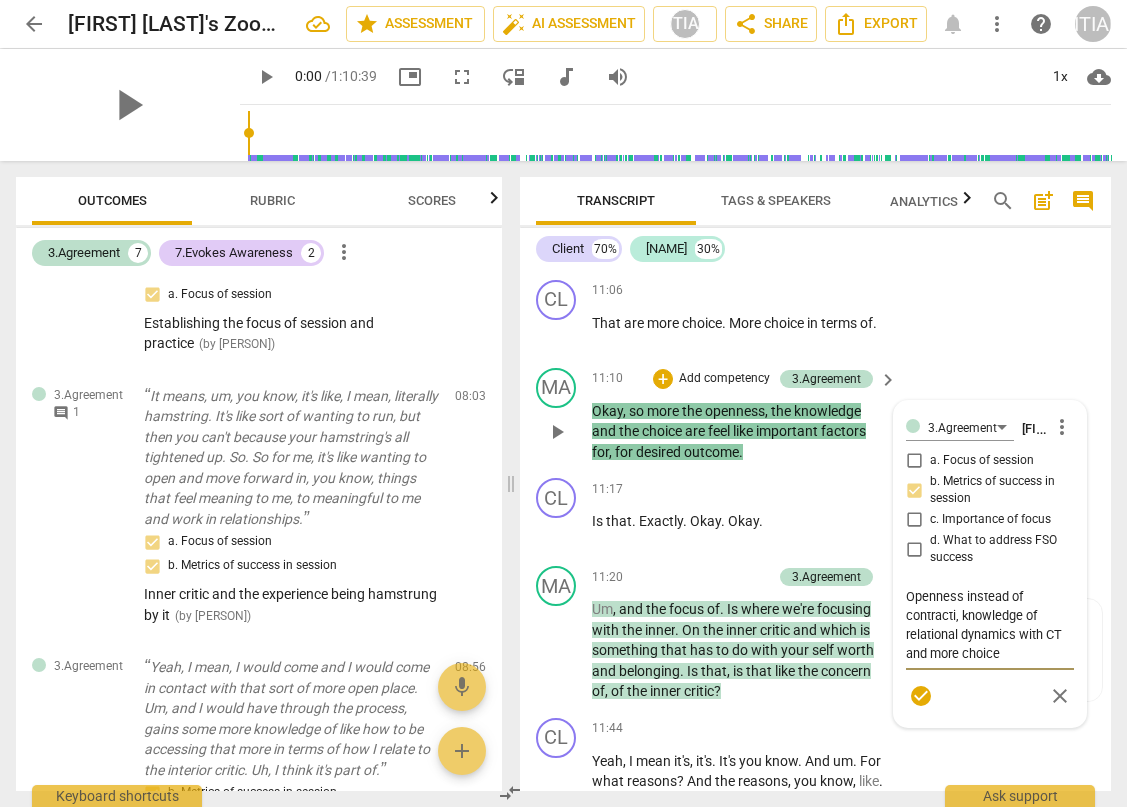 type on "Openness instead of contractio, knowledge of relational dynamics with CT and more choice" 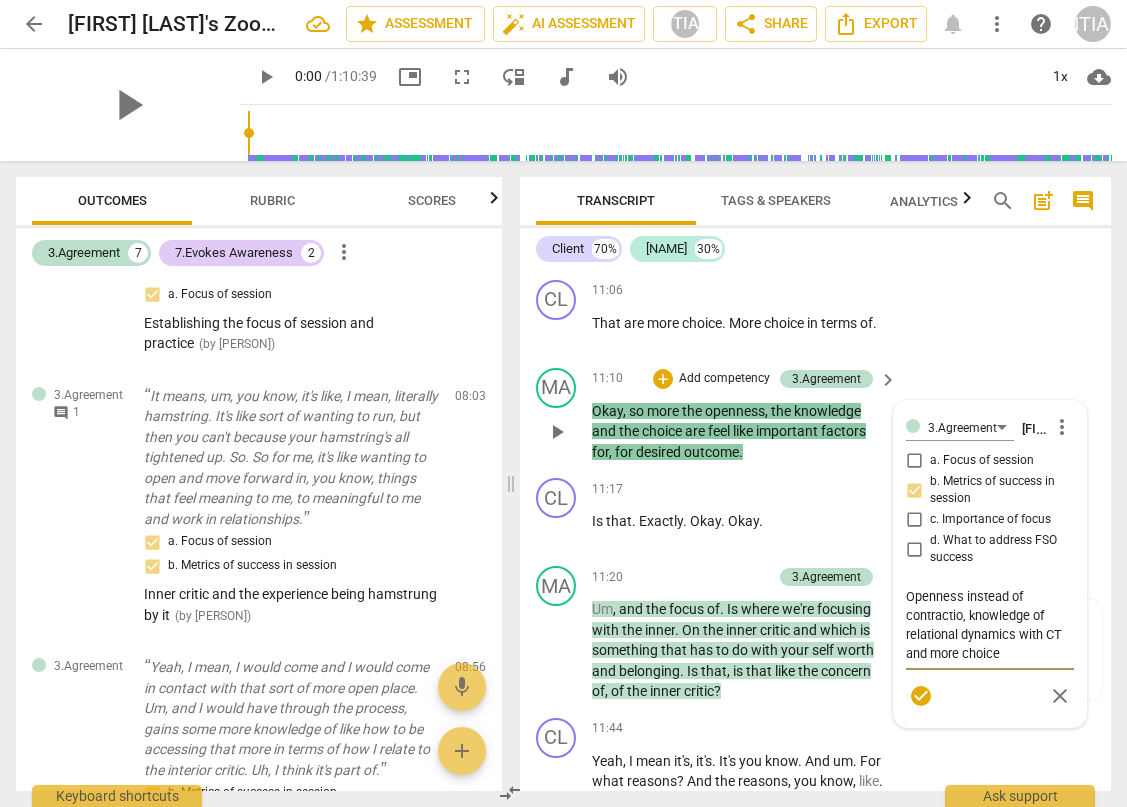 type on "Openness instead of contraction, knowledge of relational dynamics with CT and more choice" 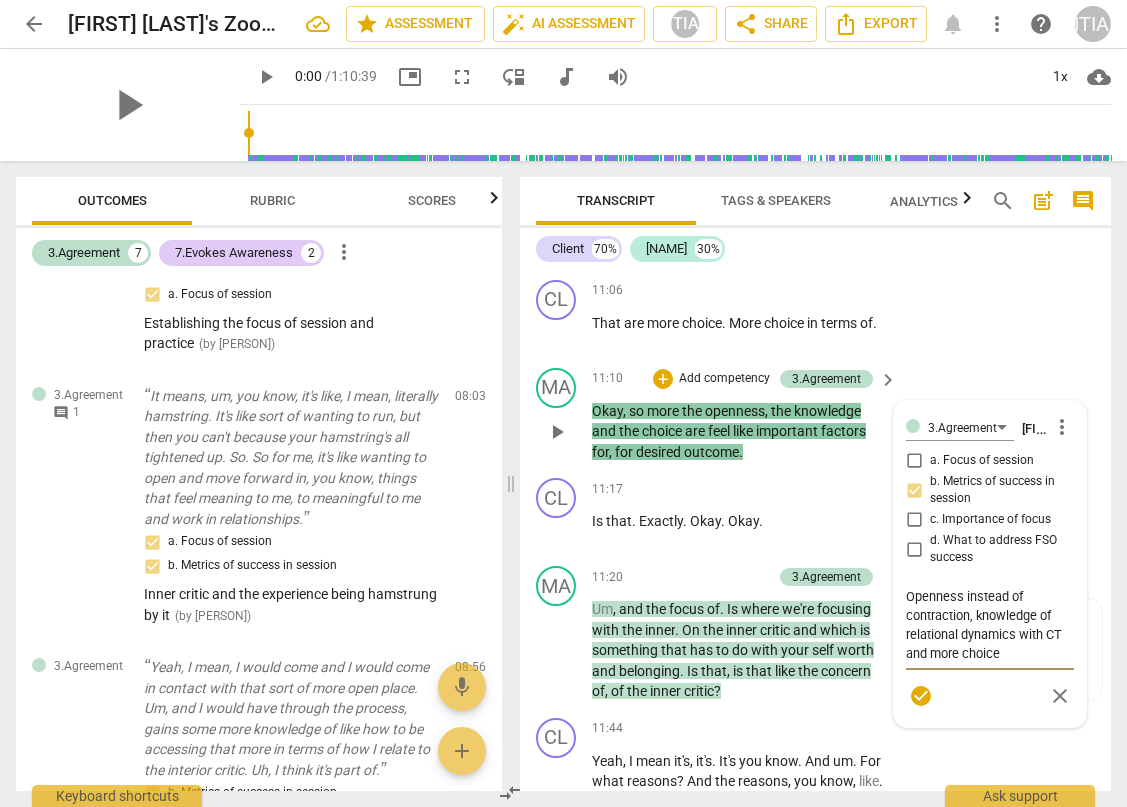 click on "Openness instead of contraction, knowledge of relational dynamics with CT and more choice" at bounding box center (990, 625) 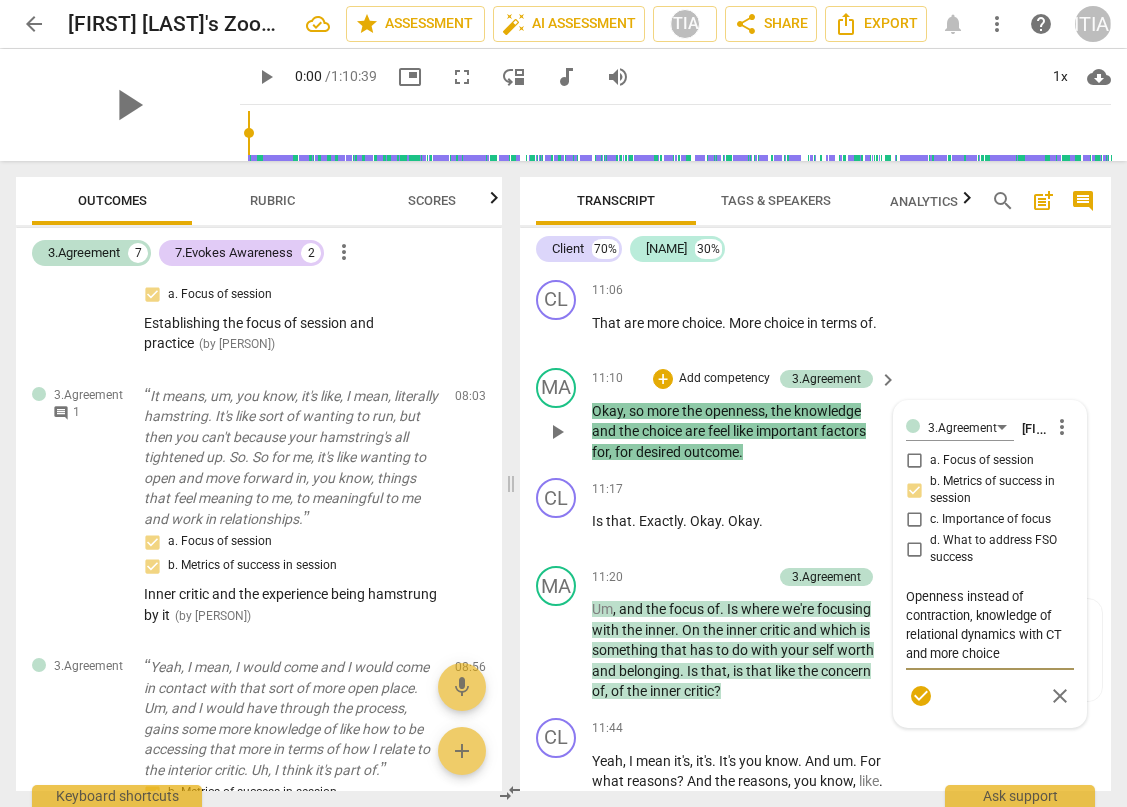 type on "Openness instead of contraction, knowledge of relational dynamics with CT tand more choice" 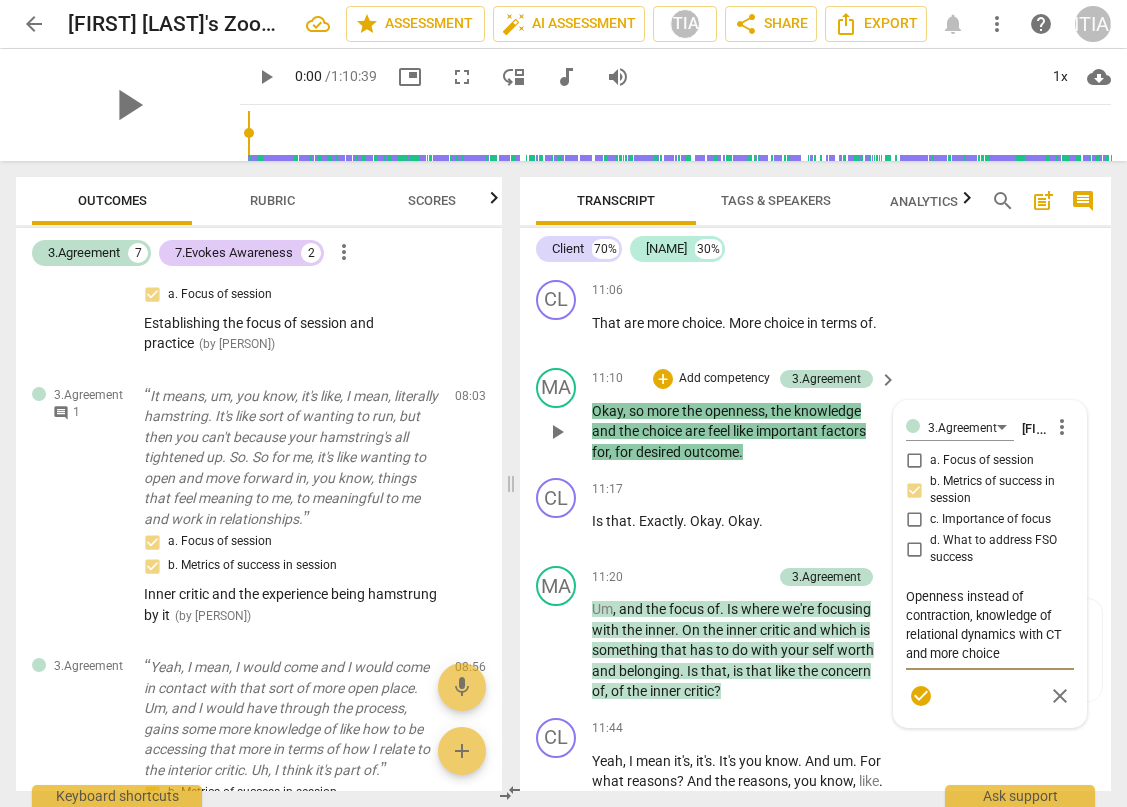 type on "Openness instead of contraction, knowledge of relational dynamics with CT tand more choice" 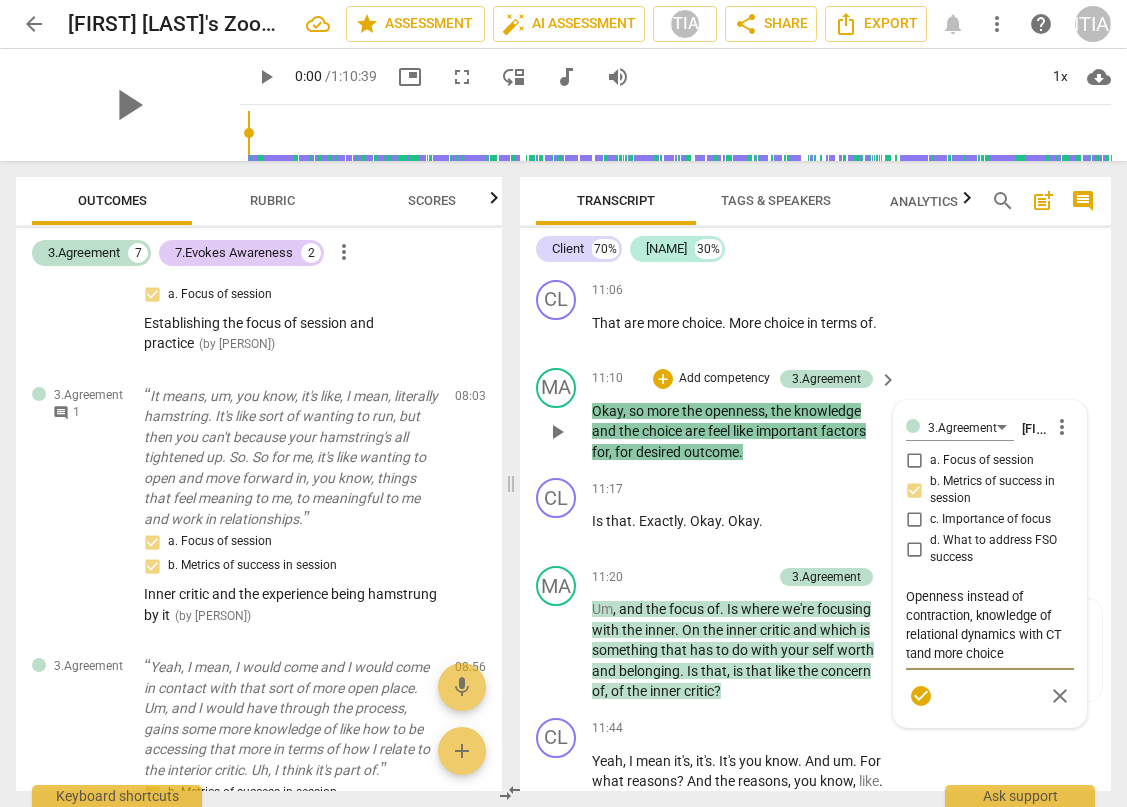 type on "Openness instead of contraction, knowledge of relational dynamics with [CLIENT_TYPE] thand more choice" 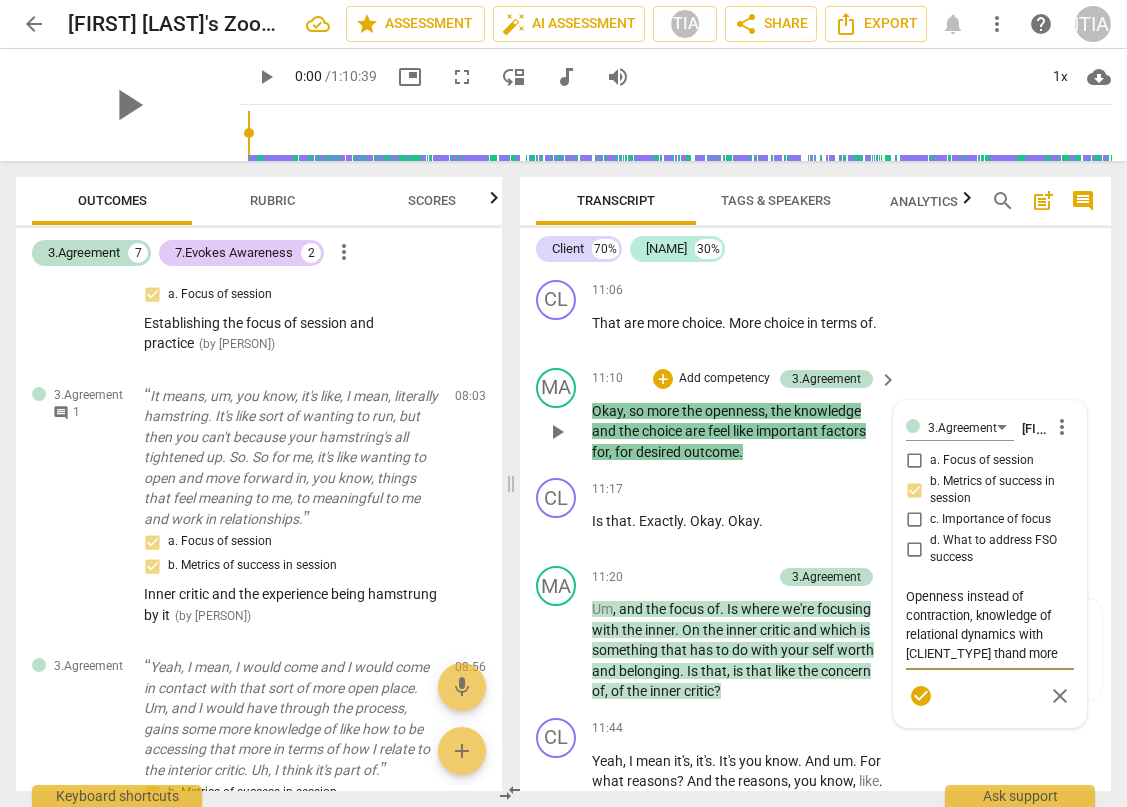 type on "Openness instead of contraction, knowledge of relational dynamics with CT thaand more choice" 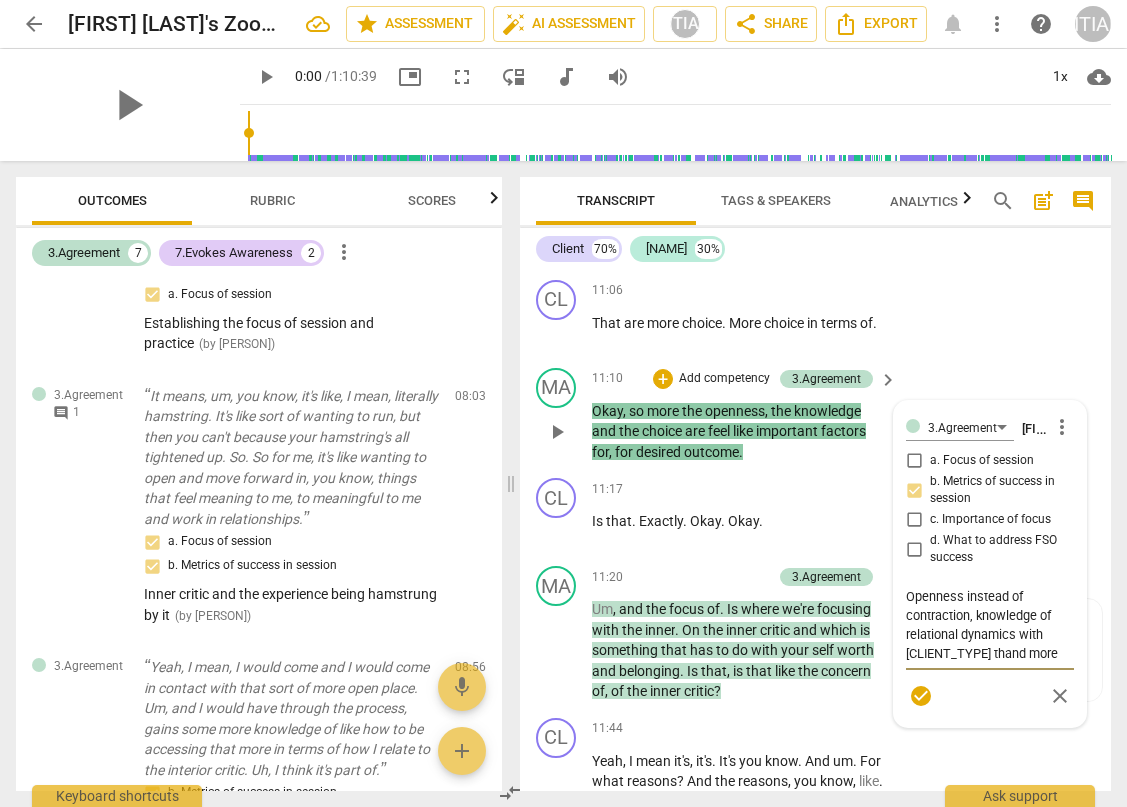 type on "Openness instead of contraction, knowledge of relational dynamics with CT thaand more choice" 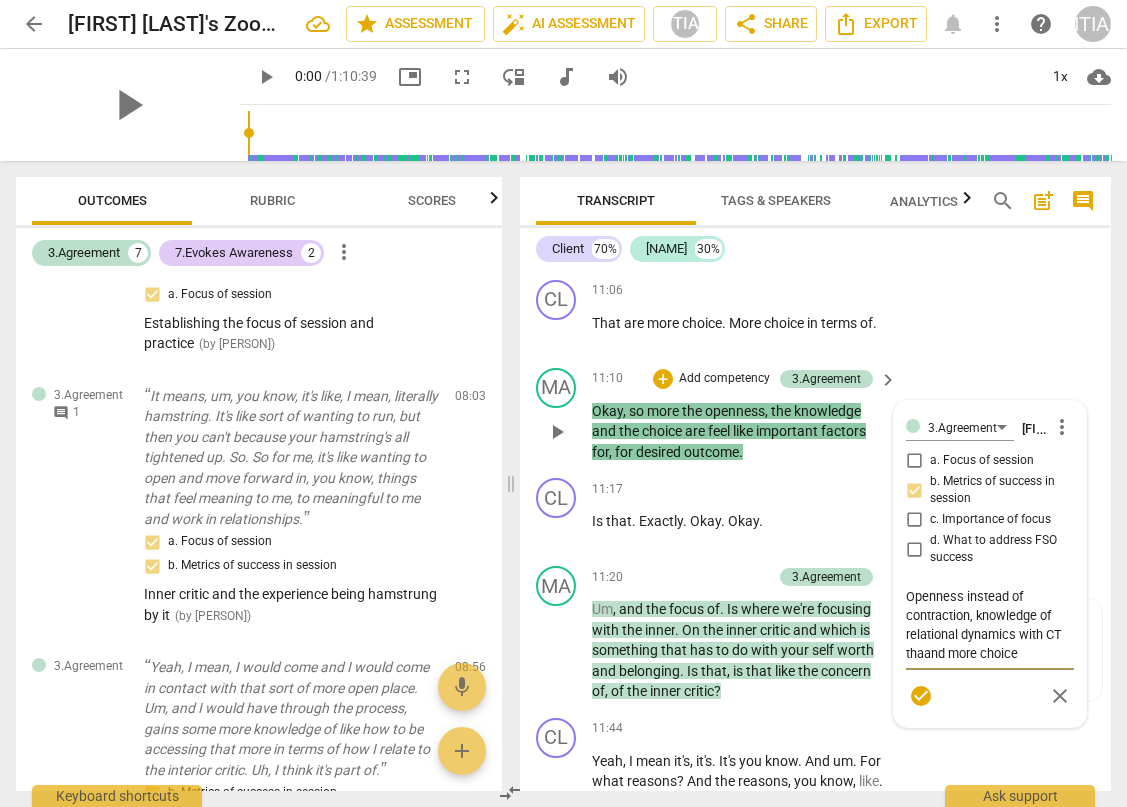 type on "Openness instead of contraction, knowledge of relational dynamics with CT thatand more choice" 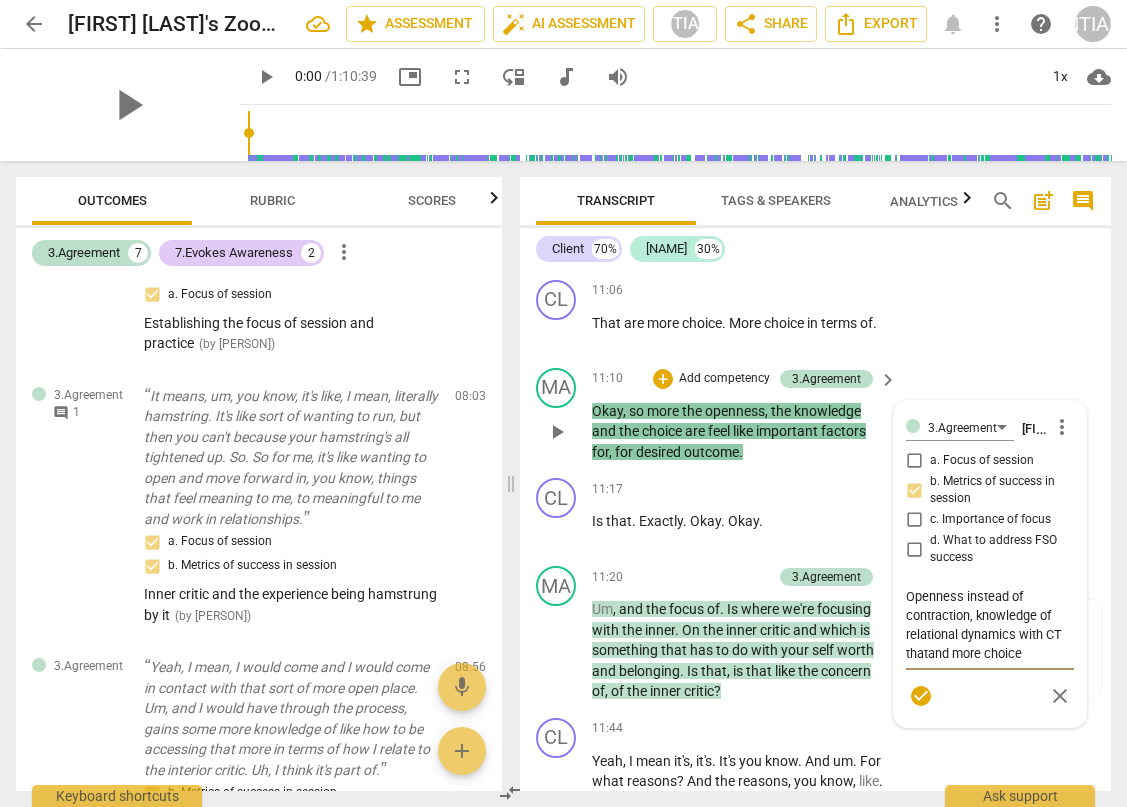 type on "Openness instead of contraction, knowledge of relational dynamics with CT thaand more choice" 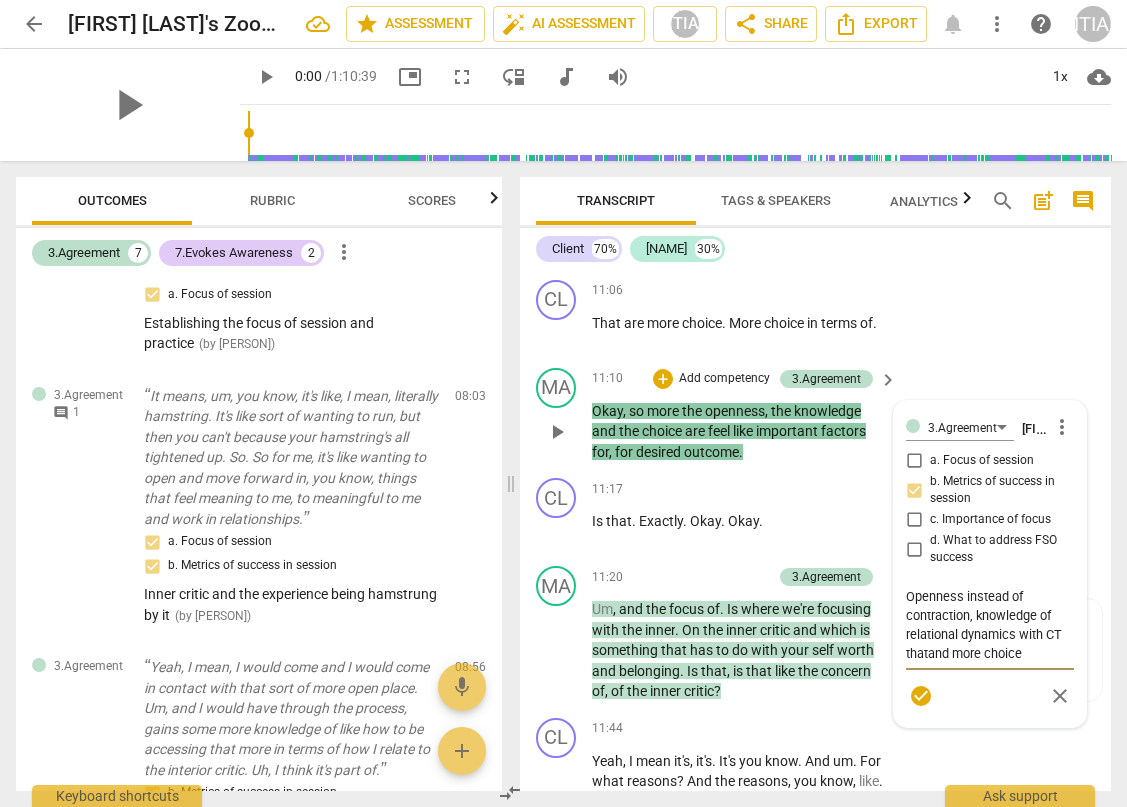 type on "Openness instead of contraction, knowledge of relational dynamics with CT thaand more choice" 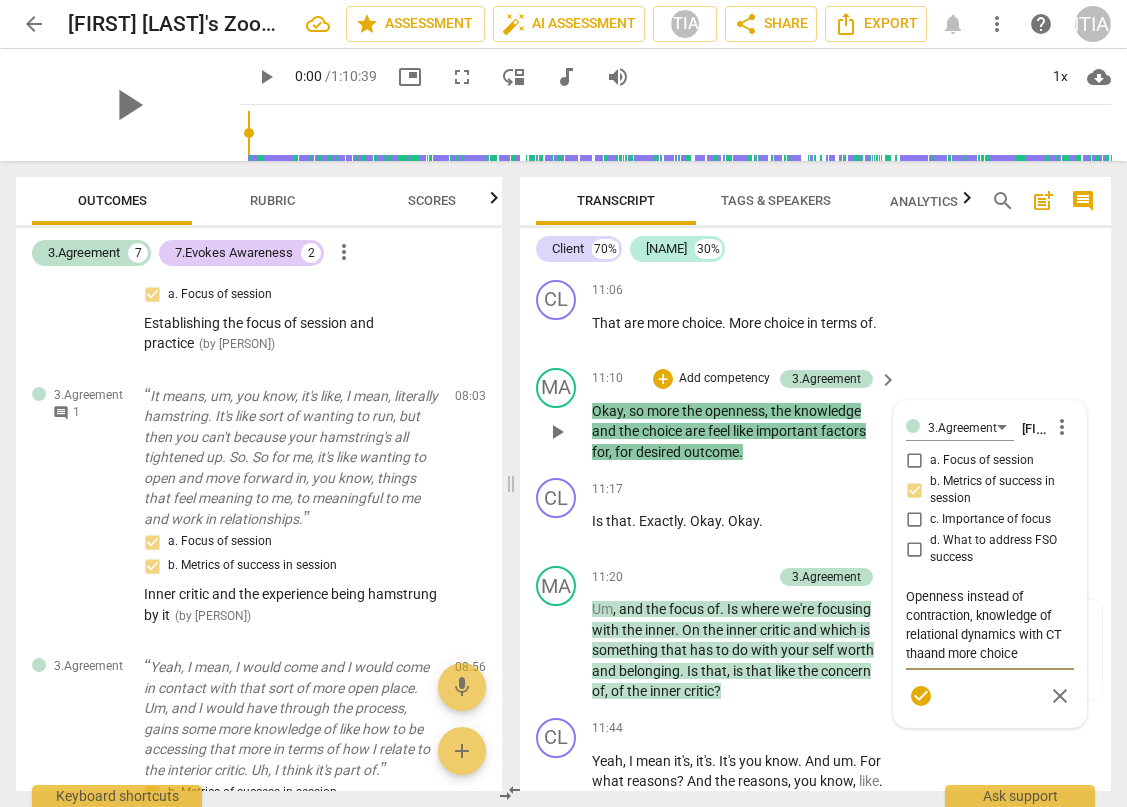 type on "Openness instead of contraction, knowledge of relational dynamics with [CLIENT_TYPE] thand more choice" 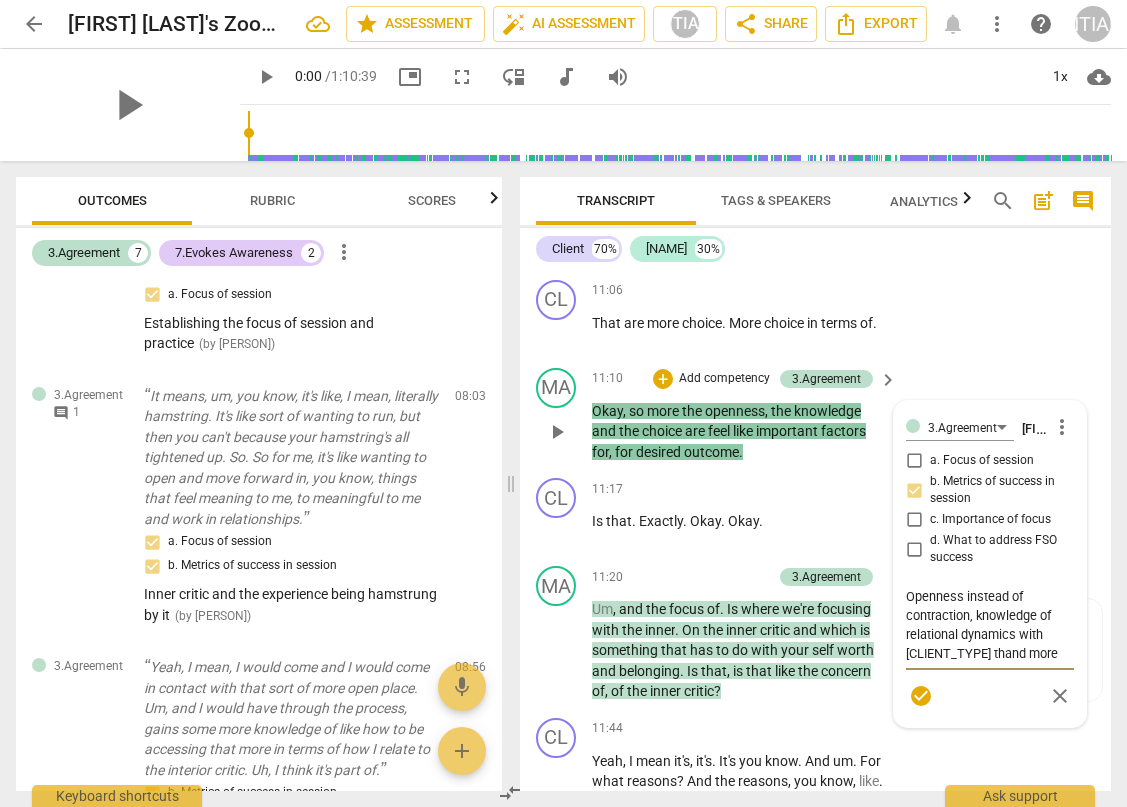 type on "Openness instead of contraction, knowledge of relational dynamics with CT tand more choice" 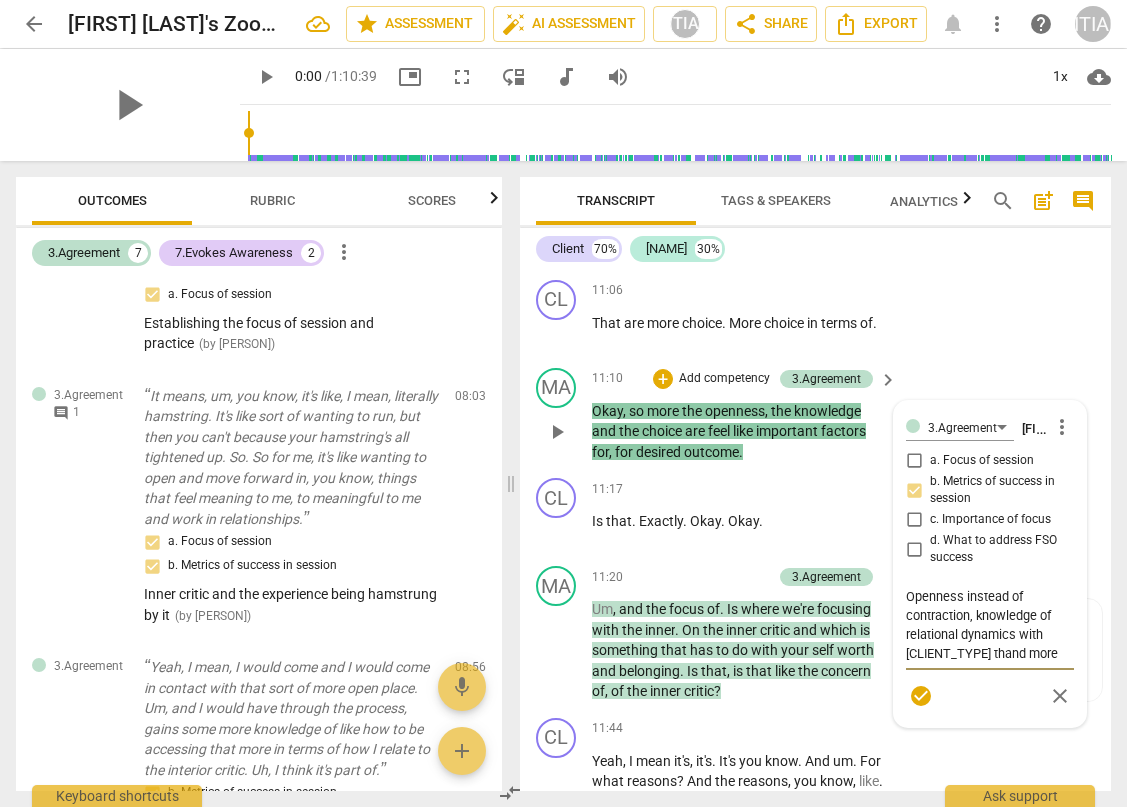 type on "Openness instead of contraction, knowledge of relational dynamics with CT tand more choice" 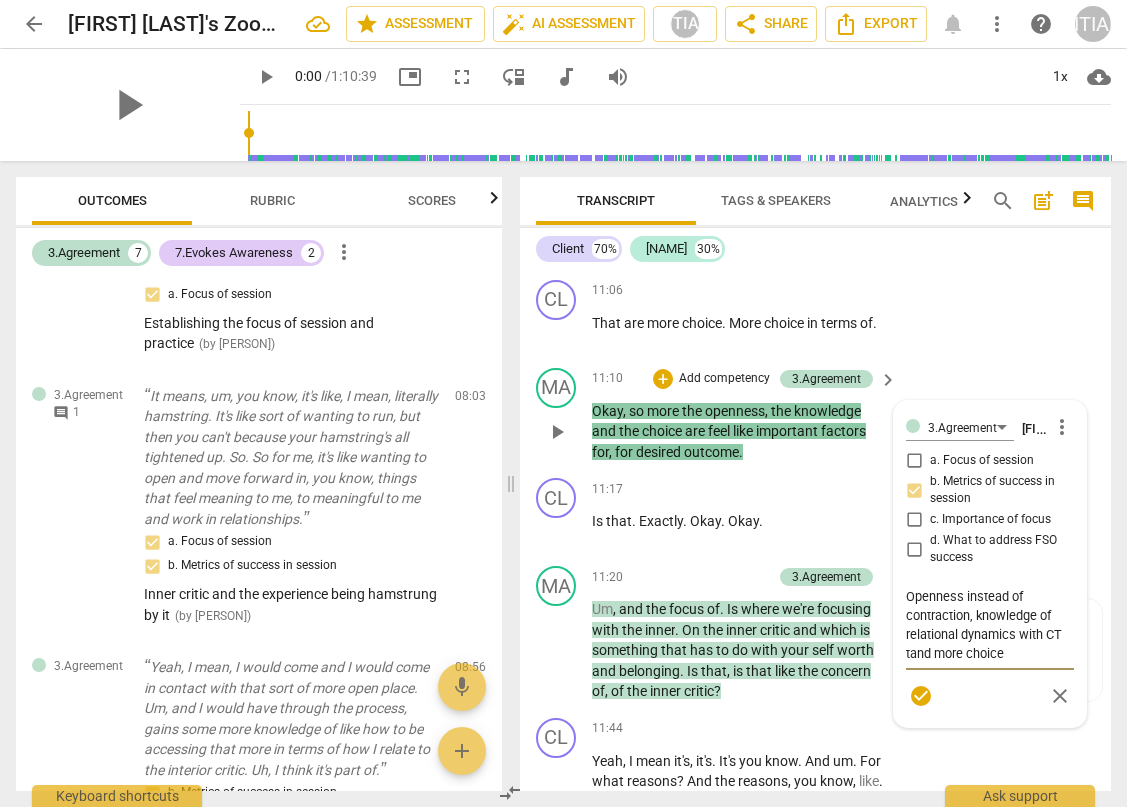 type on "Openness instead of contraction, knowledge of relational dynamics with CT and more choice" 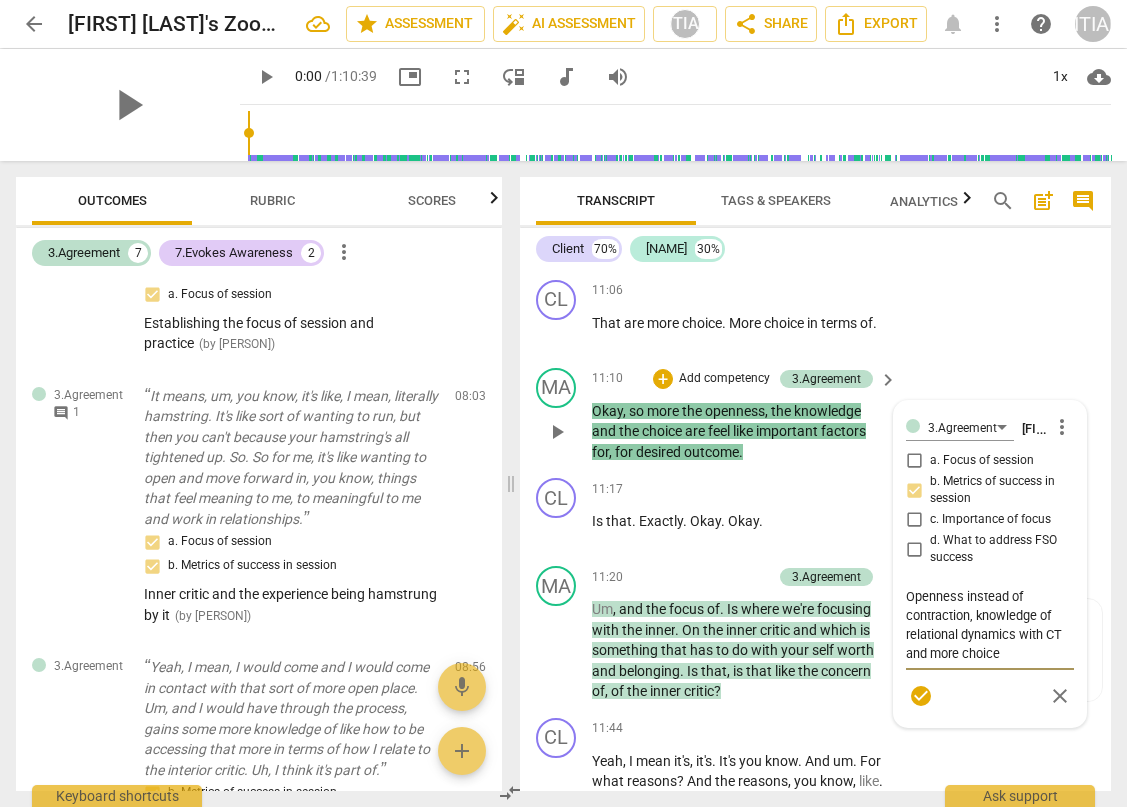 type on "Openness instead of contraction, knowledge of relational dynamics with CT iand more choice" 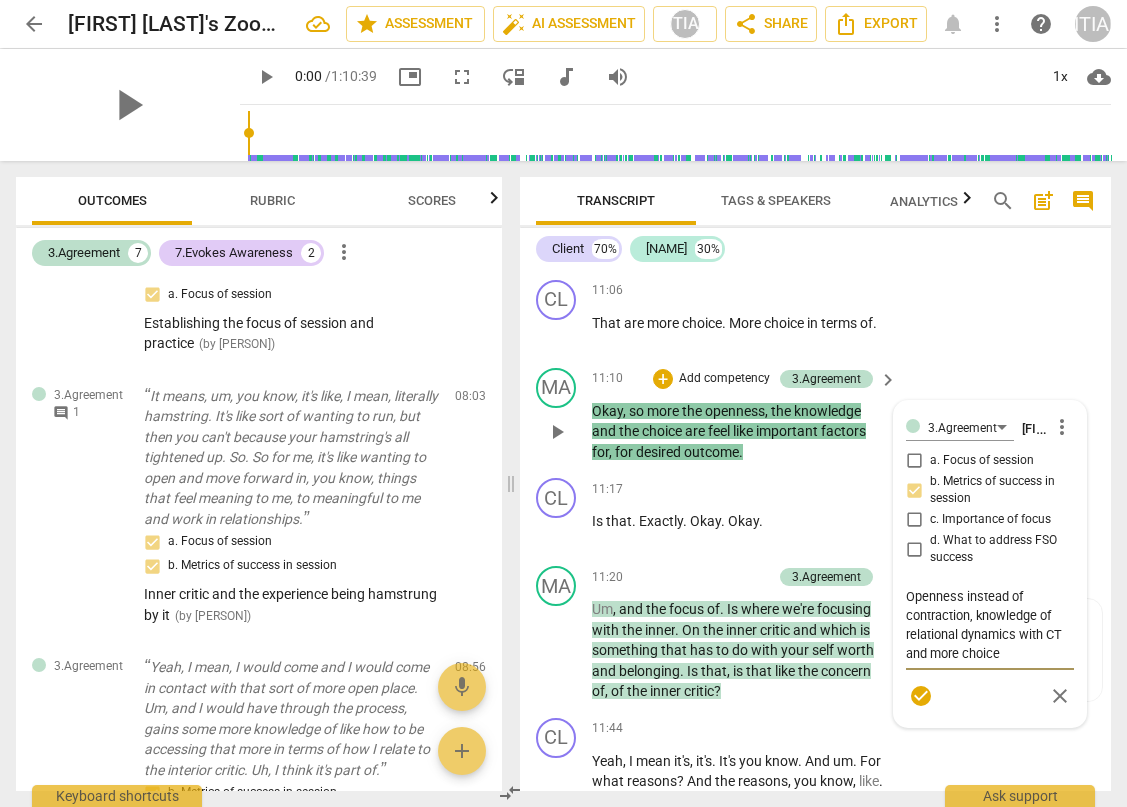type on "Openness instead of contraction, knowledge of relational dynamics with CT iand more choice" 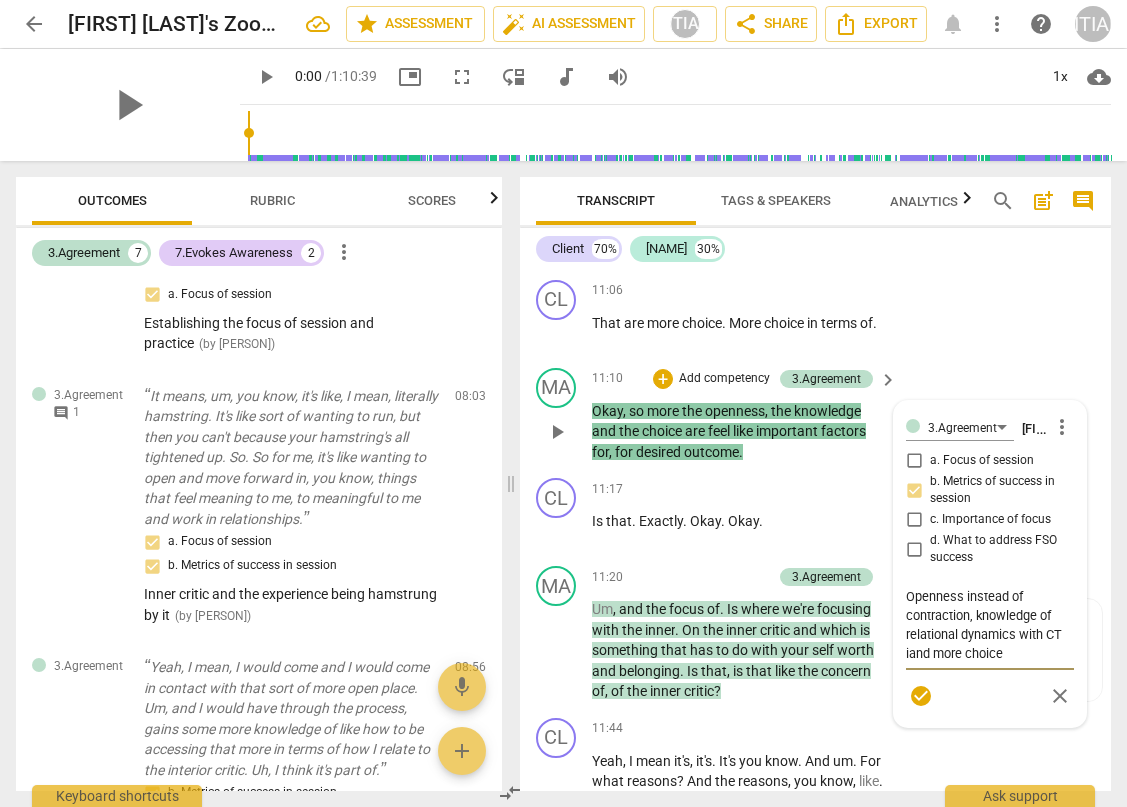 type on "Openness instead of contraction, knowledge of relational dynamics with [CLIENT_TYPE] inand more choice" 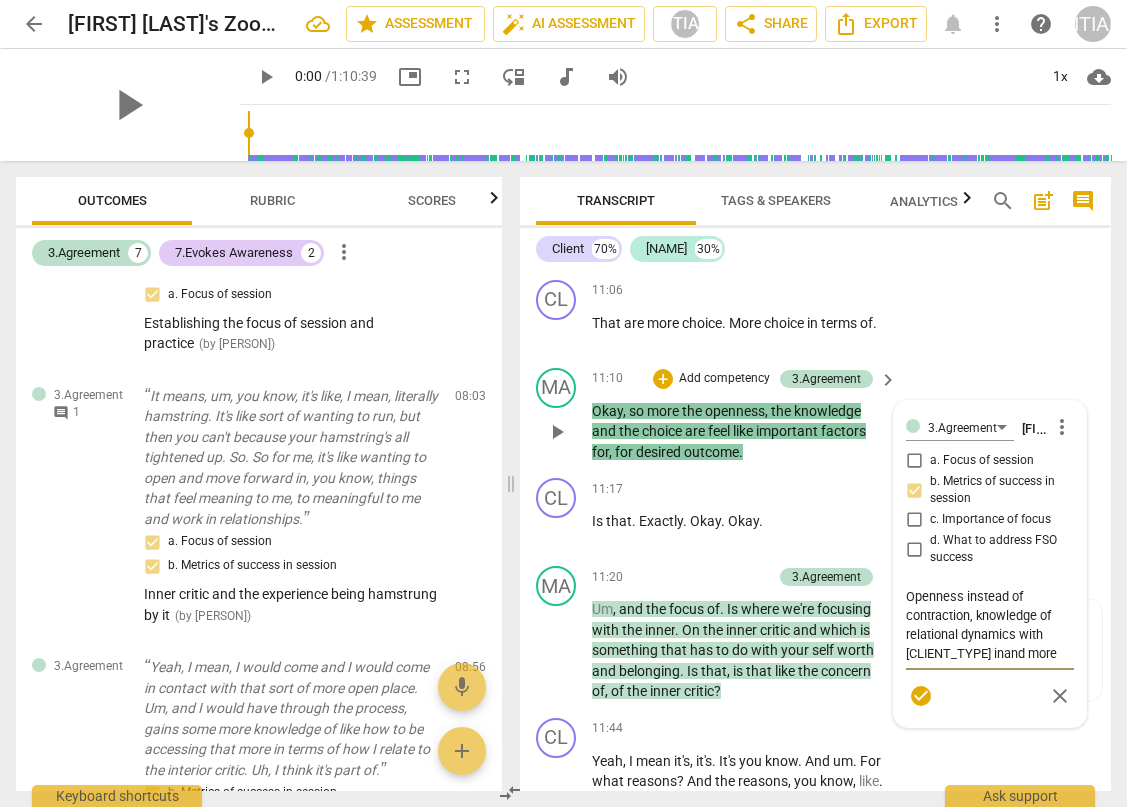 type on "Openness instead of contraction, knowledge of relational dynamics with CT iand more choice" 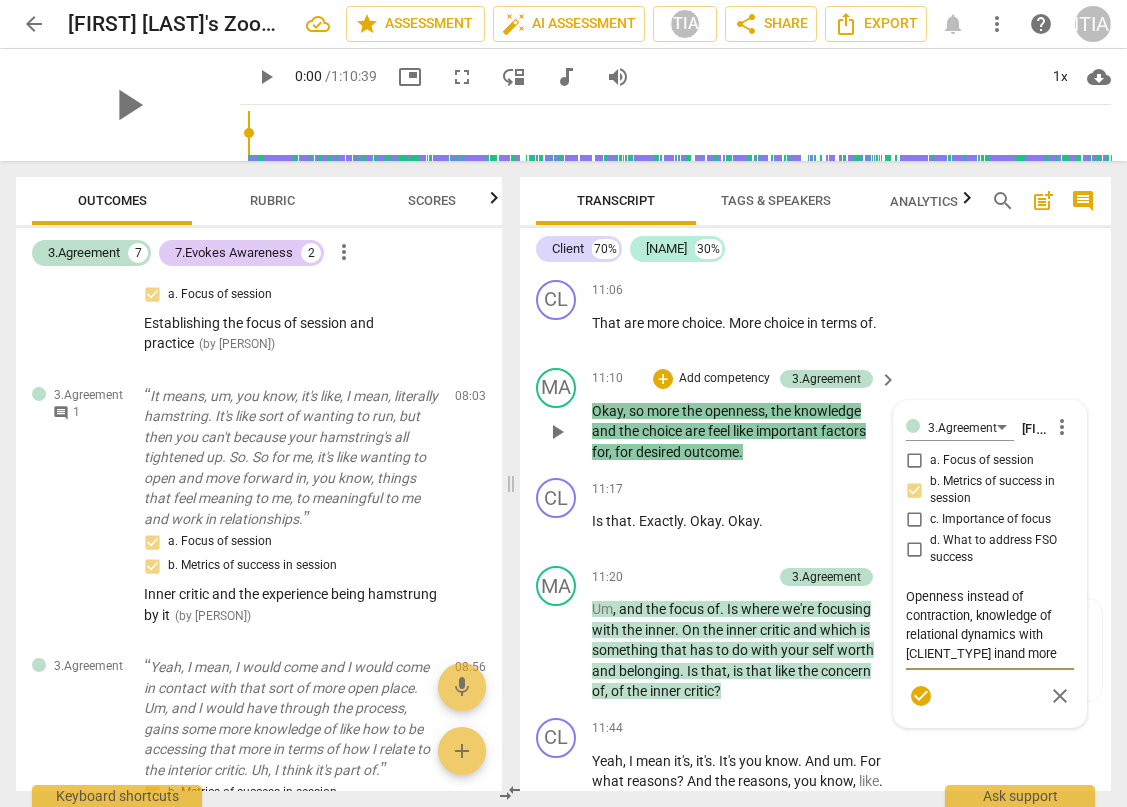 type on "Openness instead of contraction, knowledge of relational dynamics with CT iand more choice" 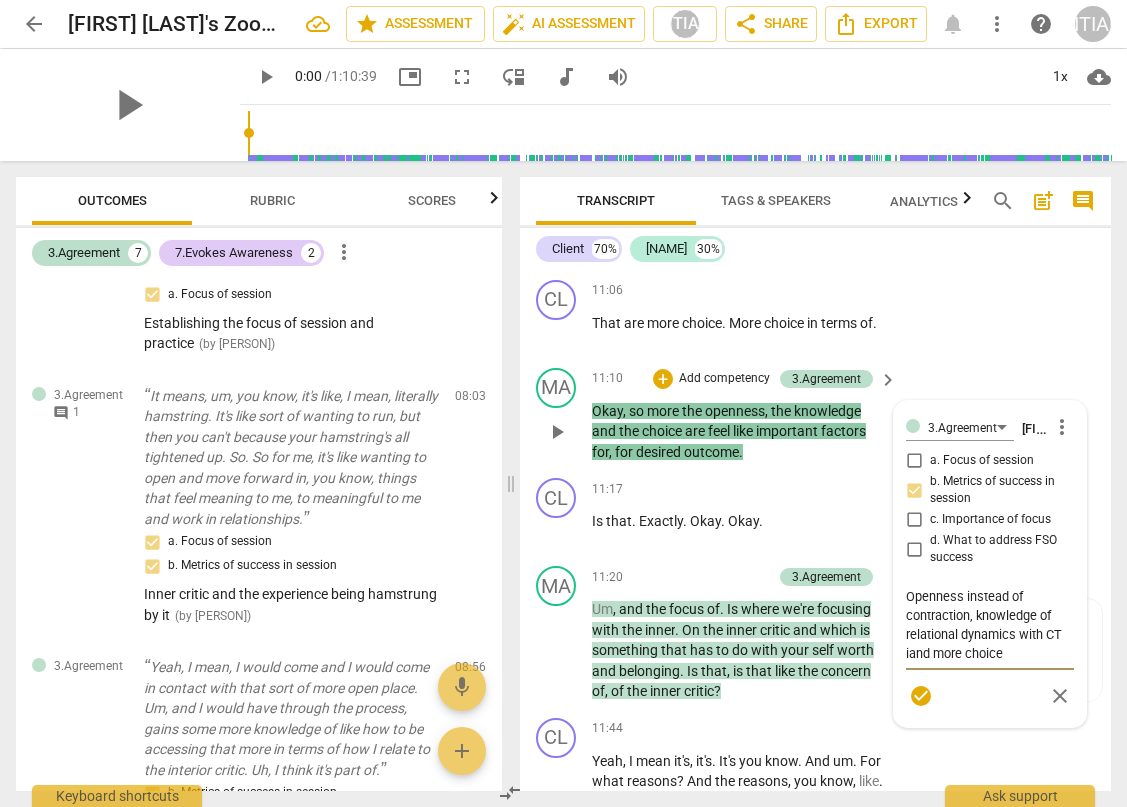 type on "Openness instead of contraction, knowledge of relational dynamics with CT and more choice" 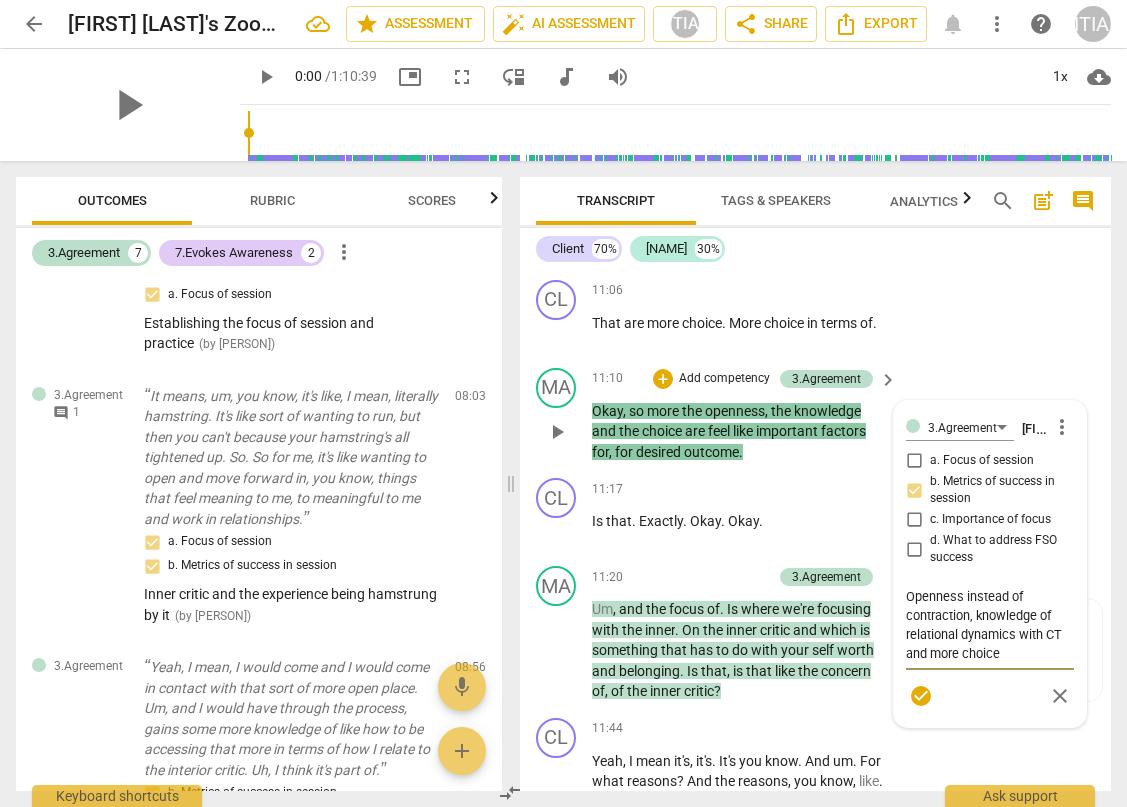 type on "Openness instead of contraction, knowledge of relational dynamics with CT tand more choice" 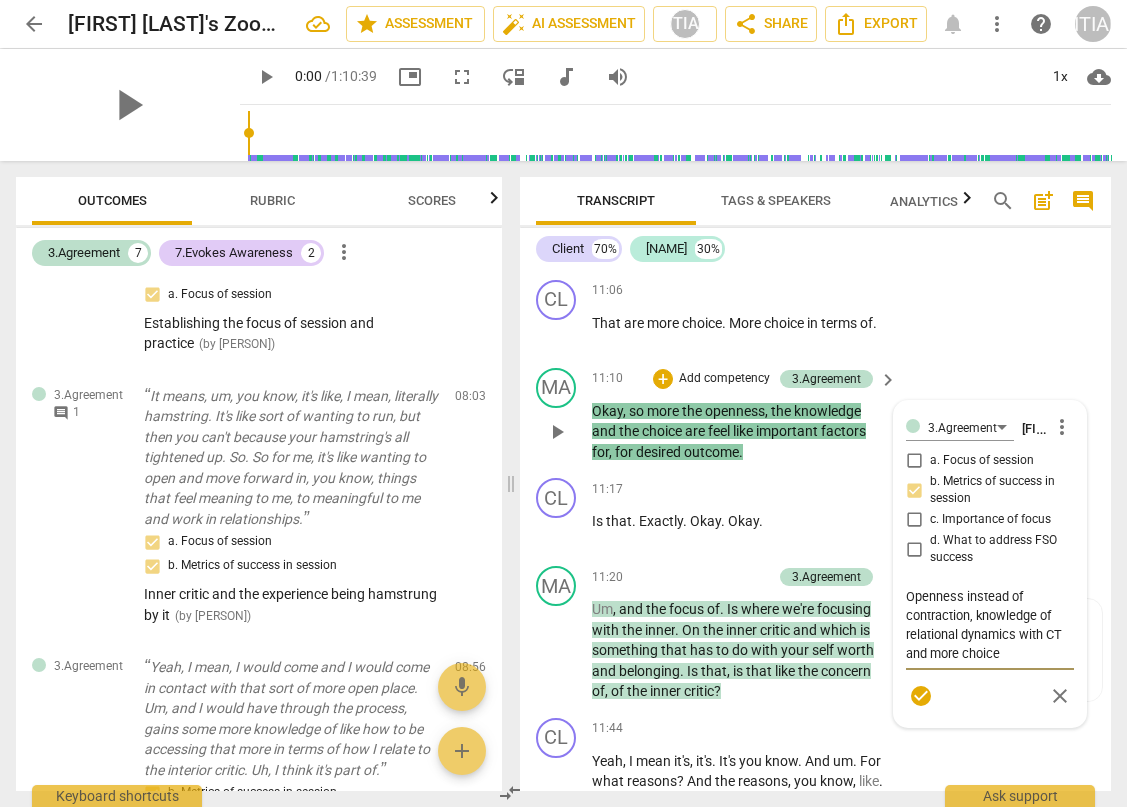 type on "Openness instead of contraction, knowledge of relational dynamics with CT tand more choice" 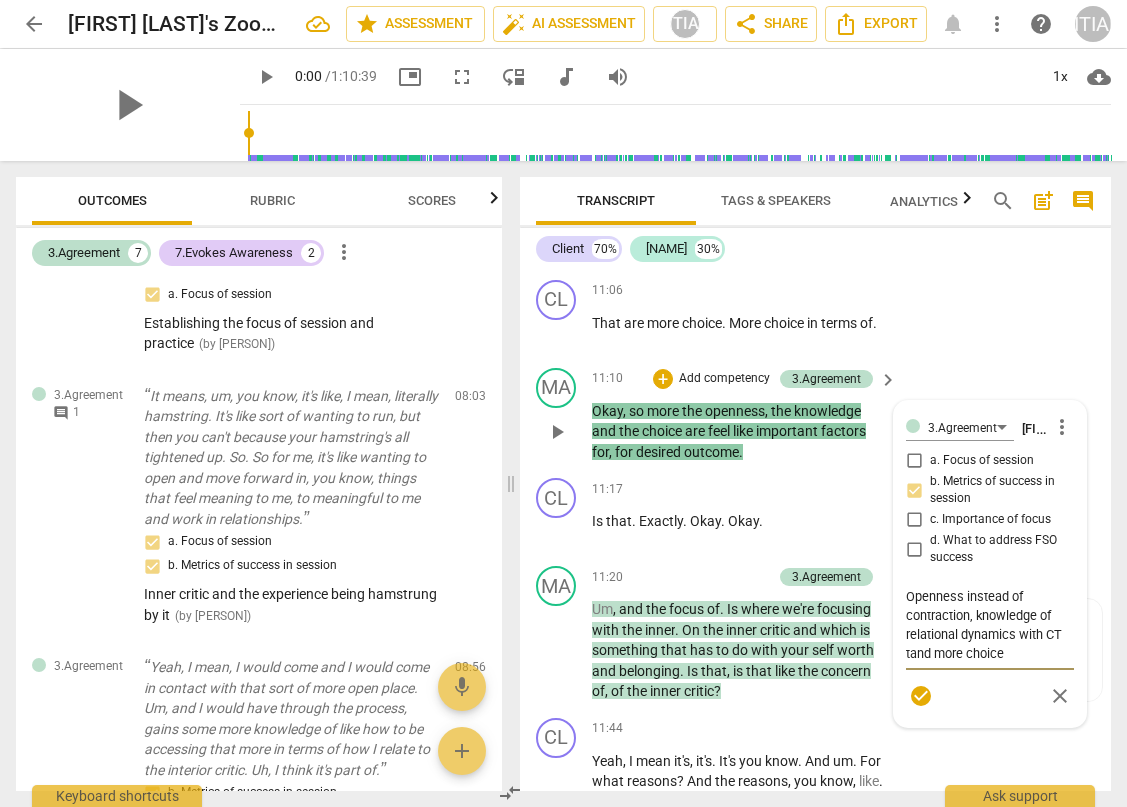 type on "Openness instead of contraction, knowledge of relational dynamics with [CLIENT_TYPE] toand more choice" 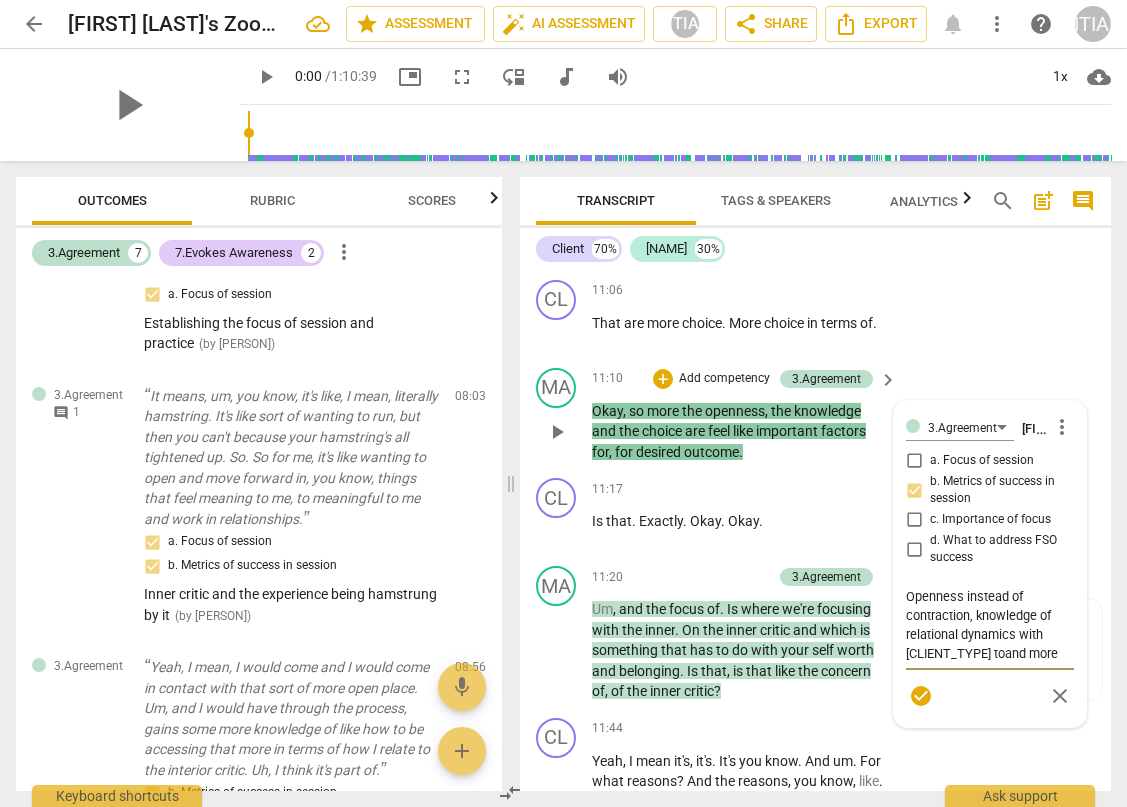 type on "Openness instead of contraction, knowledge of relational dynamics with [CLIENT_TYPE] to and more choice" 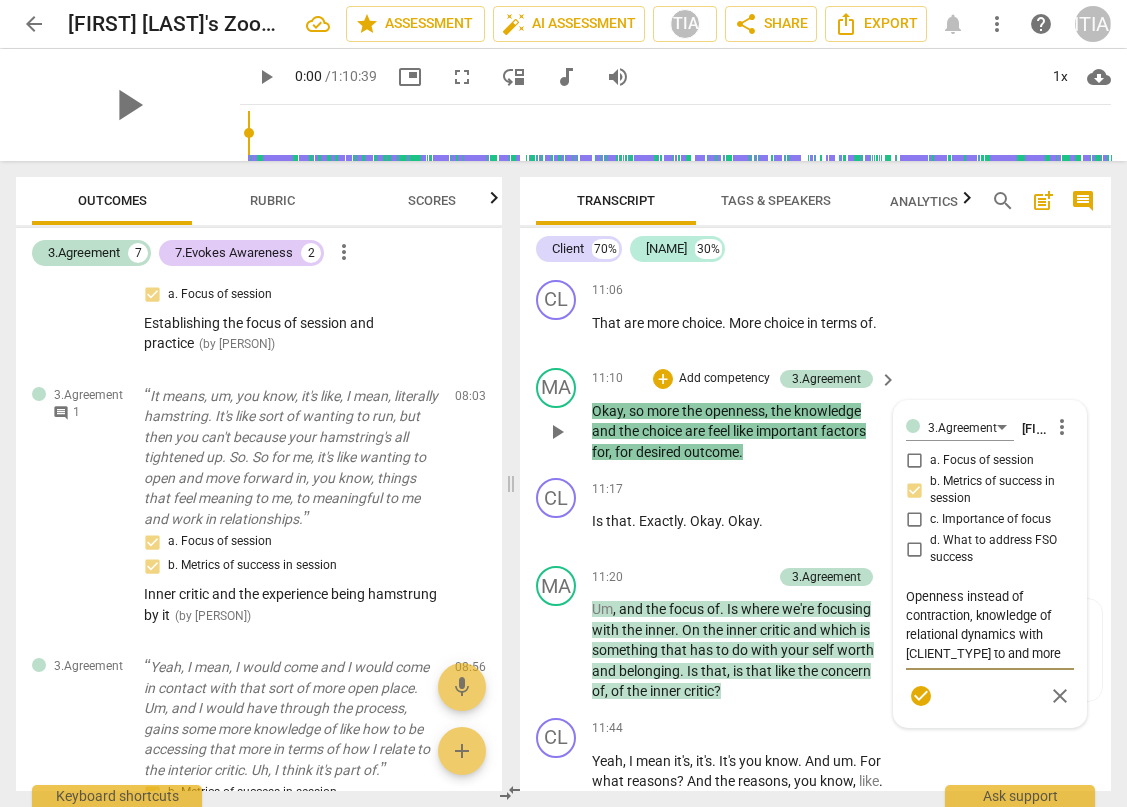 type on "Openness instead of contraction, knowledge of relational dynamics with CT to nand more choice" 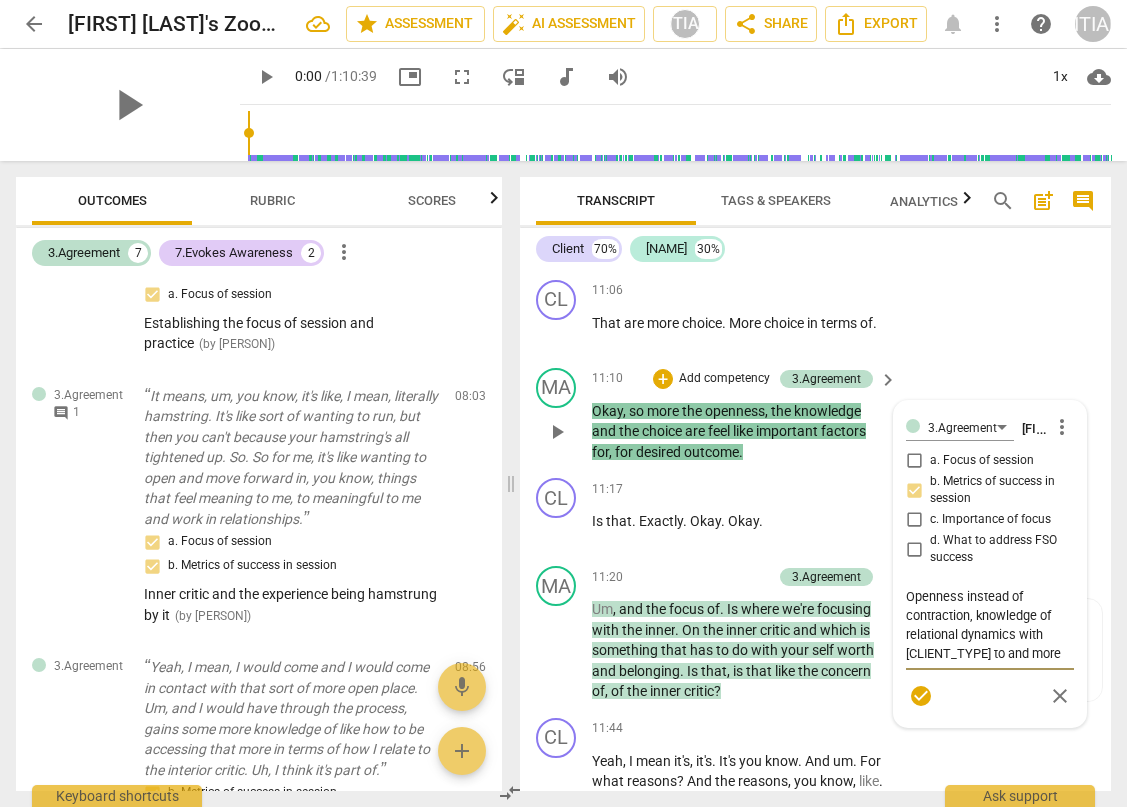 type on "Openness instead of contraction, knowledge of relational dynamics with CT to nand more choice" 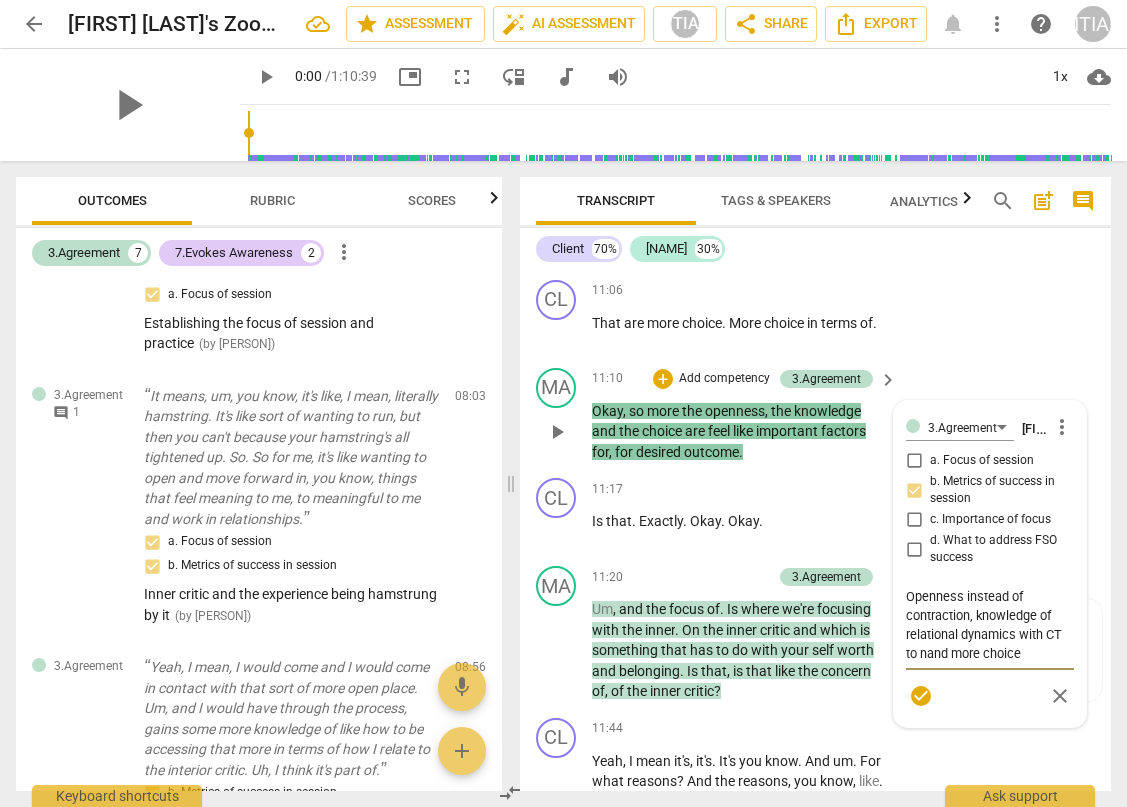 type on "Openness instead of contraction, knowledge of relational dynamics with CT to neand more choice" 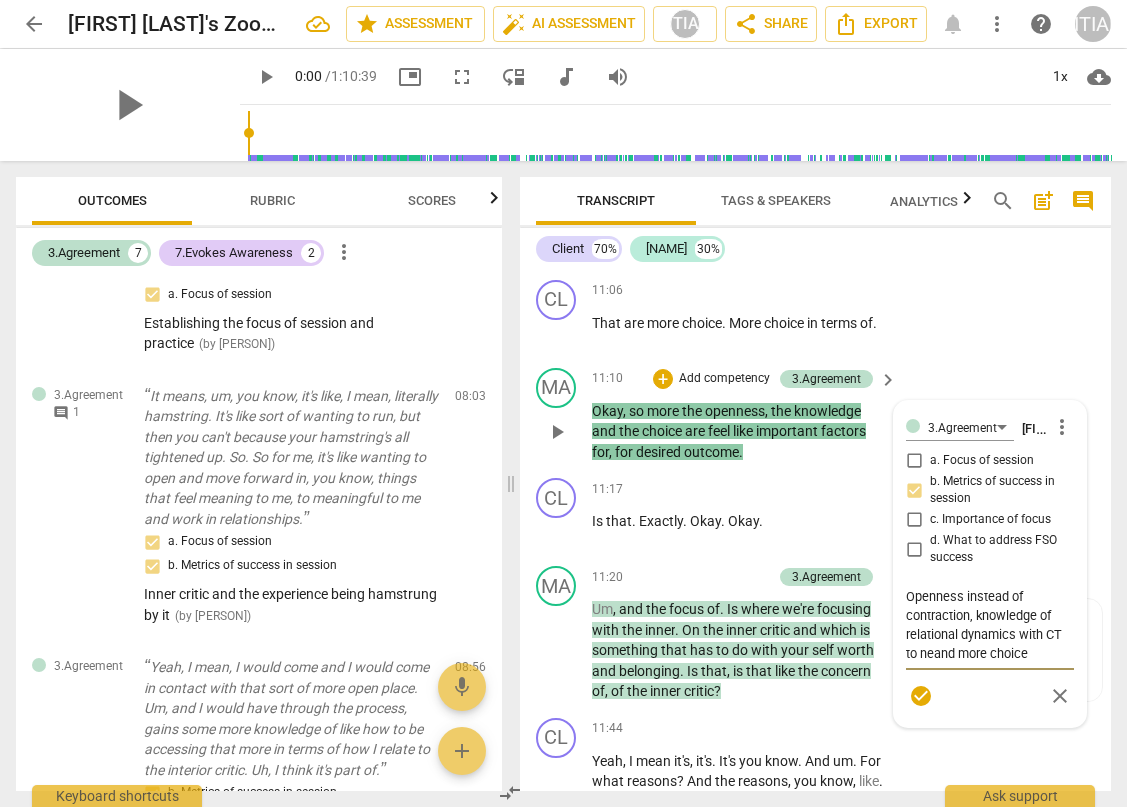 type on "Openness instead of contraction, knowledge of relational dynamics with CT to negand more choice" 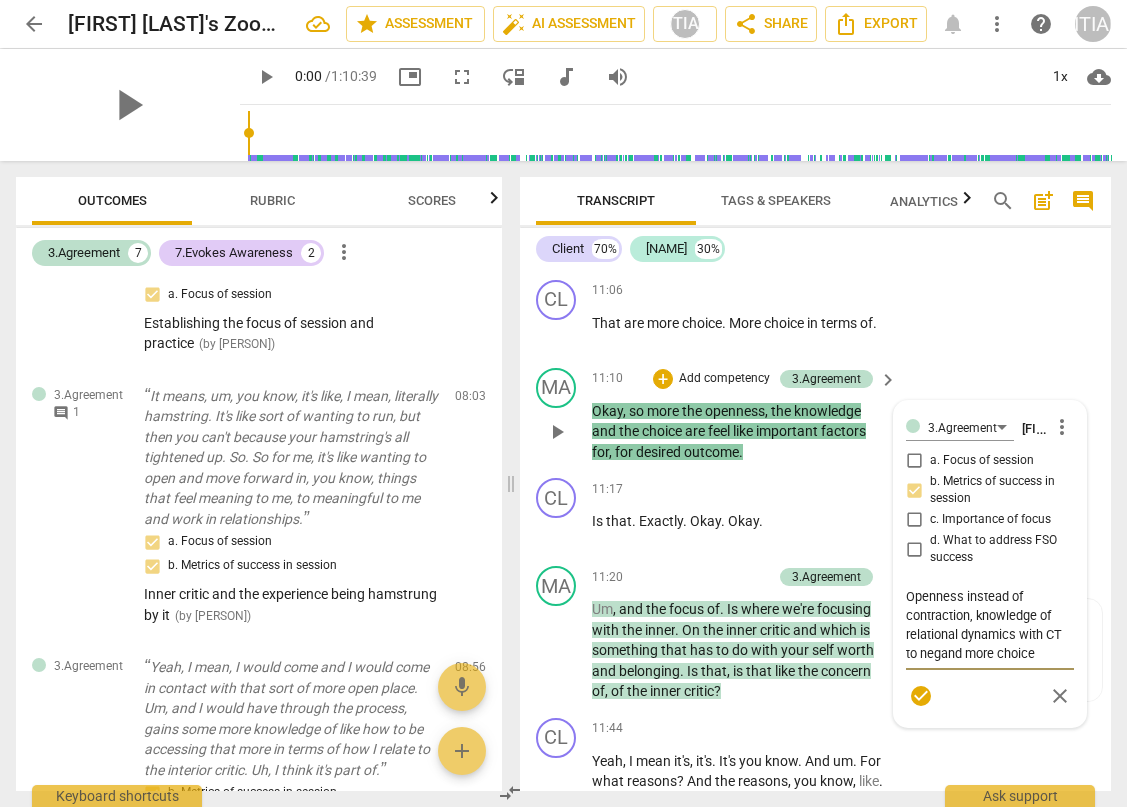type on "Openness instead of contraction, knowledge of relational dynamics with CT to negoand more choice" 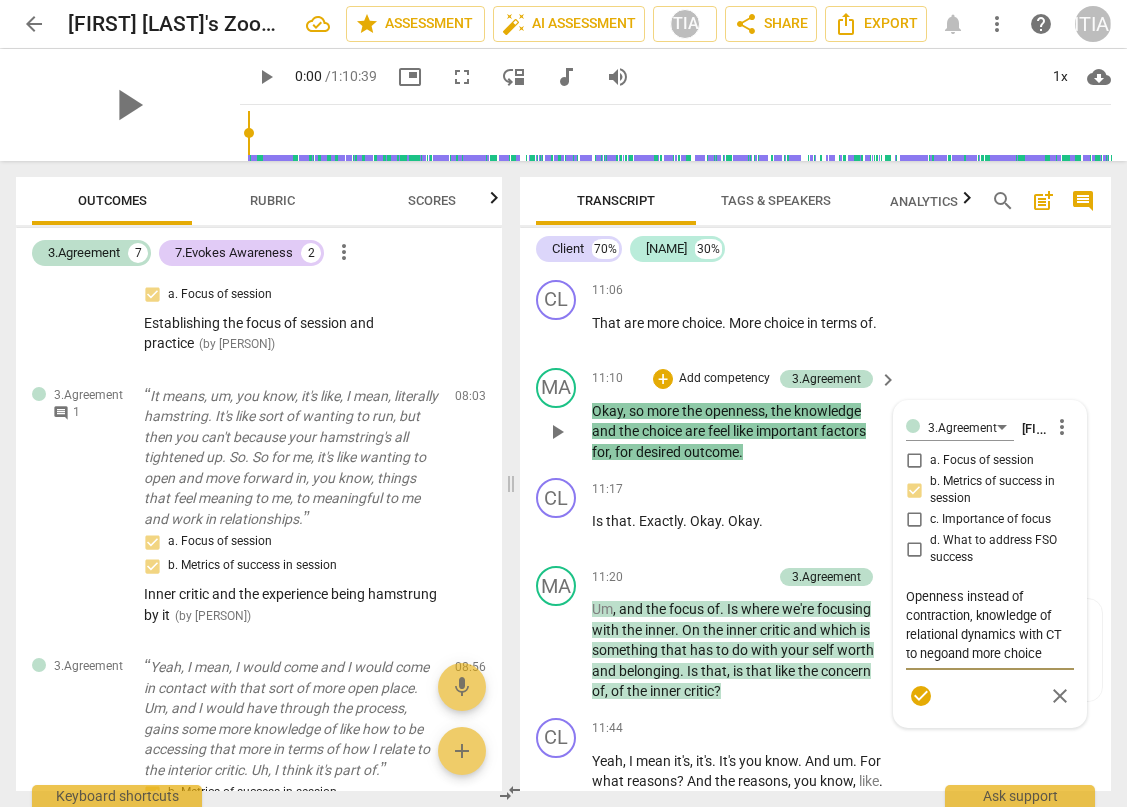 type on "Openness instead of contraction, knowledge of relational dynamics with CT to negotand more choice" 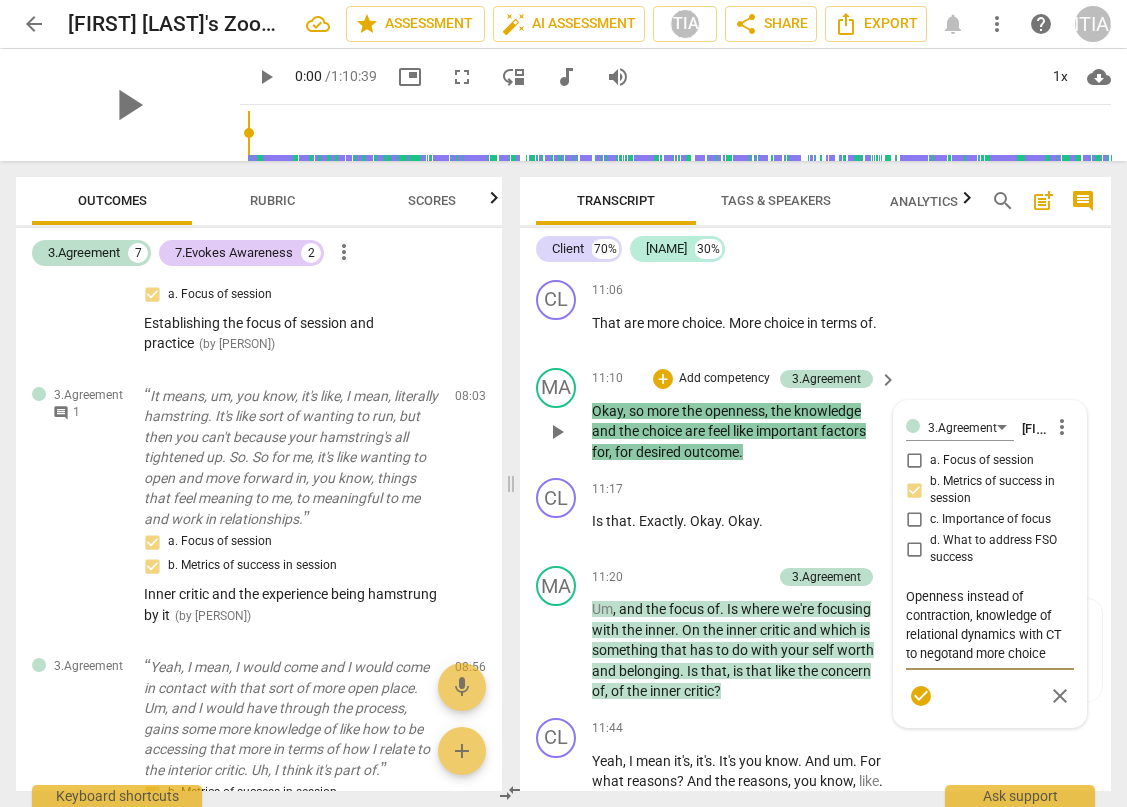 type on "Openness instead of contraction, knowledge of relational dynamics with CT to negotiand more choice" 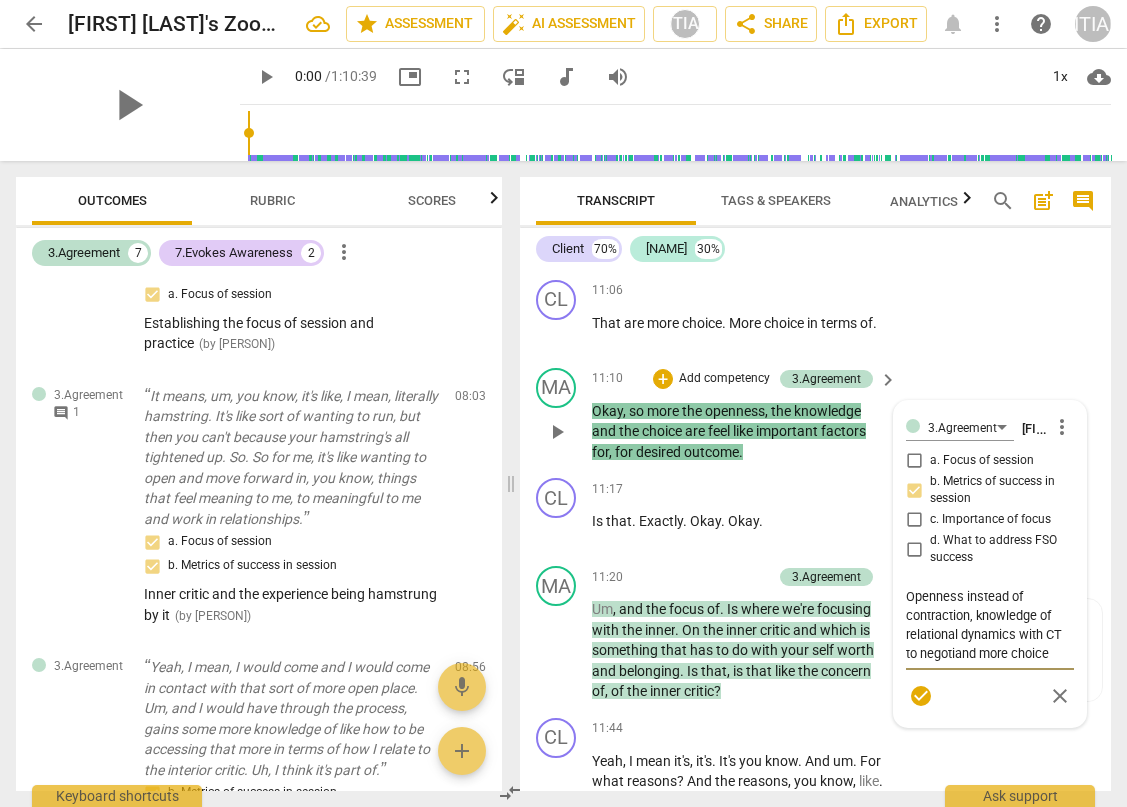 type on "Openness instead of contraction, knowledge of relational dynamics with CT to negotiaand more choice" 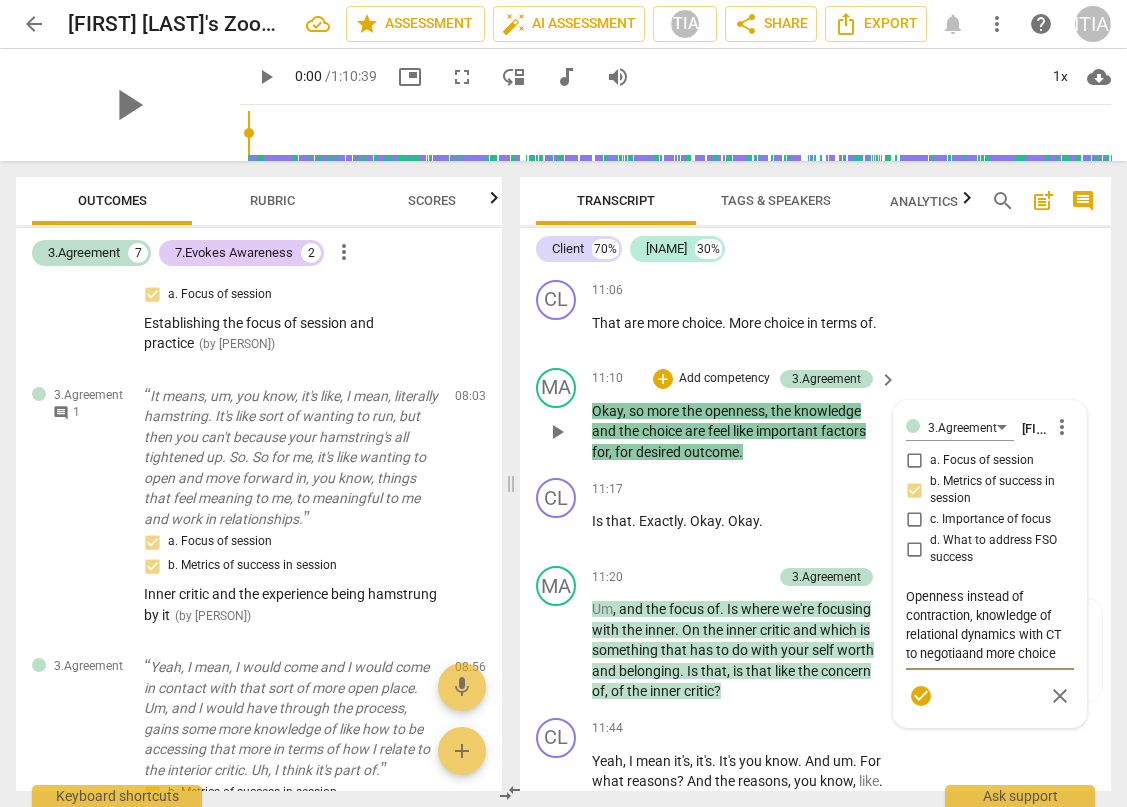 type on "Openness instead of contraction, knowledge of relational dynamics with [CLIENT_TYPE] to negotiatand more choice" 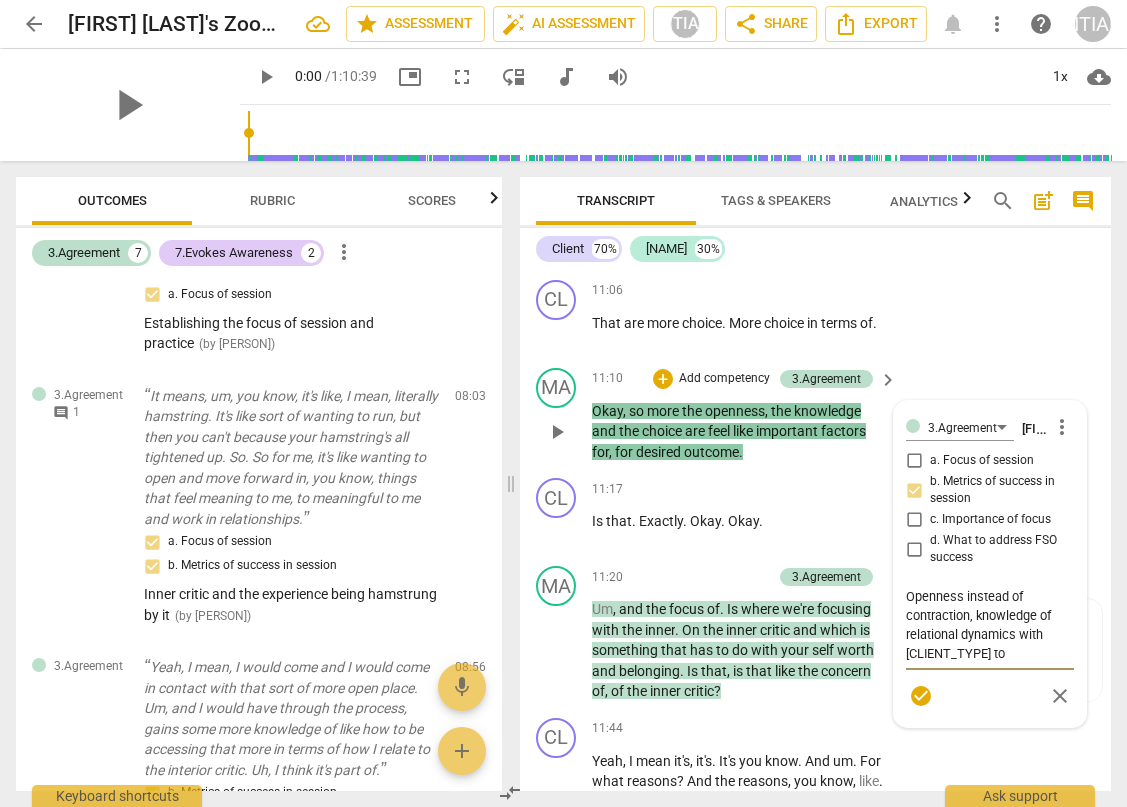 type on "Openness instead of contraction, knowledge of relational dynamics with CT to negotiaand more choice" 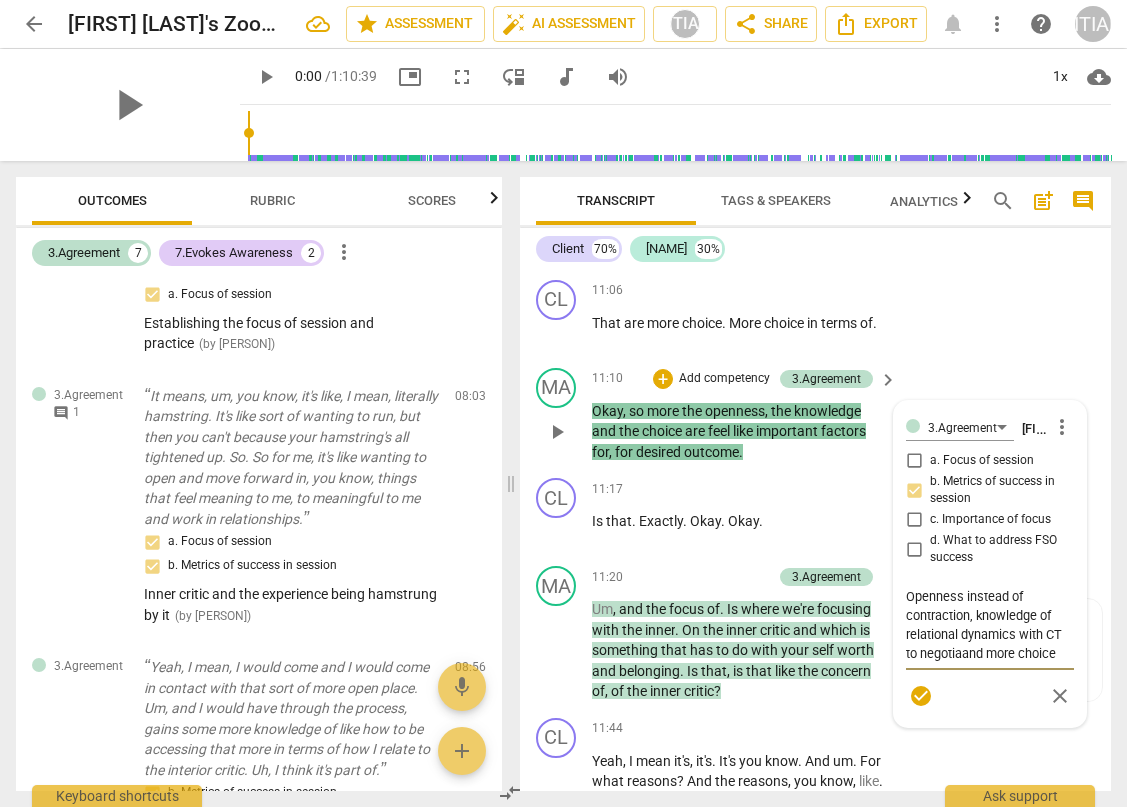 type on "Openness instead of contraction, knowledge of relational dynamics with CT to negotiand more choice" 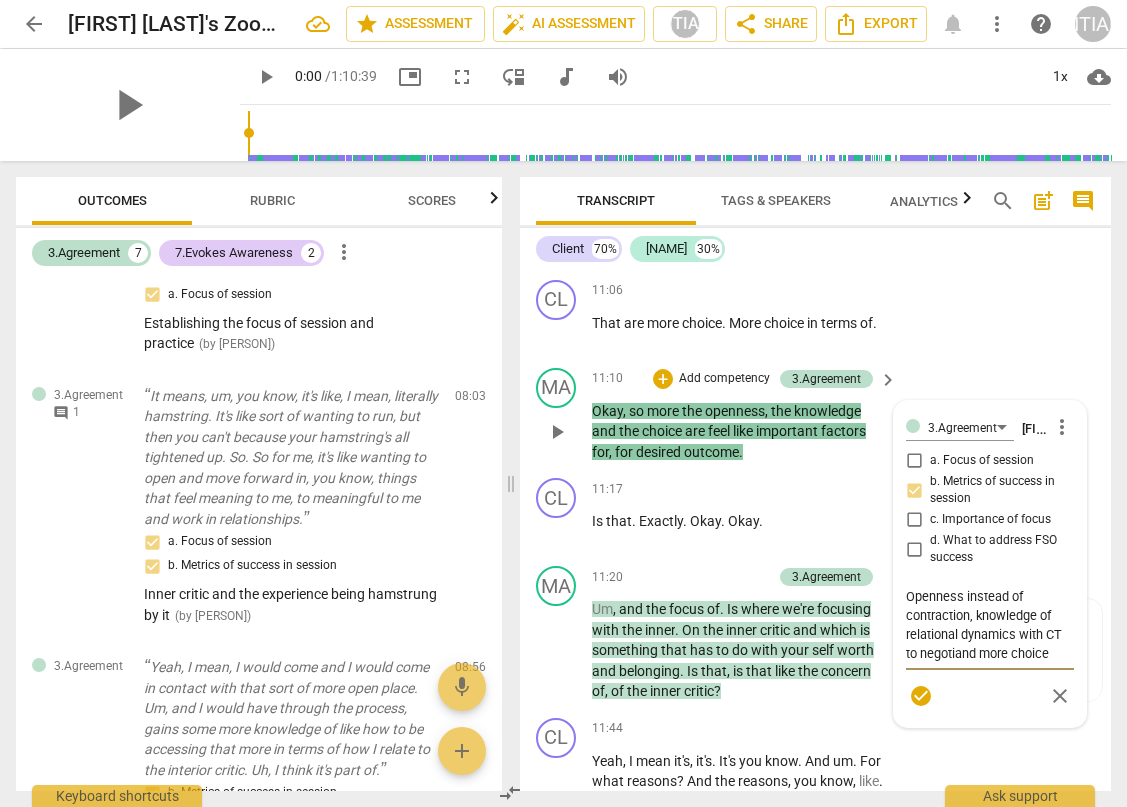 type on "Openness instead of contraction, knowledge of relational dynamics with CT to negotiaand more choice" 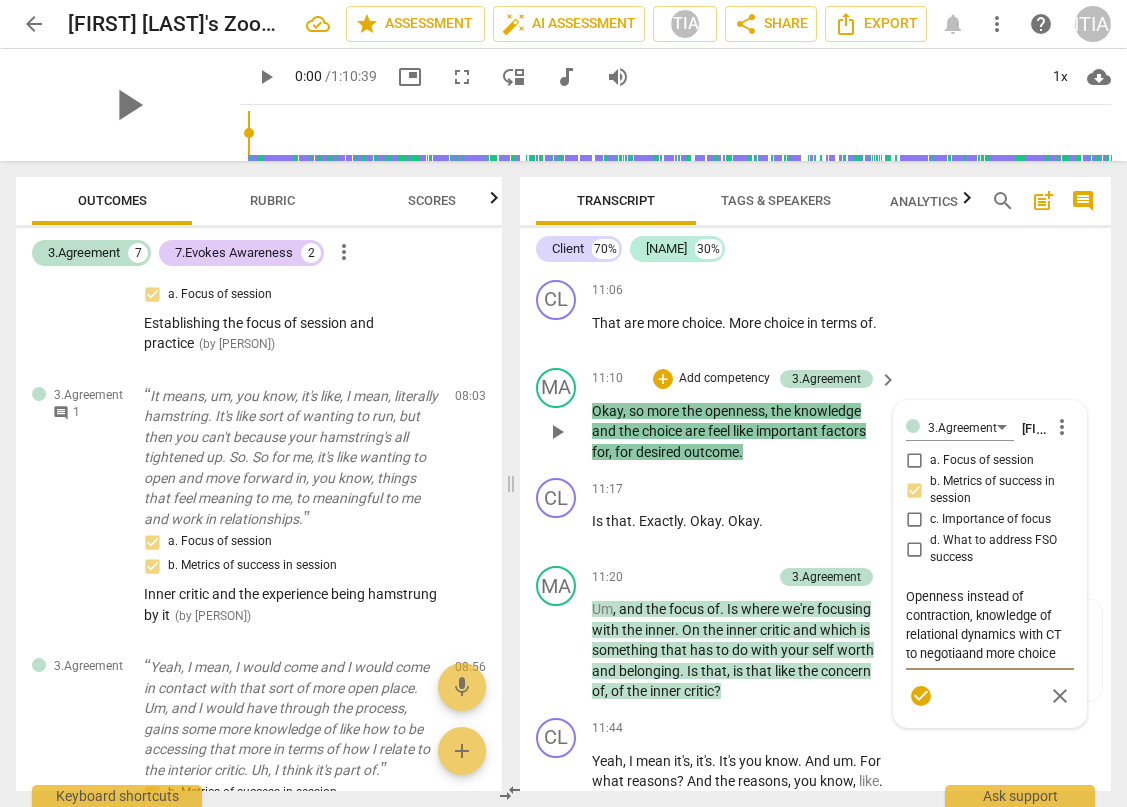 type on "Openness instead of contraction, knowledge of relational dynamics with [CLIENT_TYPE] to negotiatand more choice" 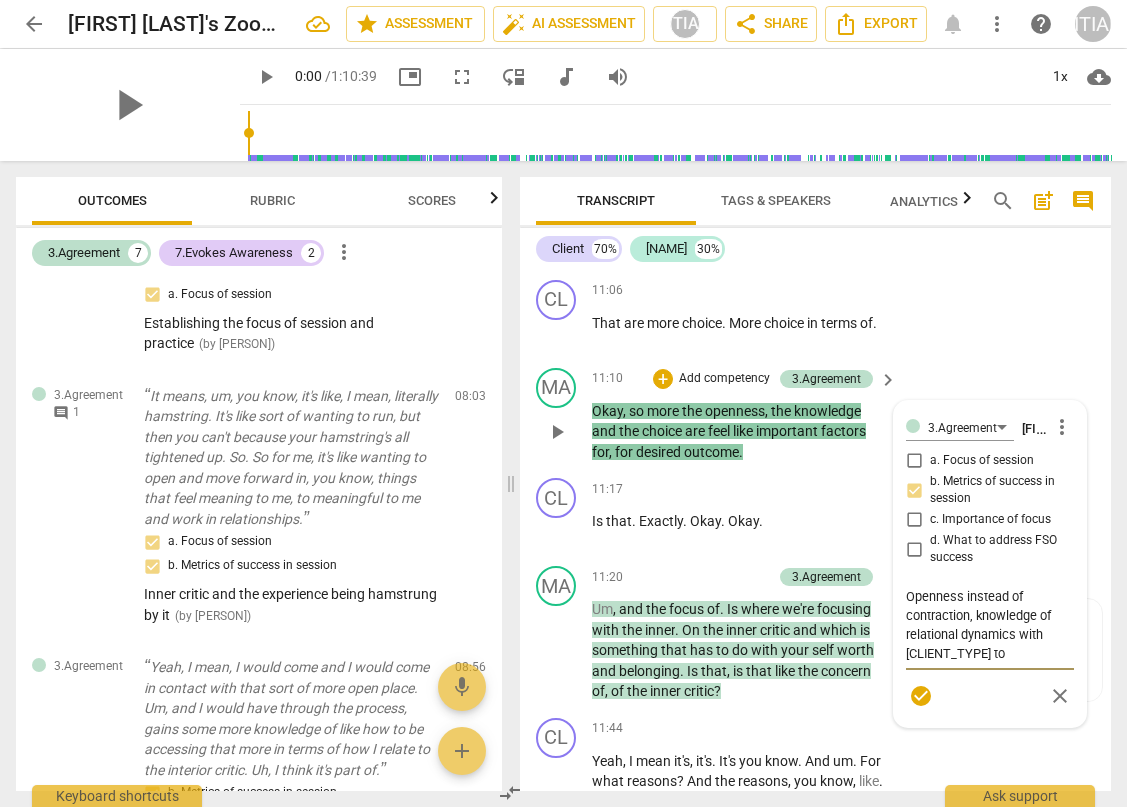 type on "Openness instead of contraction, knowledge of relational dynamics with CT to negotiateand more choice" 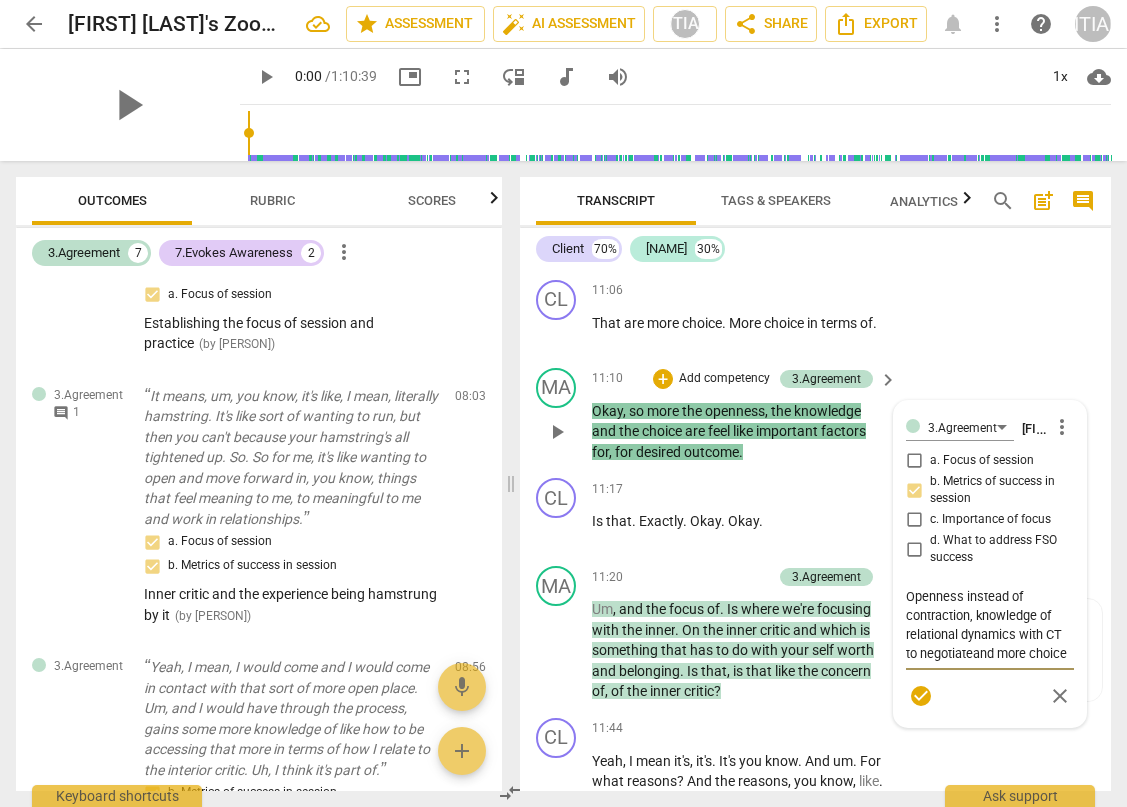 type on "Openness instead of contraction, knowledge of relational dynamics with CT to negotiate and more choice" 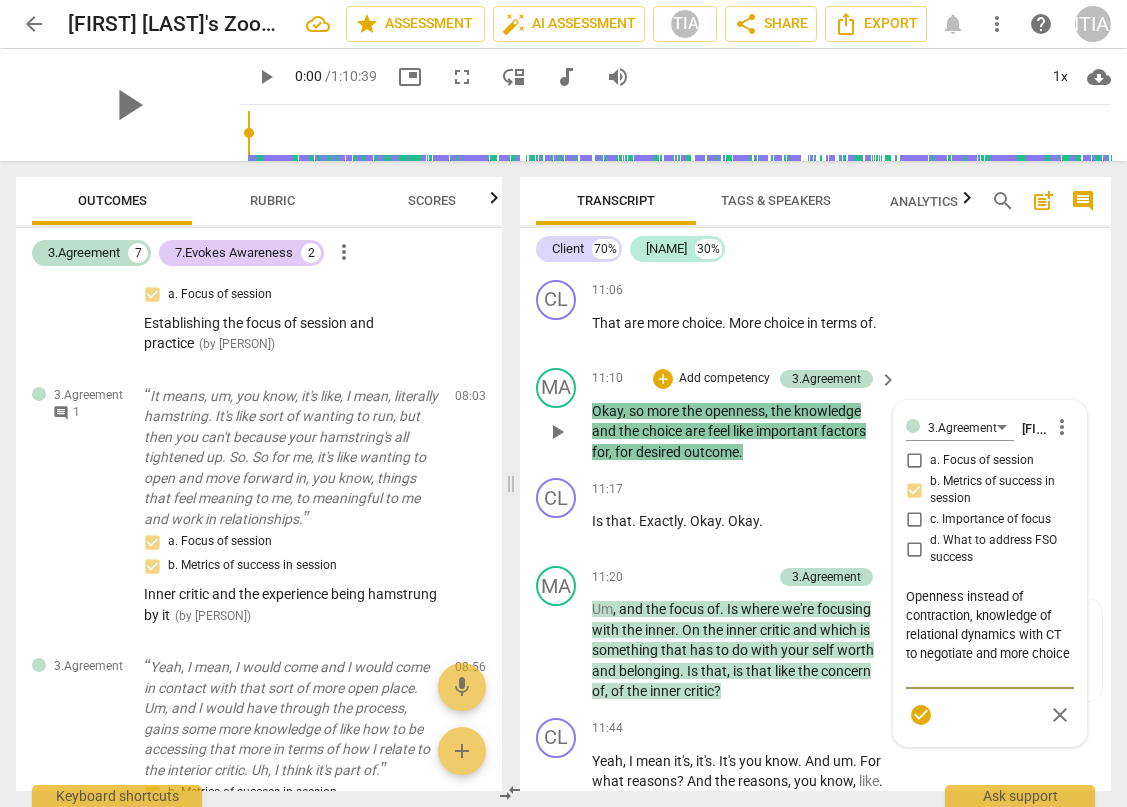 type on "Openness instead of contraction, knowledge of relational dynamics with CT to negotiate oand more choice" 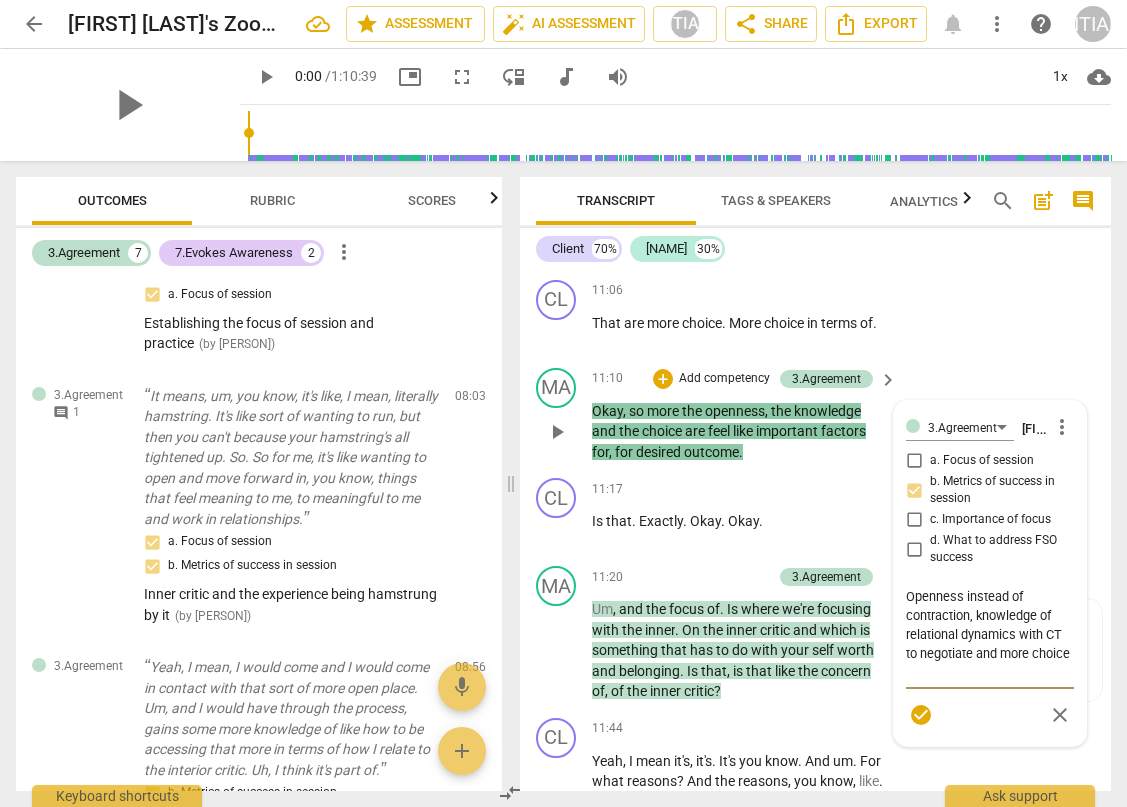 type on "Openness instead of contraction, knowledge of relational dynamics with CT to negotiate oand more choice" 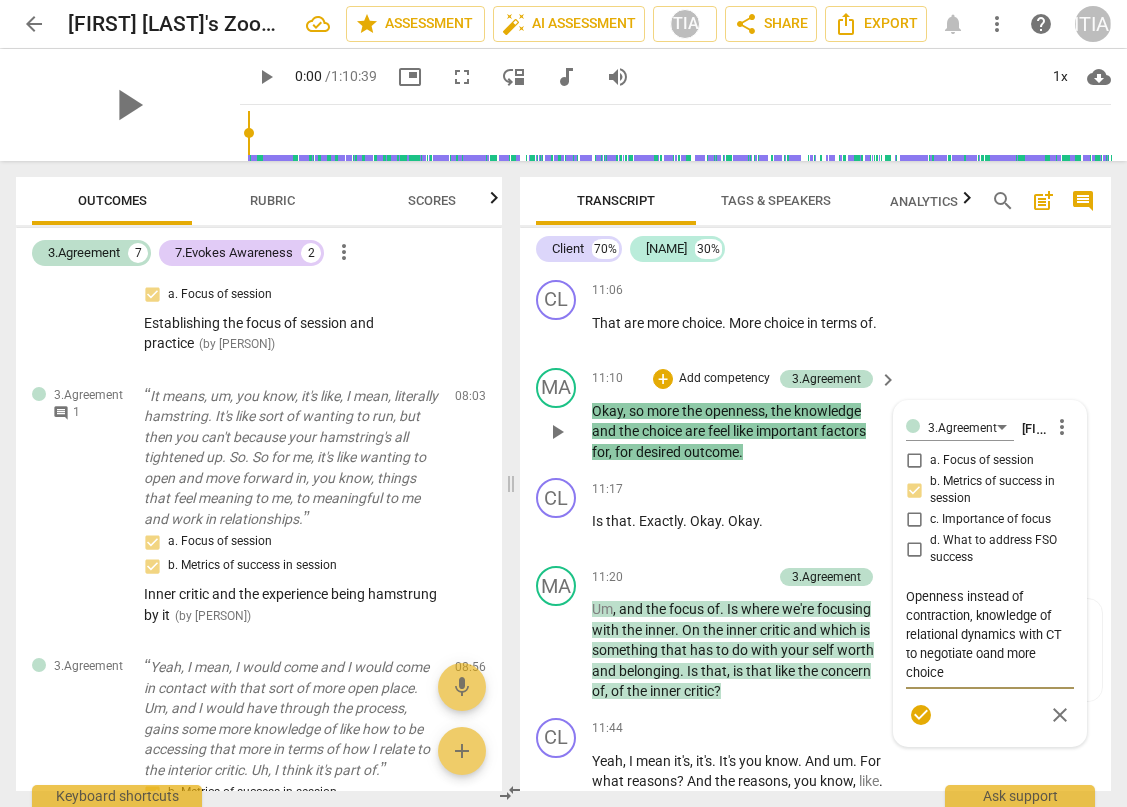 type on "Openness instead of contraction, knowledge of relational dynamics with CT to negotiate opand more choice" 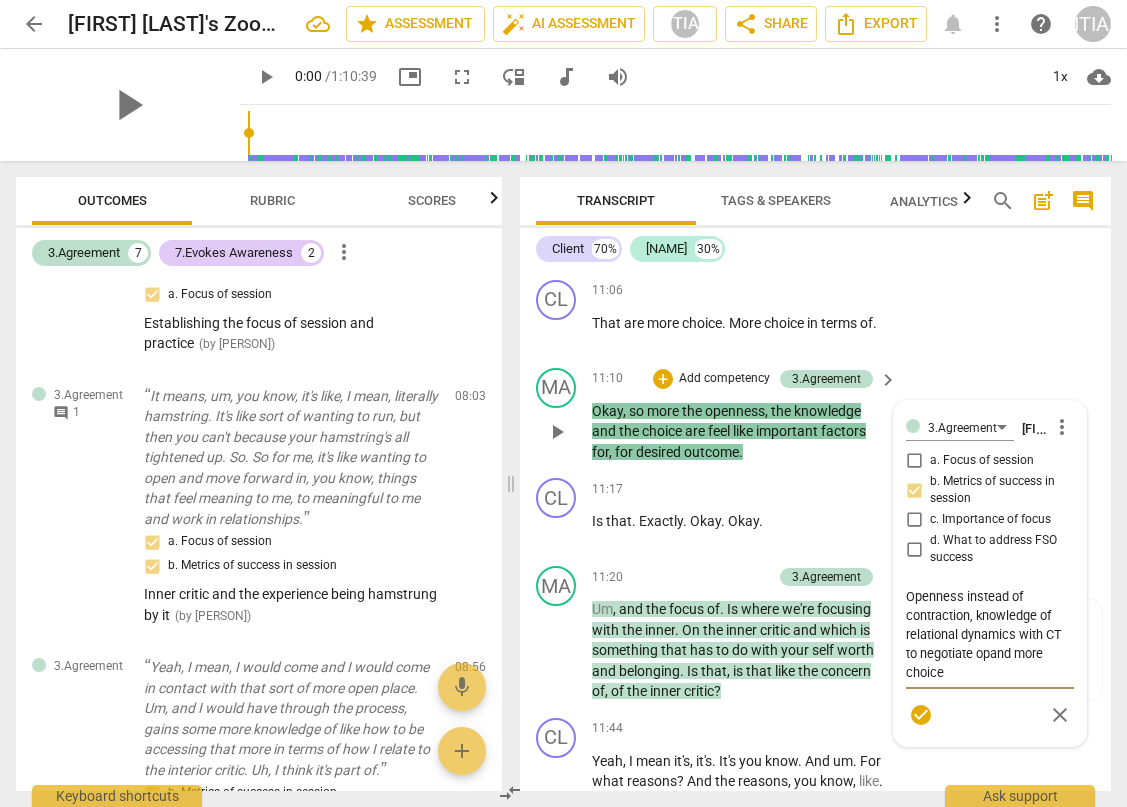 type on "Openness instead of contraction, knowledge of relational dynamics with CT to negotiate optand more choice" 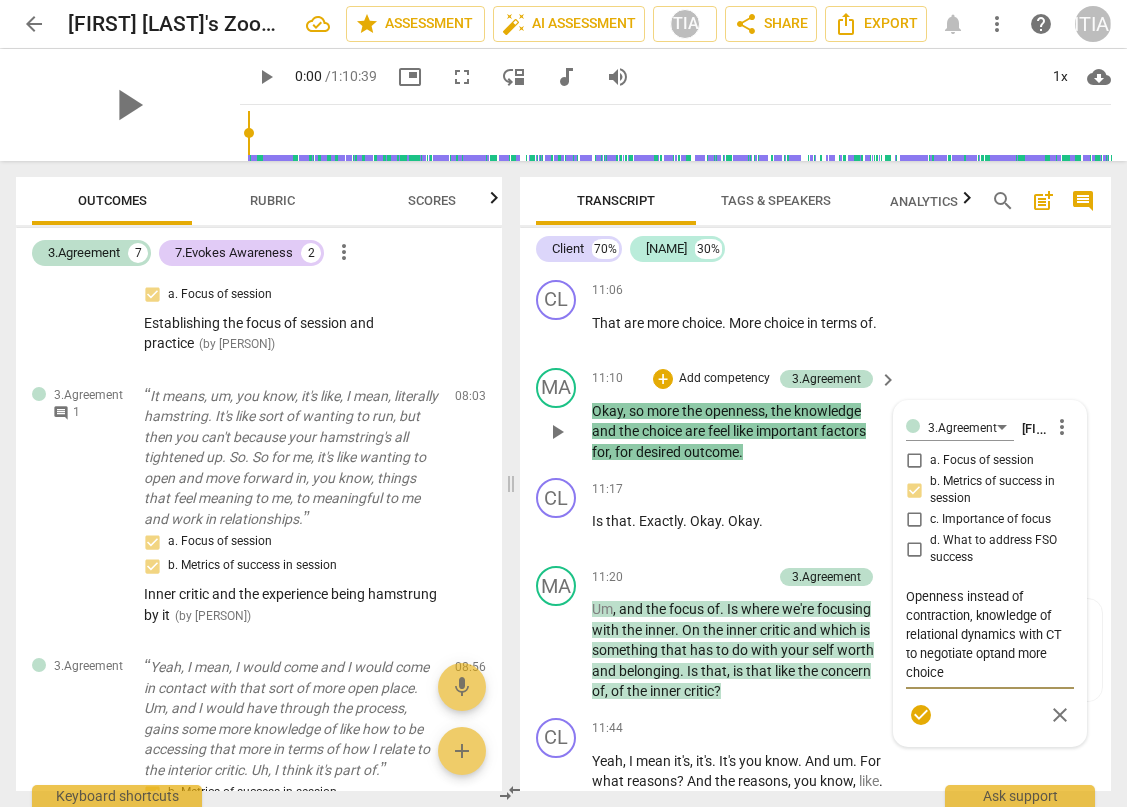 type on "Openness instead of contraction, knowledge of relational dynamics with [CLIENT_TYPE] to negotiate optiand more choice" 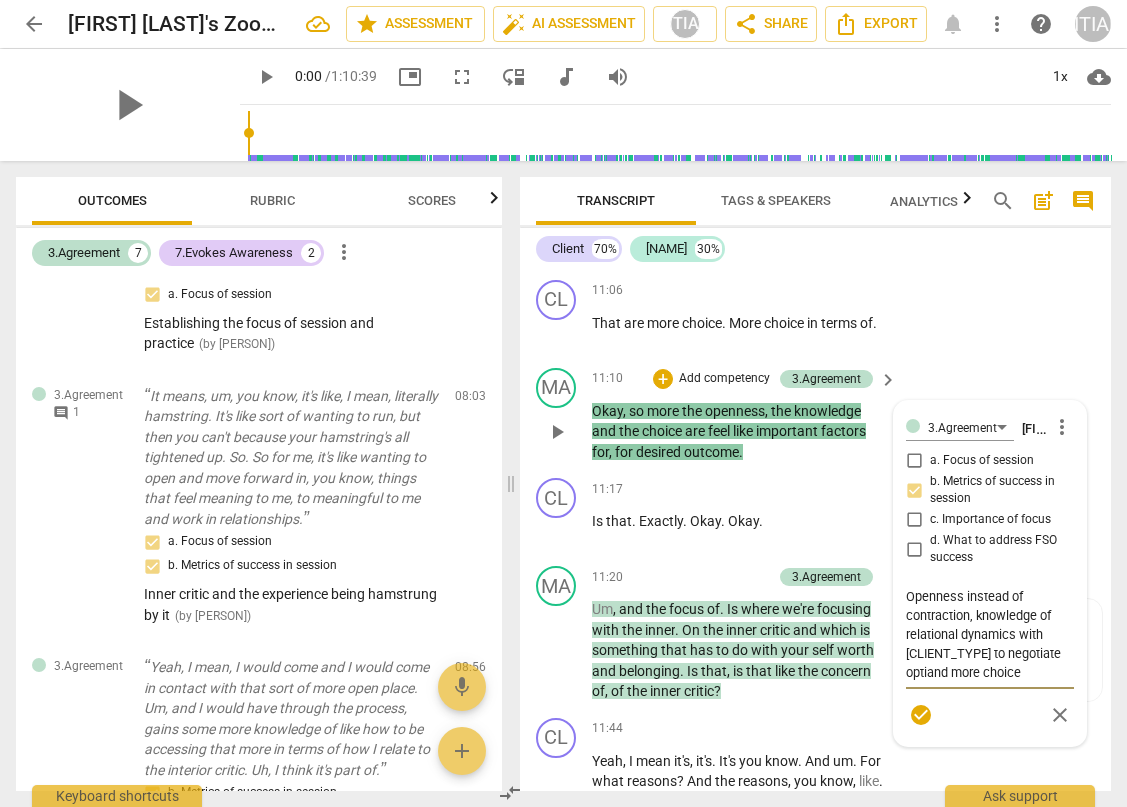 type on "Openness instead of contraction, knowledge of relational dynamics with CT to negotiate optioand more choice" 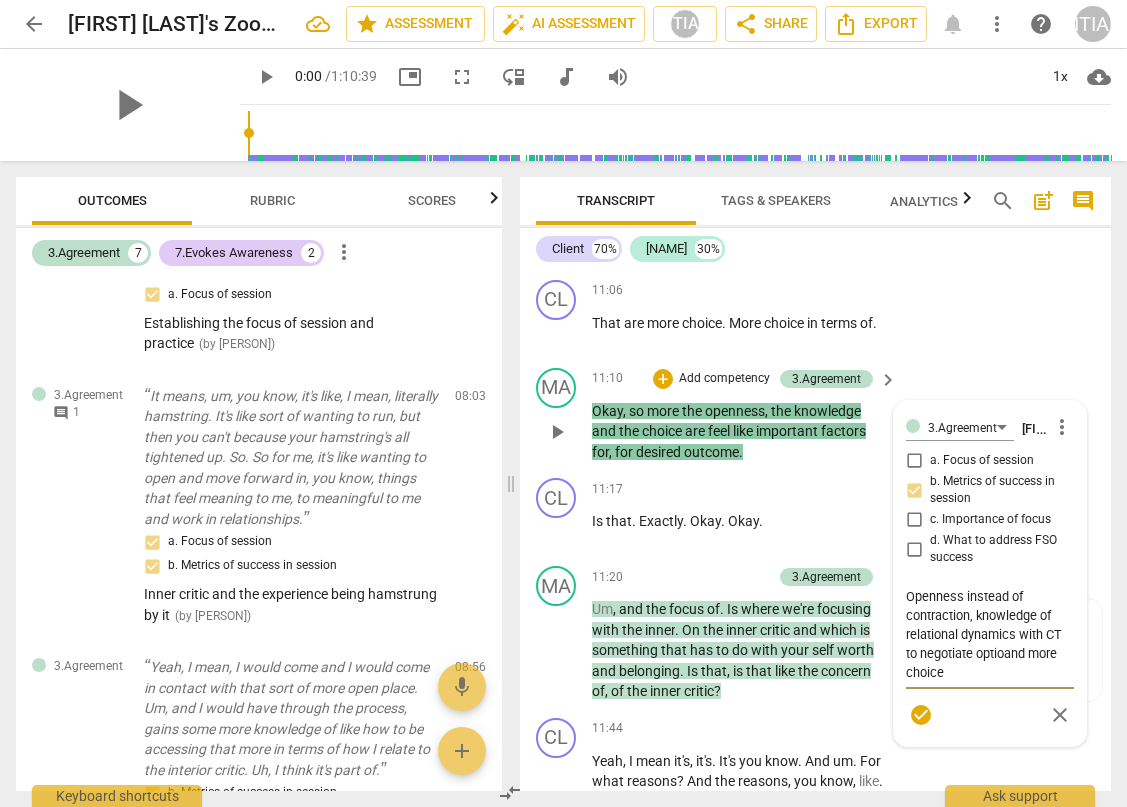 type on "Openness instead of contraction, knowledge of relational dynamics with CT to negotiate optionand more choice" 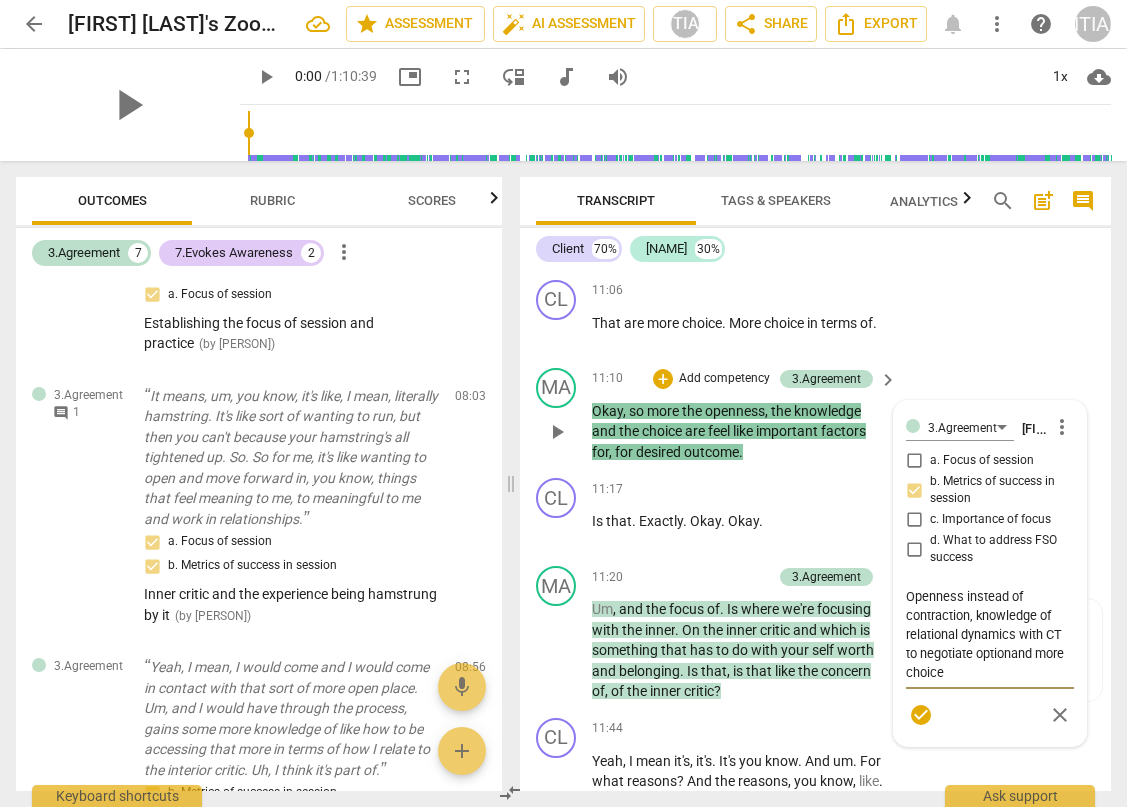 type on "Openness instead of contraction, knowledge of relational dynamics with CT to negotiate optionsand more choice" 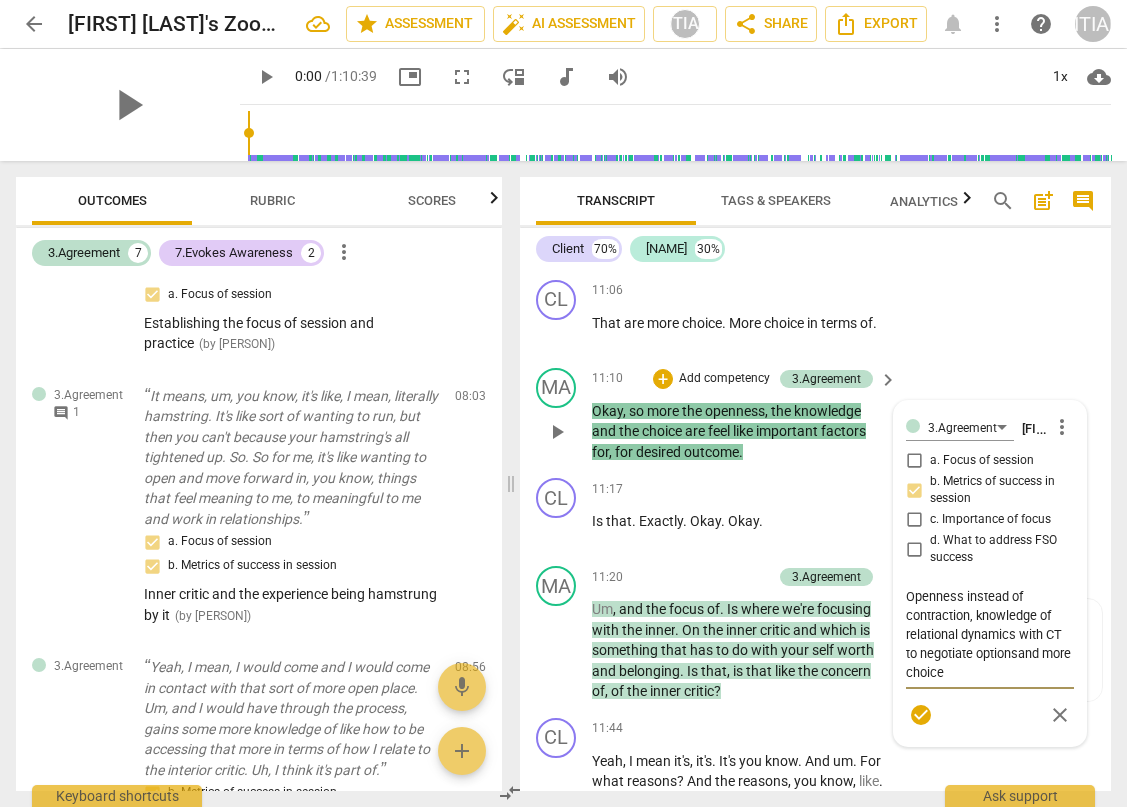 type on "Openness instead of contraction, knowledge of relational dynamics with CT to negotiate options and more choice" 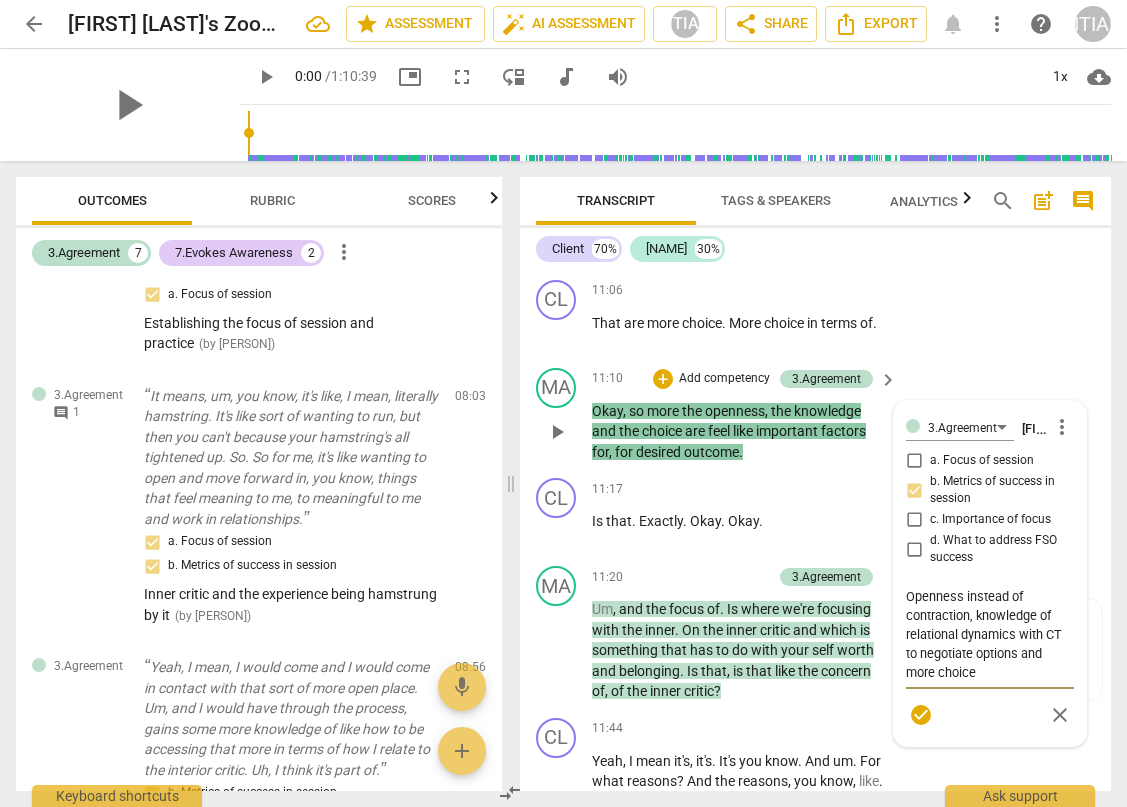 type on "Openness instead of contraction, knowledge of relational dynamics with [CLIENT_TYPE] to negotiate options iand more choice" 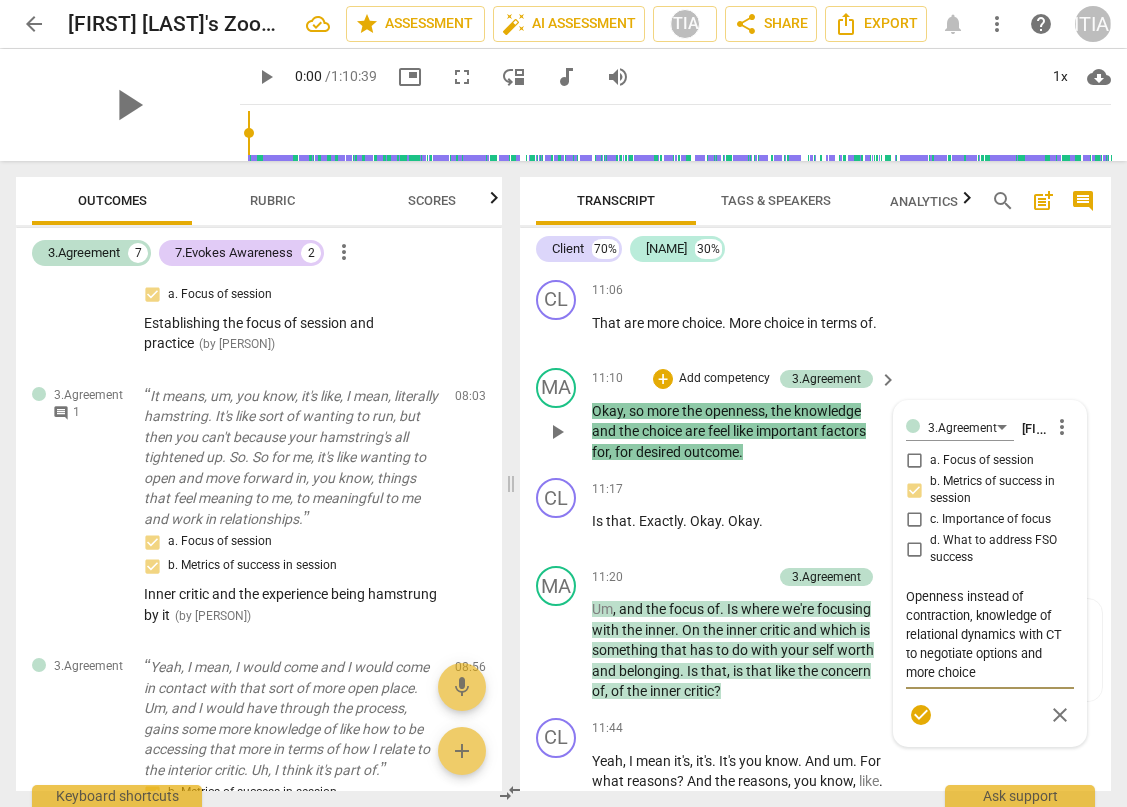 type on "Openness instead of contraction, knowledge of relational dynamics with [CLIENT_TYPE] to negotiate options iand more choice" 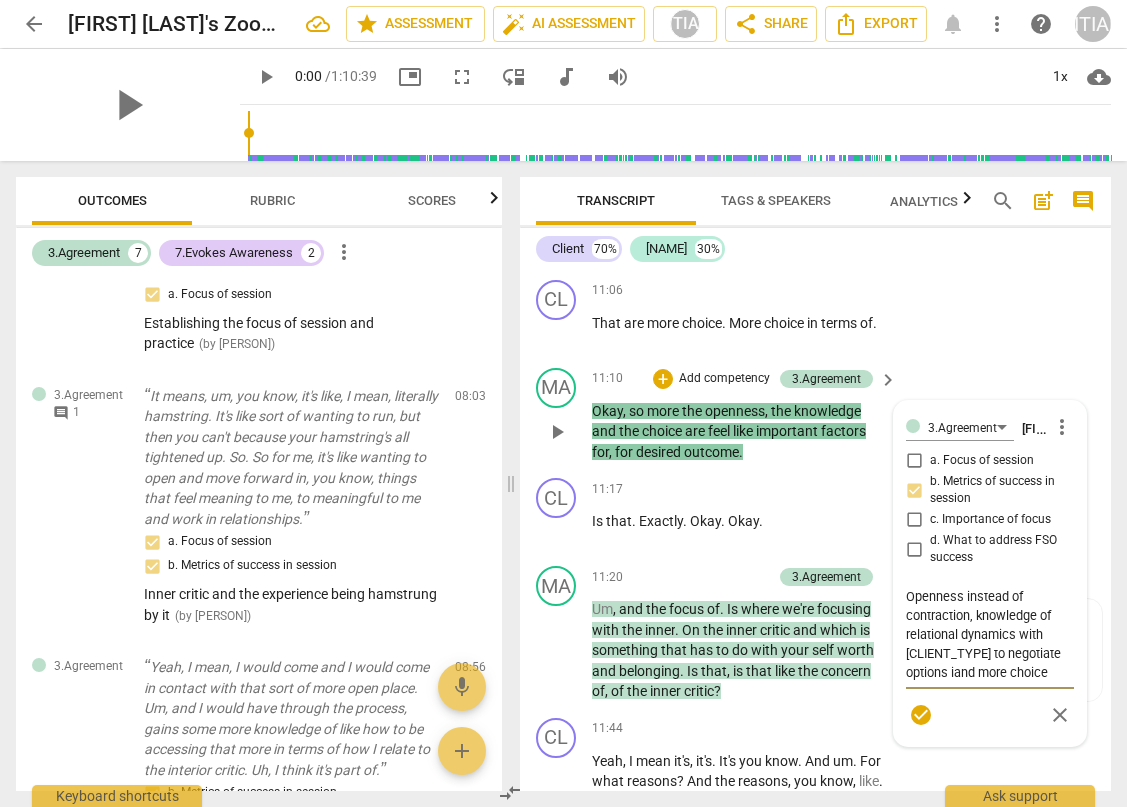 type on "Openness instead of contraction, knowledge of relational dynamics with CT to negotiate options inand more choice" 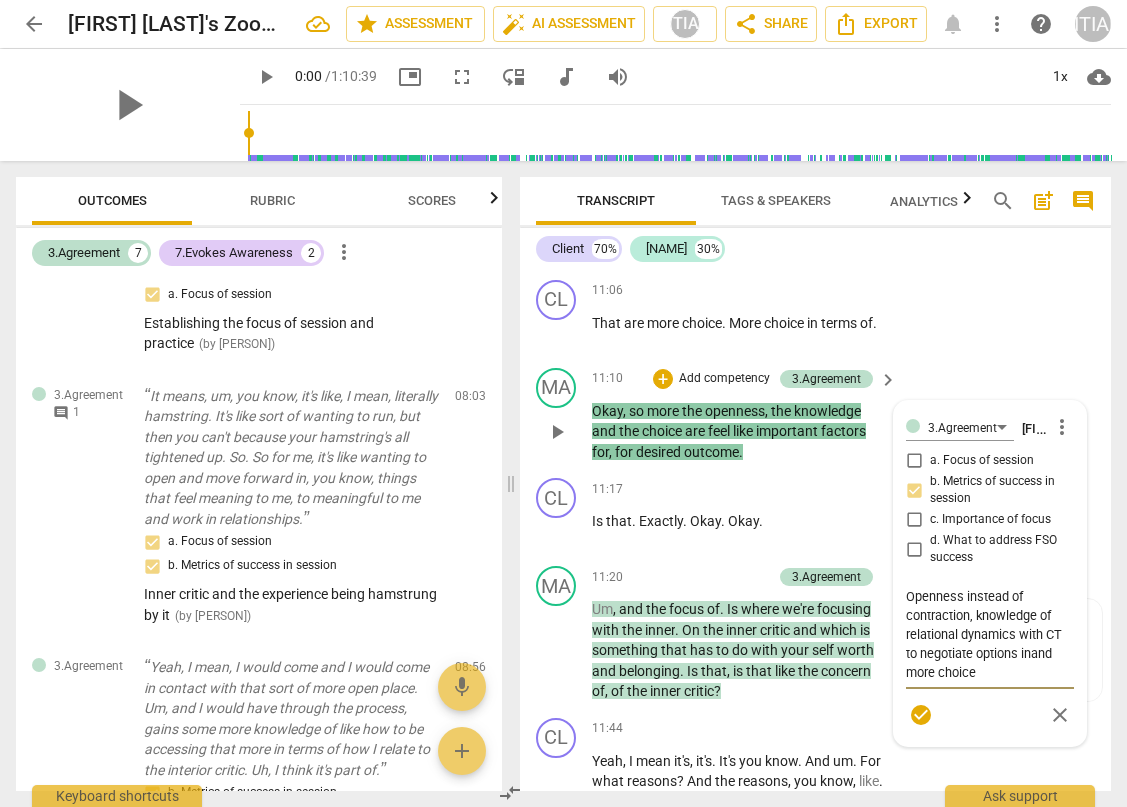type on "Openness instead of contraction, knowledge of relational dynamics with CT to negotiate options insand more choice" 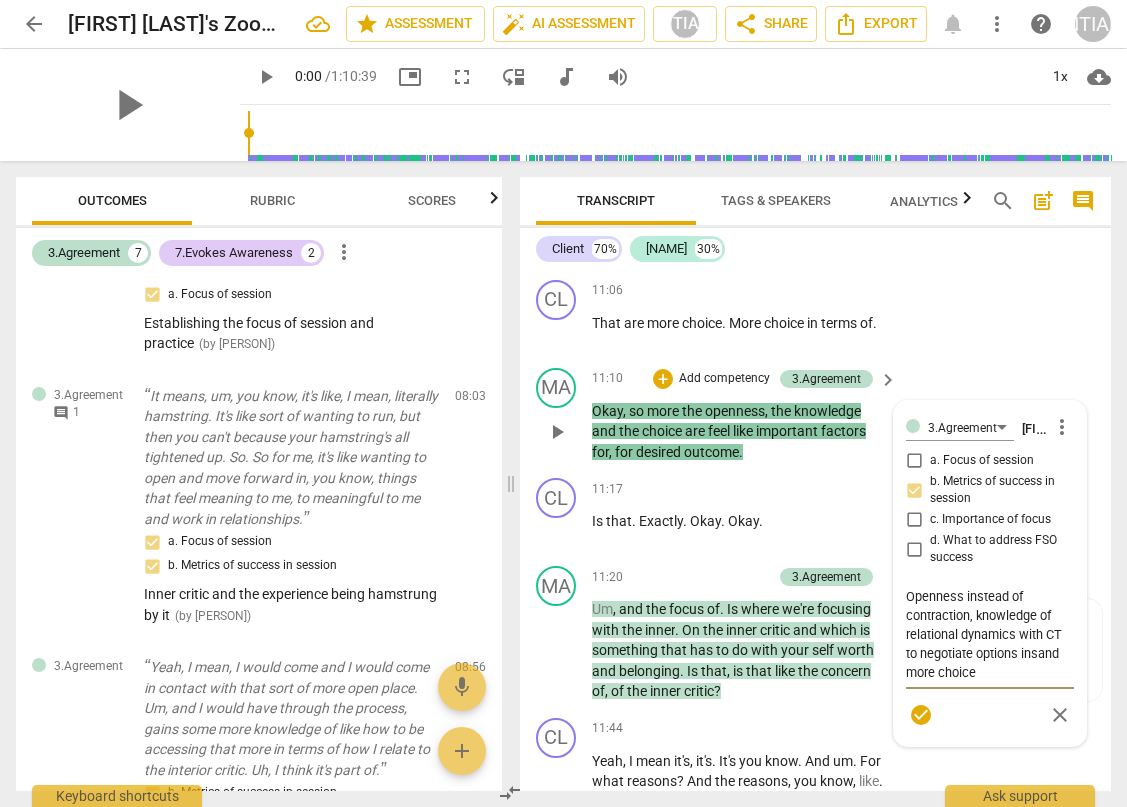 type on "Openness instead of contraction, knowledge of relational dynamics with CT to negotiate options inand more choice" 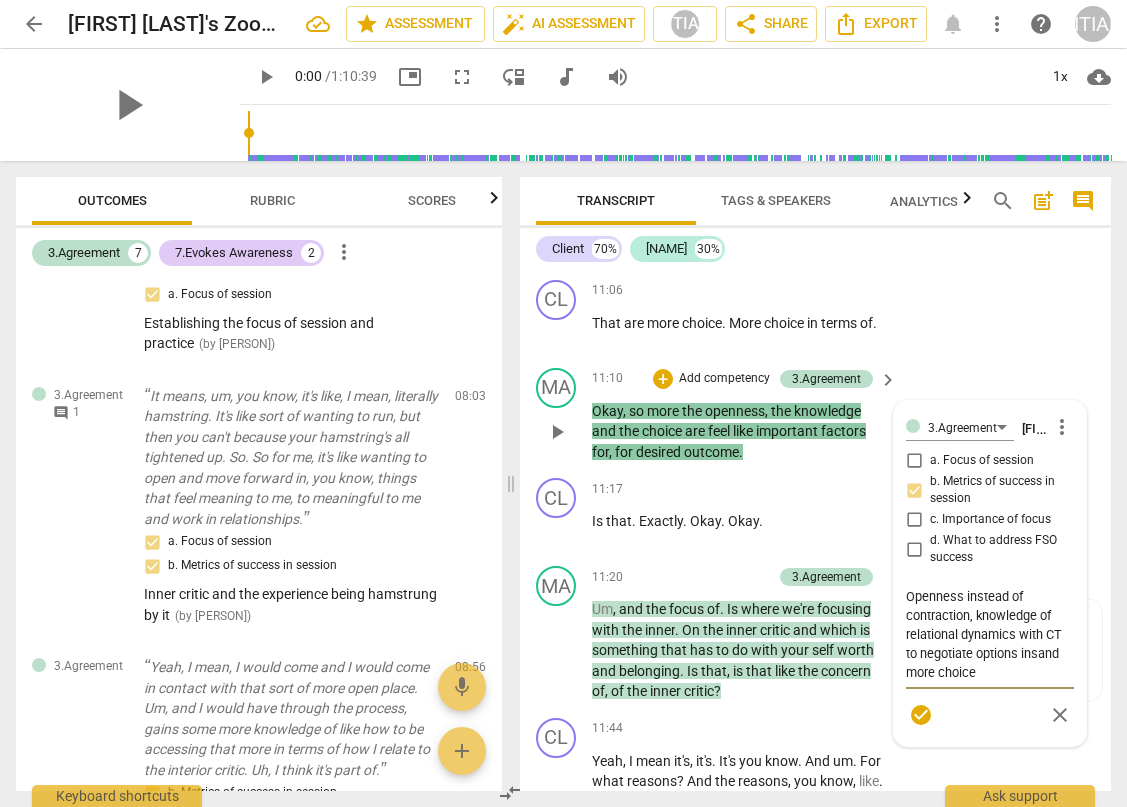 type on "Openness instead of contraction, knowledge of relational dynamics with CT to negotiate options inand more choice" 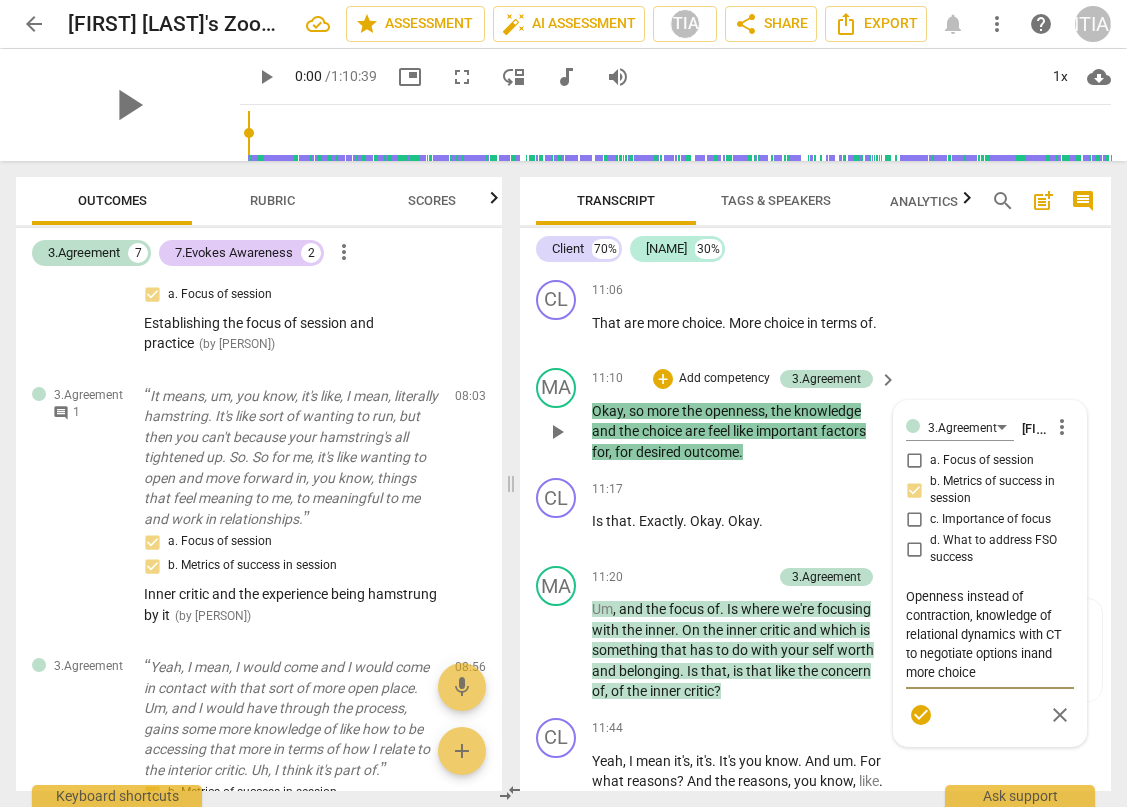 type on "Openness instead of contraction, knowledge of relational dynamics with CT to negotiate options insand more choice" 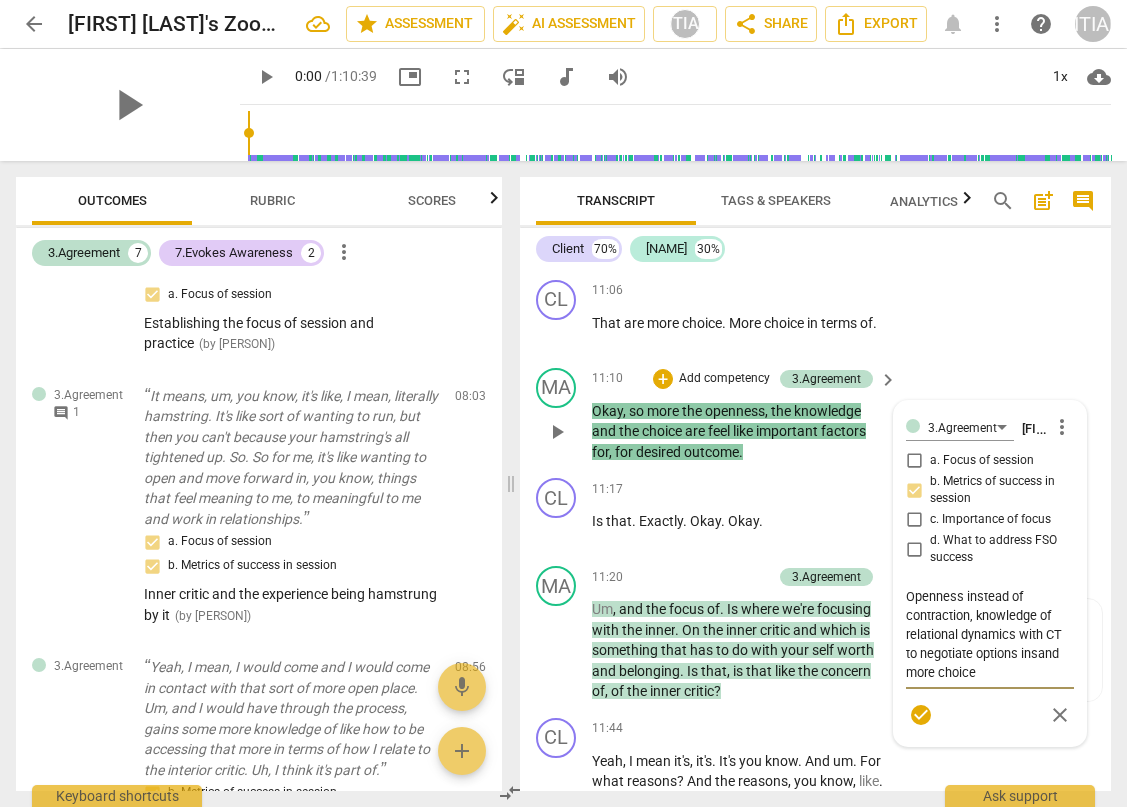 type on "Openness instead of contraction, knowledge of relational dynamics with [CLIENT_TYPE] to negotiate options instand more choice" 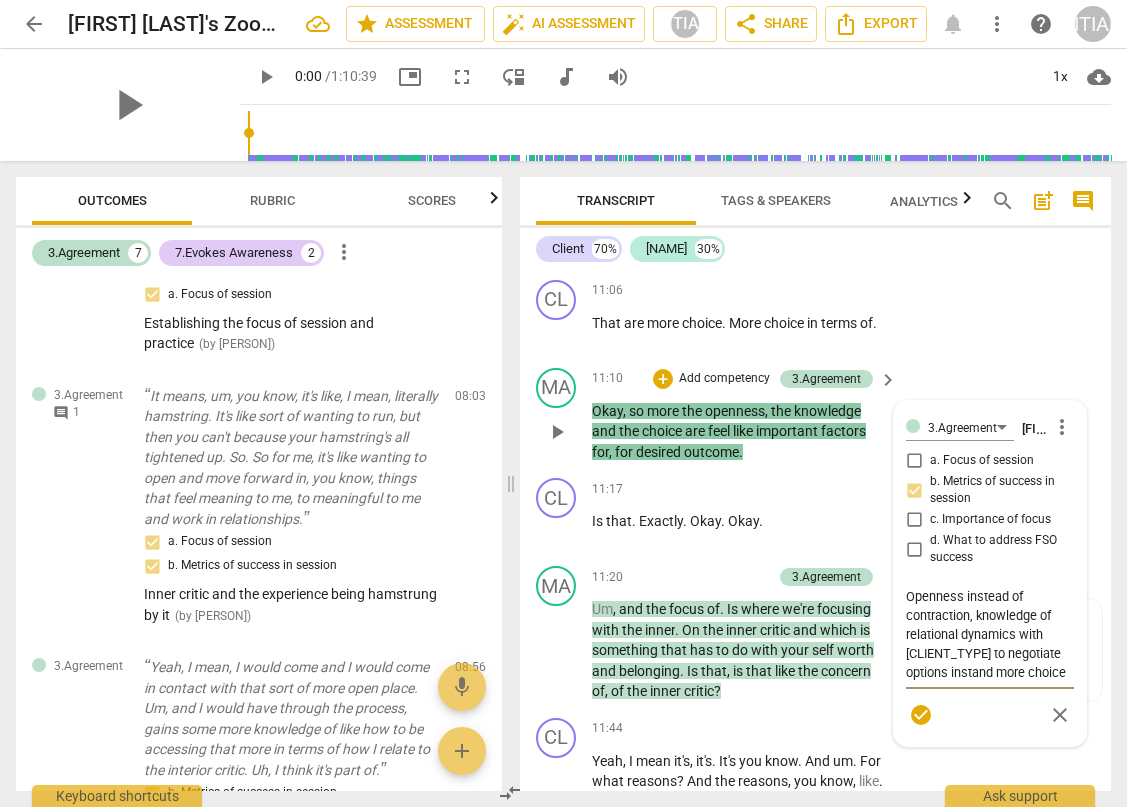 type on "Openness instead of contraction, knowledge of relational dynamics with [CLIENT_TYPE] to negotiate options insteand more choice" 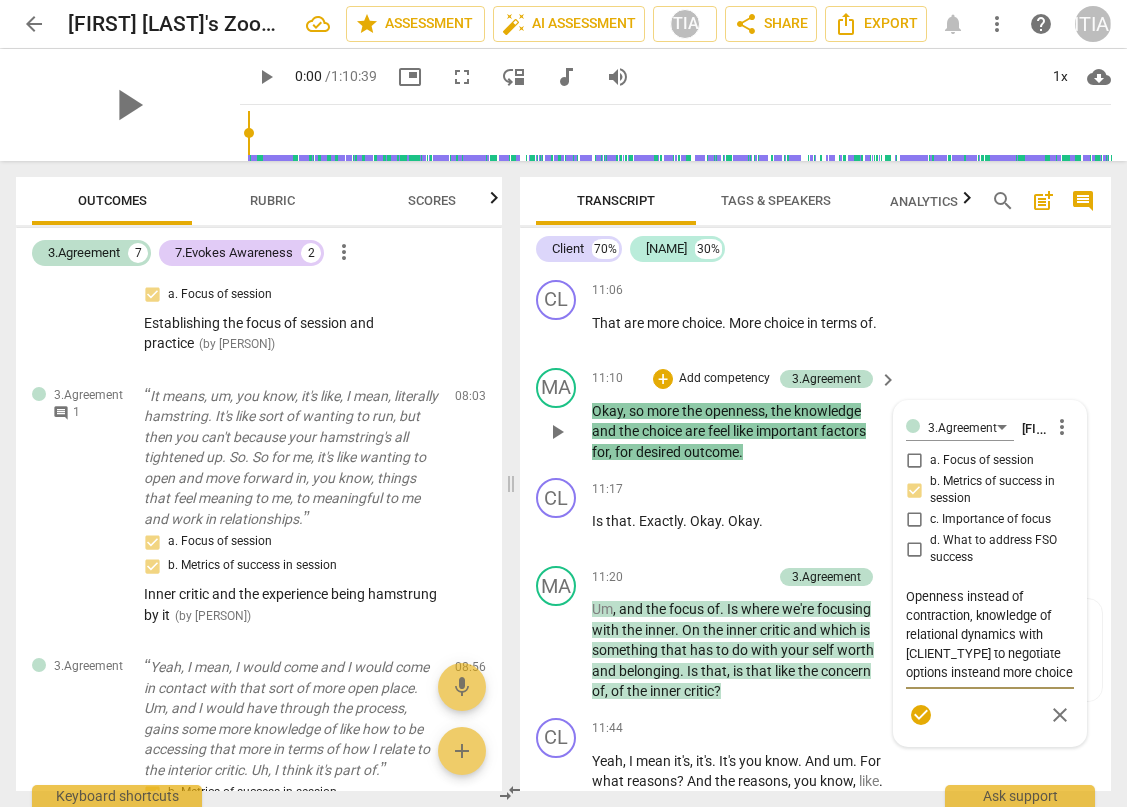 type on "Openness instead of contraction, knowledge of relational dynamics with CT to negotiate options insteaand more choice" 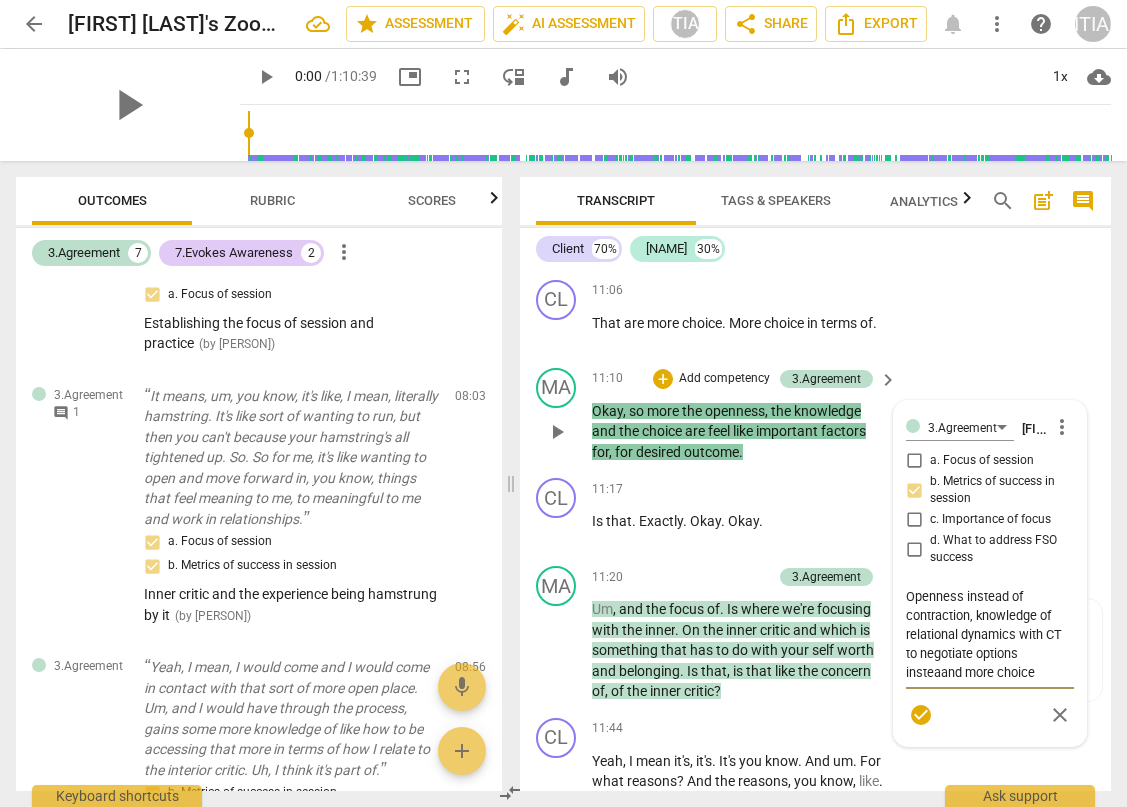 type on "Openness instead of contraction, knowledge of relational dynamics with CT to negotiate options insteadand more choice" 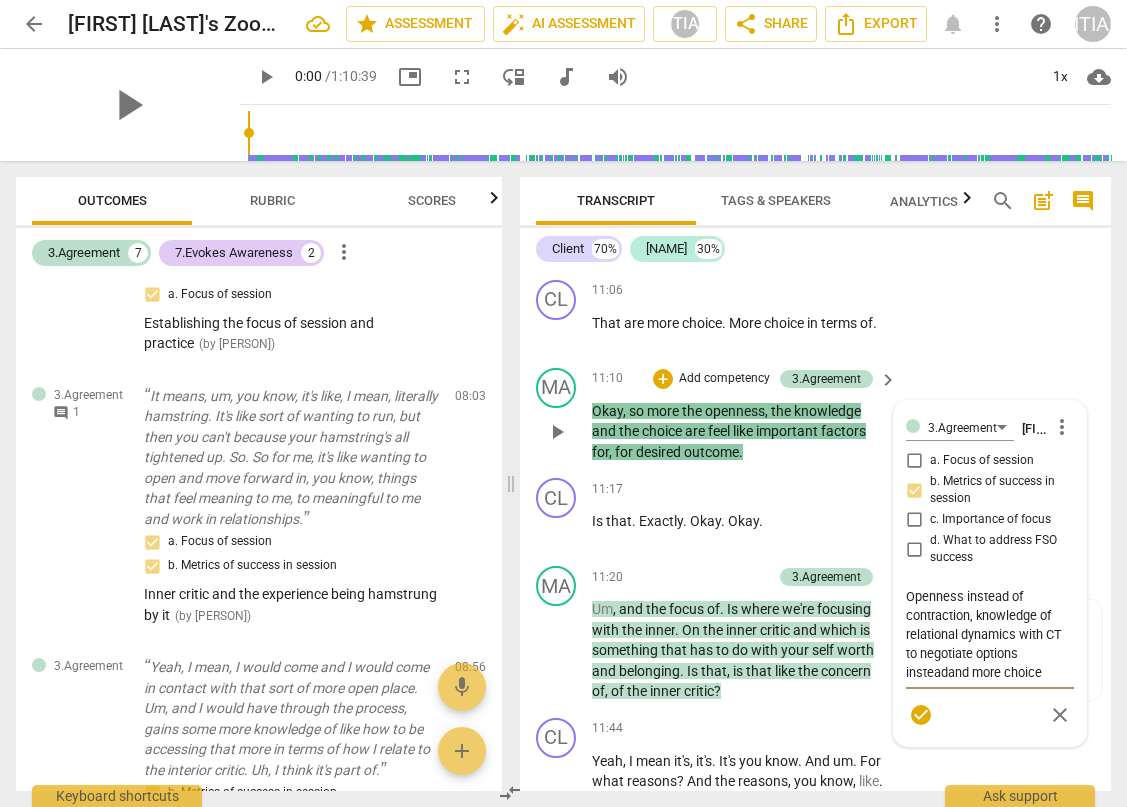 type on "Openness instead of contraction, knowledge of relational dynamics with CT to negotiate options instead and more choice" 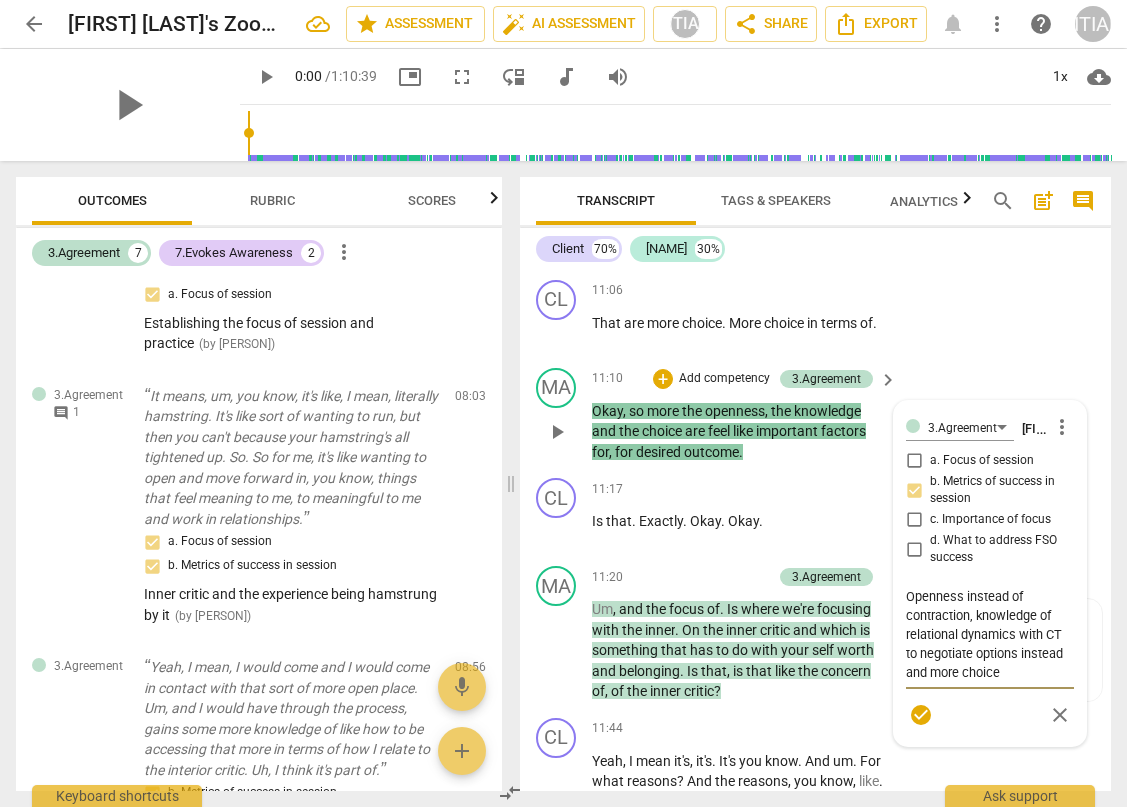 type on "Openness instead of contraction, knowledge of relational dynamics with CT to negotiate options instead oand more choice" 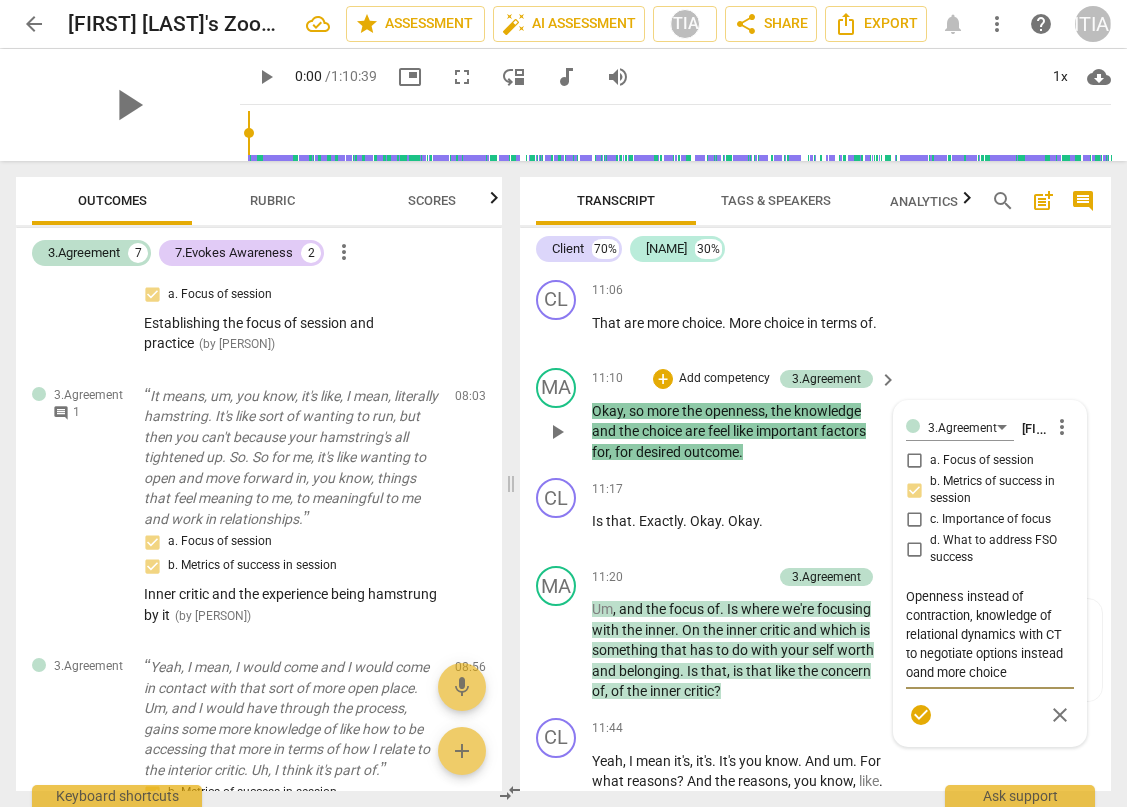 type on "Openness instead of contraction, knowledge of relational dynamics with CT to negotiate options instead ofand more choice" 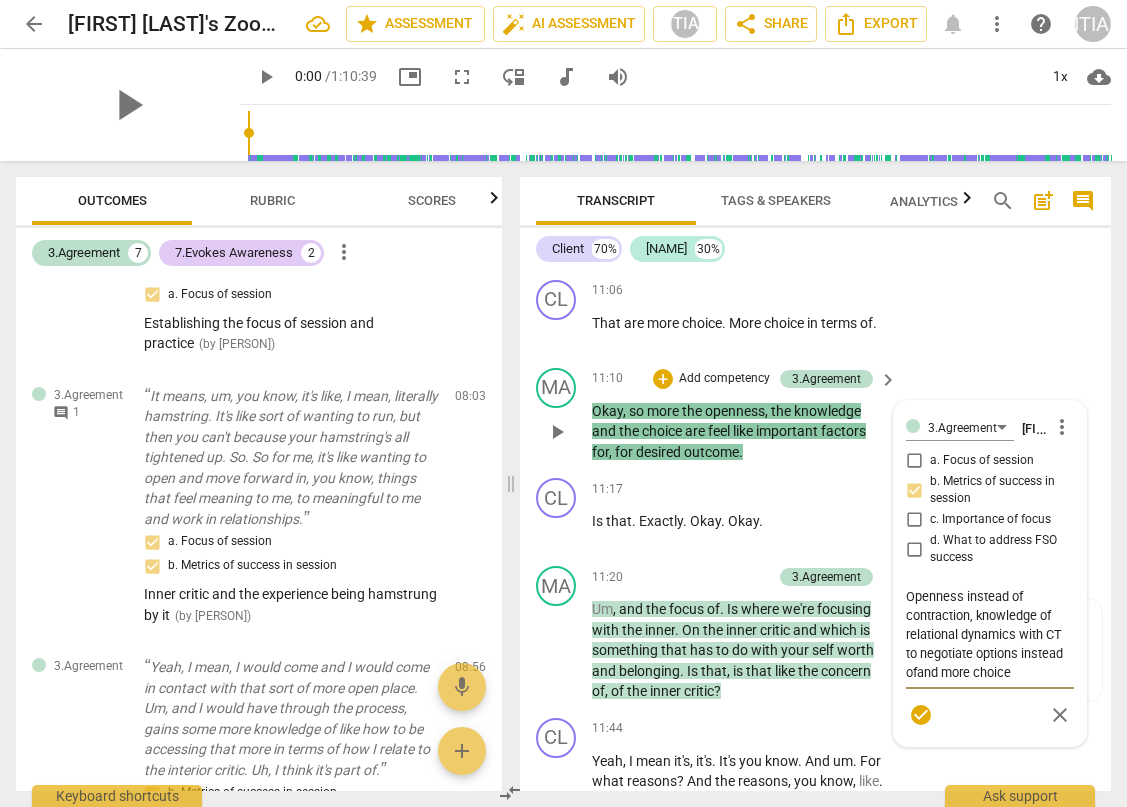 type on "Openness instead of contraction, knowledge of relational dynamics with [CLIENT_TYPE] to negotiate options instead of and more choice" 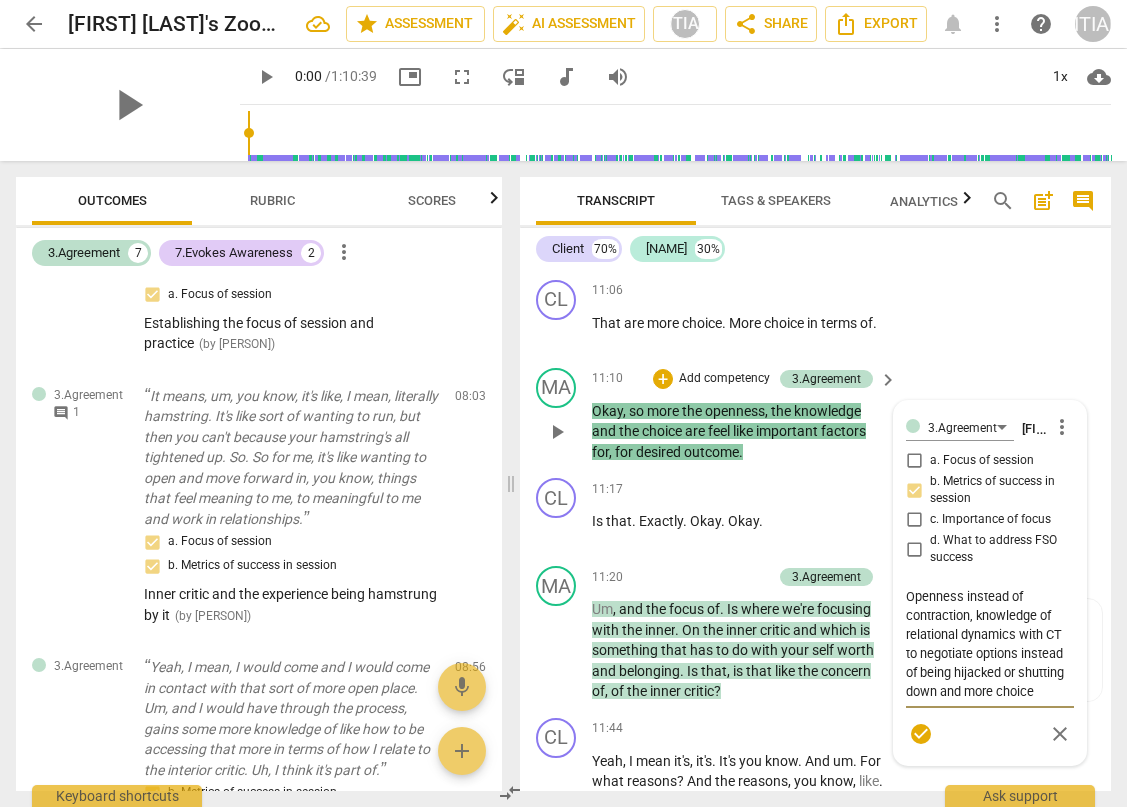 click on "Openness instead of contraction, knowledge of relational dynamics with CT to negotiate options instead of being hijacked or shutting down and more choice" at bounding box center [990, 644] 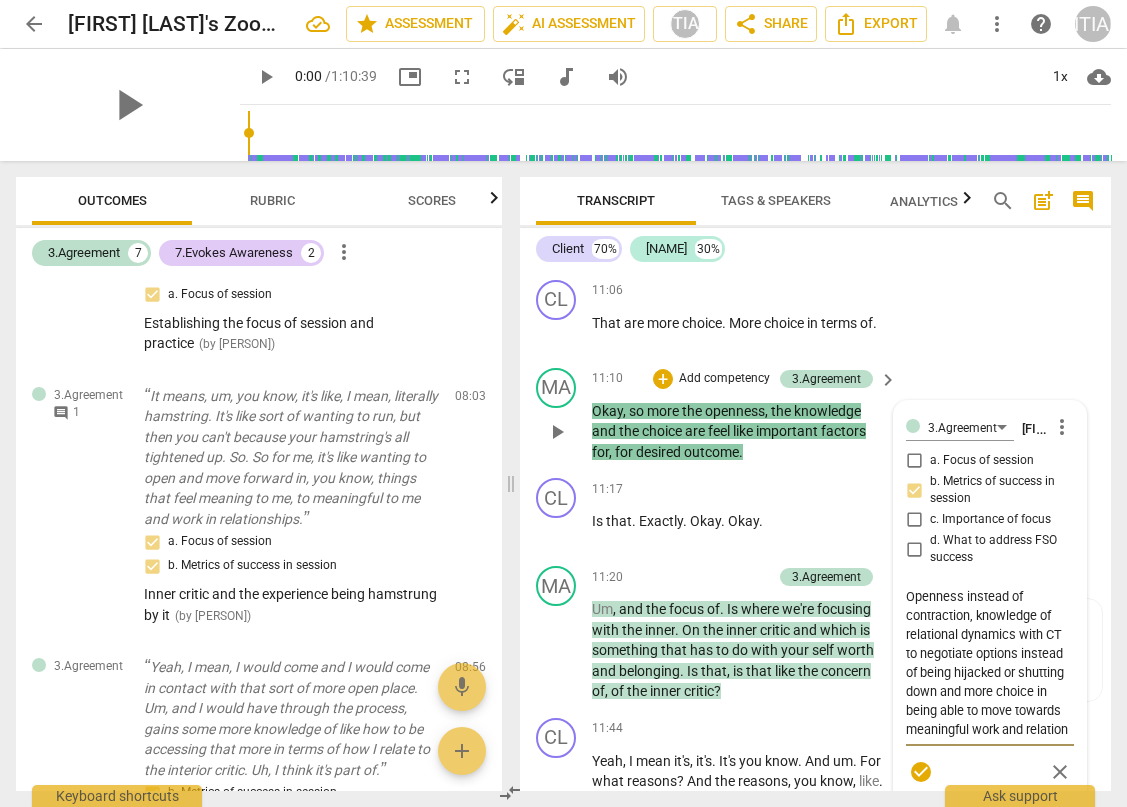 scroll, scrollTop: 17, scrollLeft: 0, axis: vertical 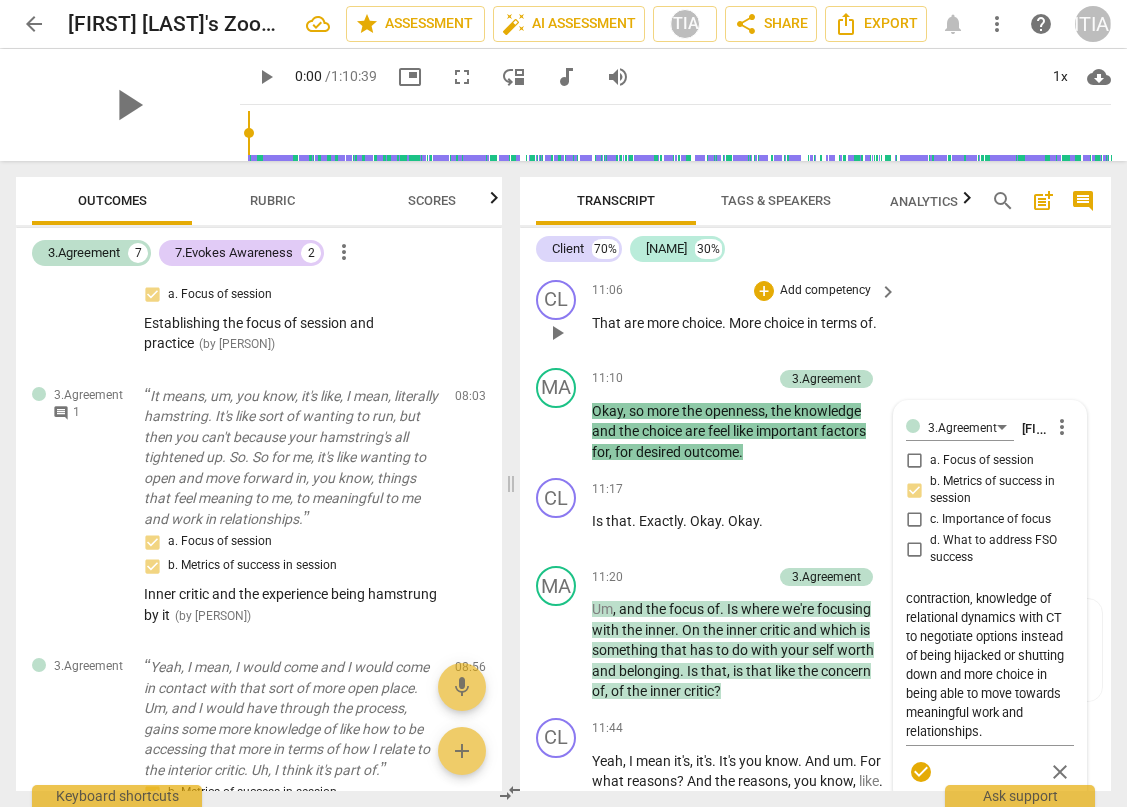 click on "CL play_arrow pause 11:06 + Add competency keyboard_arrow_right That are more choice . More choice in terms of ." at bounding box center [815, 316] 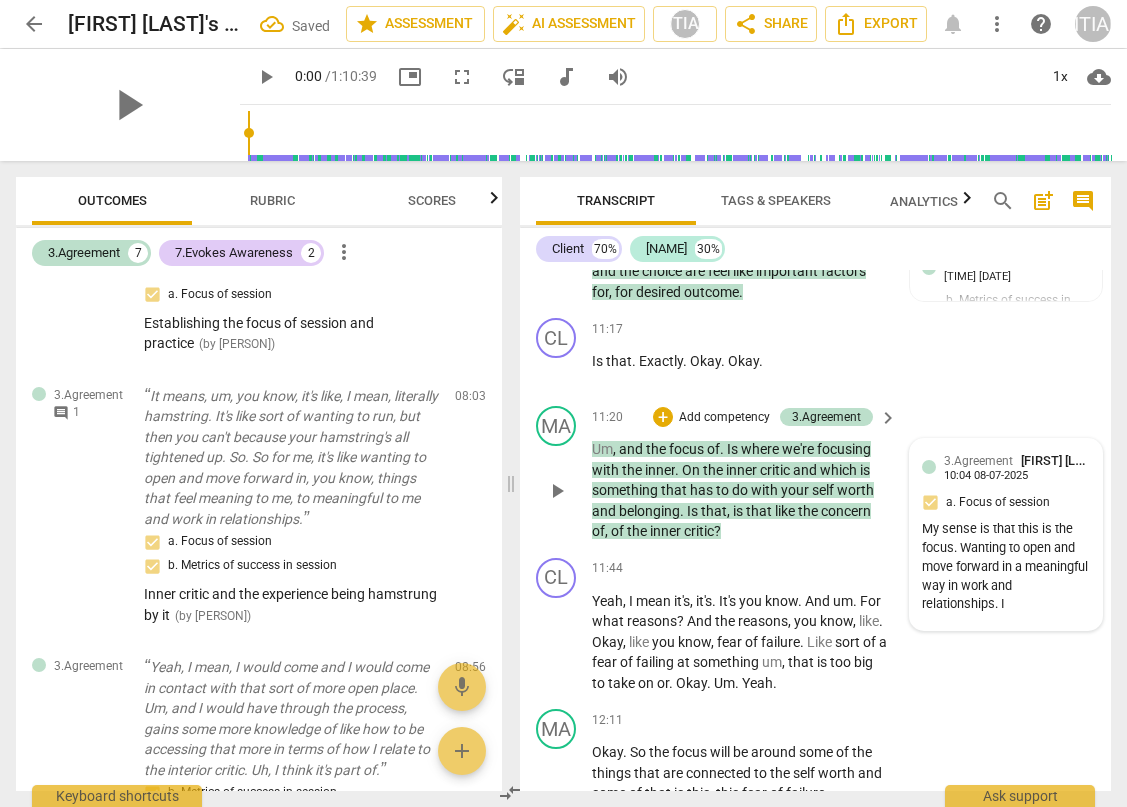 scroll, scrollTop: 6207, scrollLeft: 0, axis: vertical 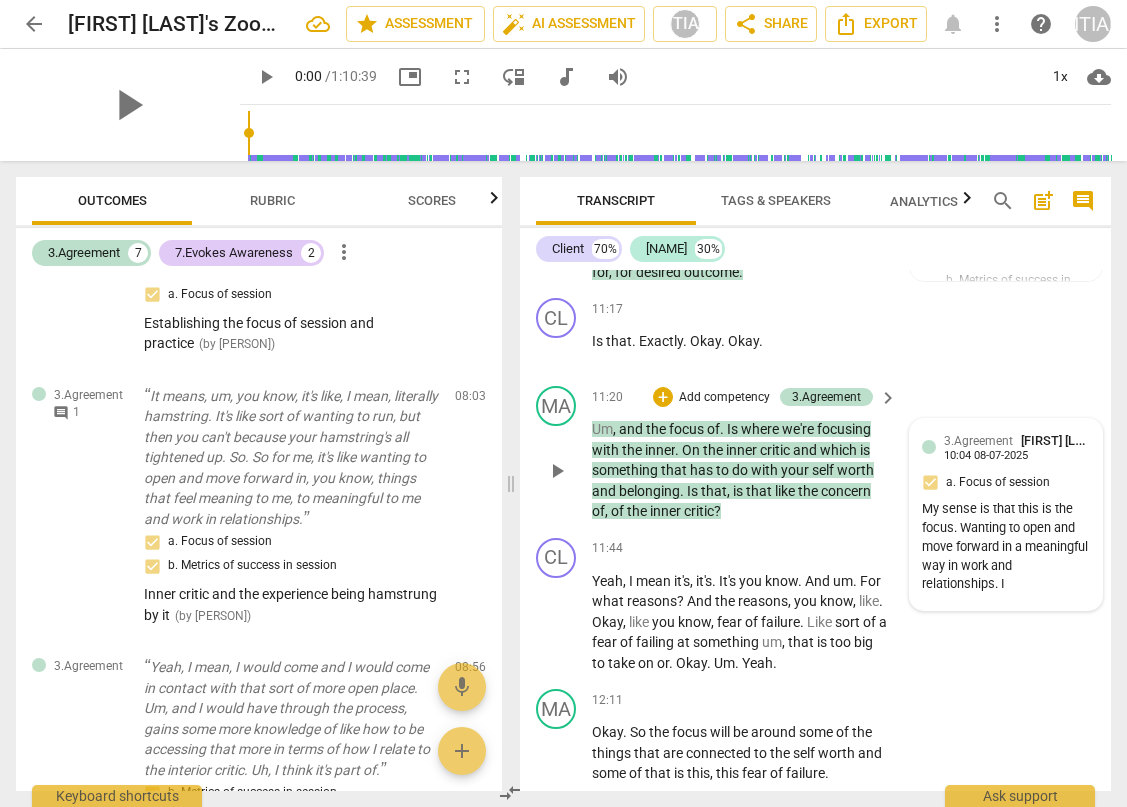 click on "My sense is that this is the focus.
Wanting to open and move forward in a meaningful way in work and relationships.
I" at bounding box center (1006, 547) 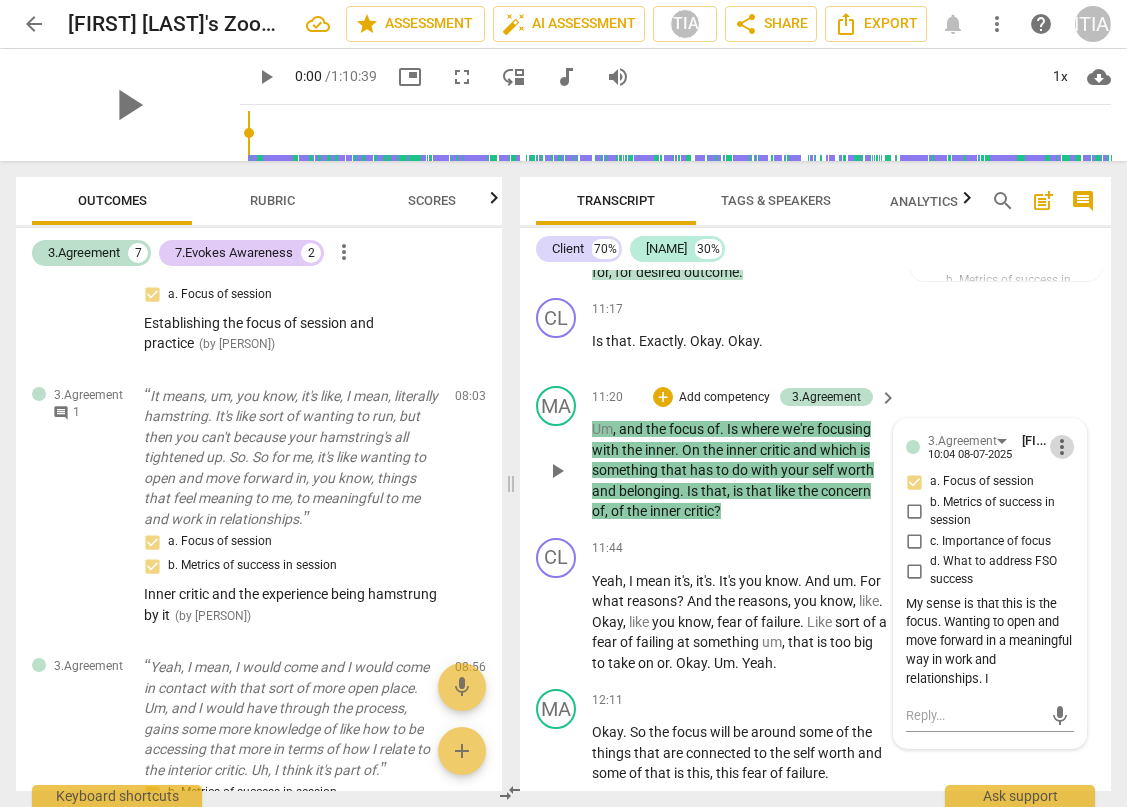 click on "more_vert" at bounding box center (1062, 447) 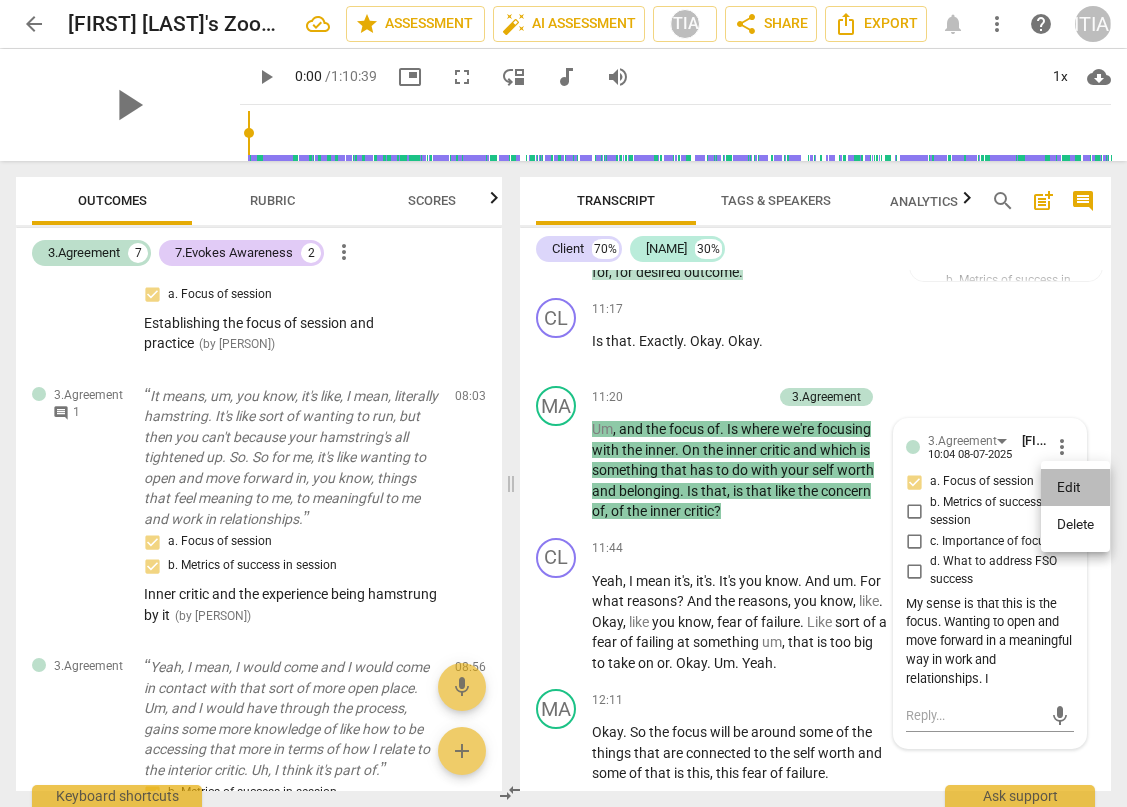 click on "Edit" at bounding box center (1075, 488) 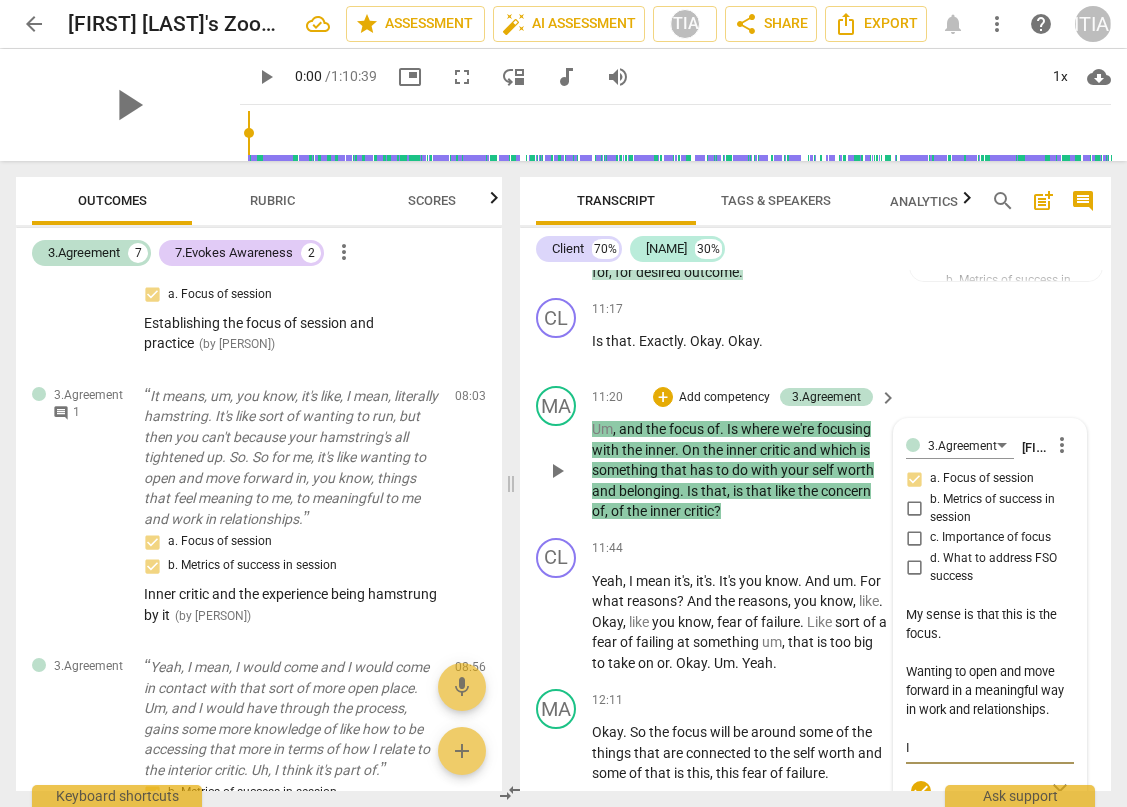 scroll, scrollTop: 30, scrollLeft: 0, axis: vertical 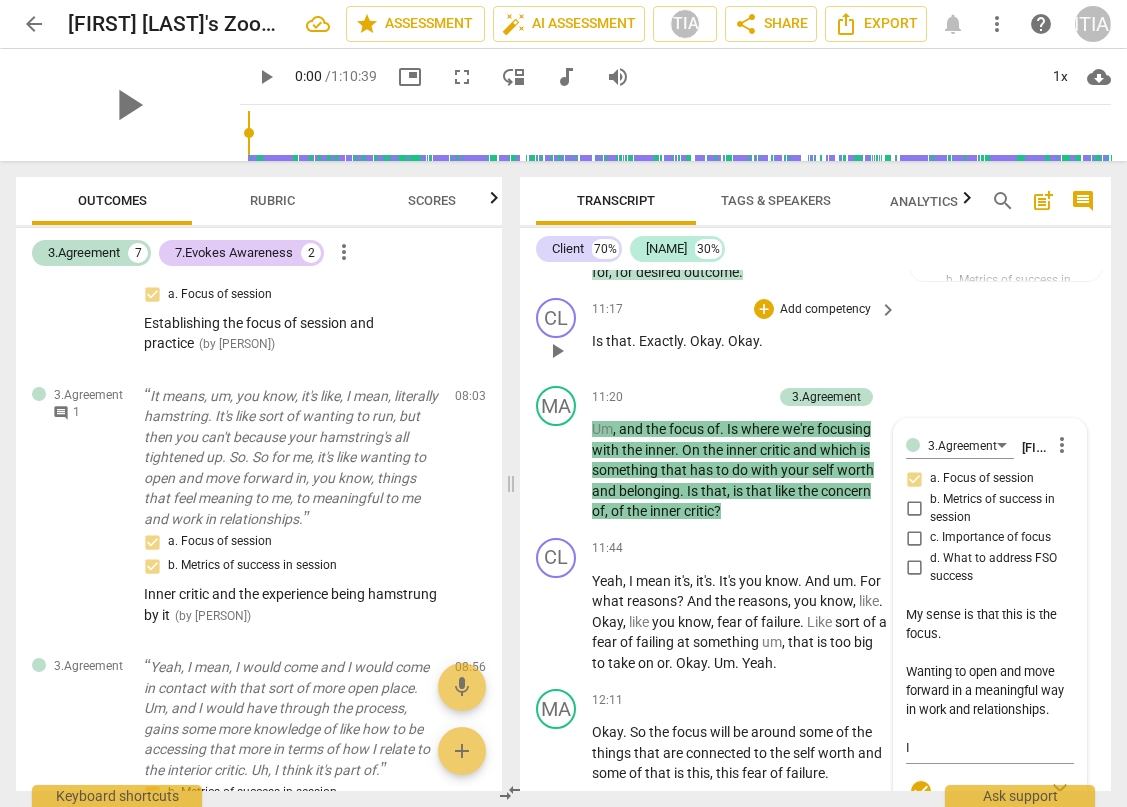 click on "CL play_arrow pause 11:17 + Add competency keyboard_arrow_right Is   that .   Exactly .   Okay .   Okay ." at bounding box center [815, 334] 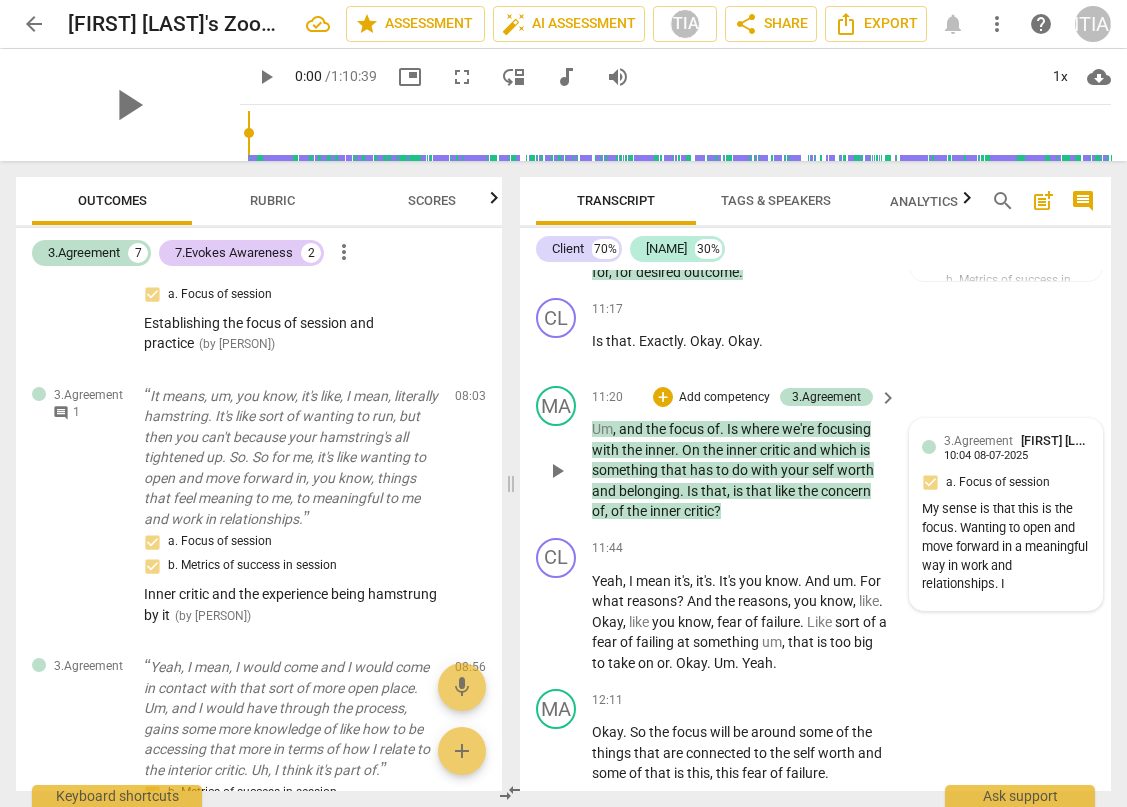 click on "[FIRST] [LAST]" at bounding box center [1061, 440] 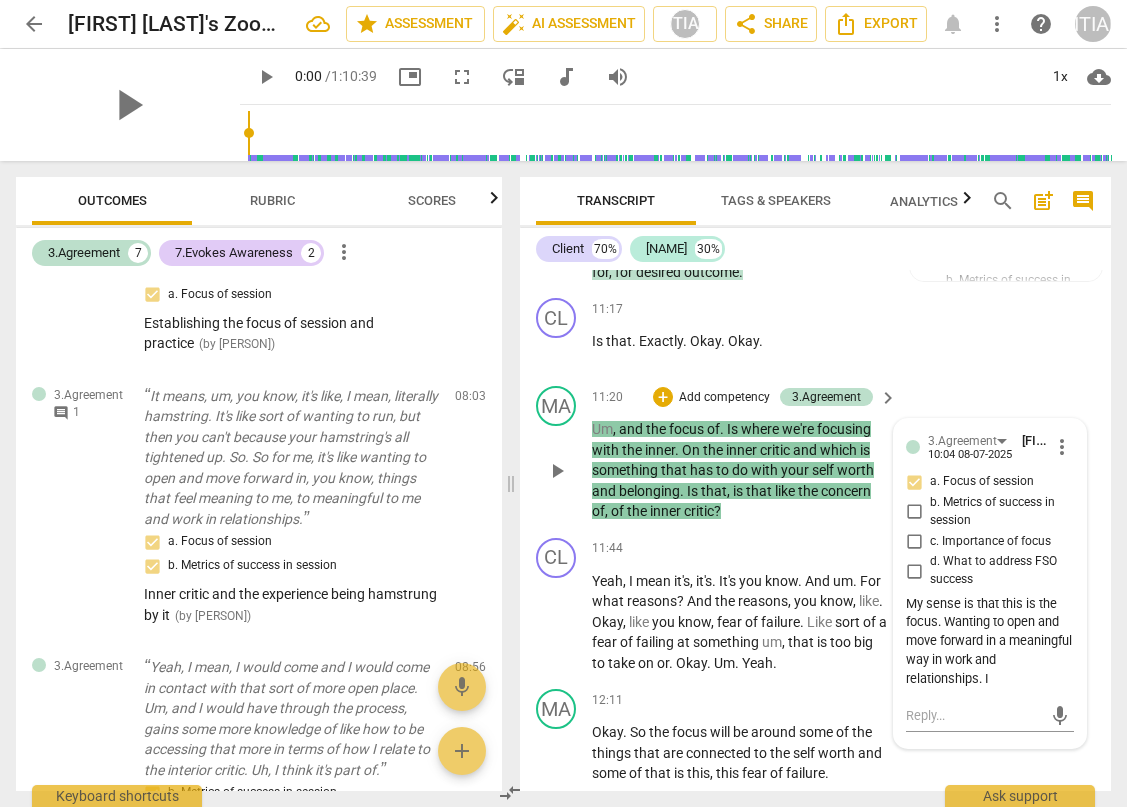 click on "more_vert" at bounding box center (1062, 447) 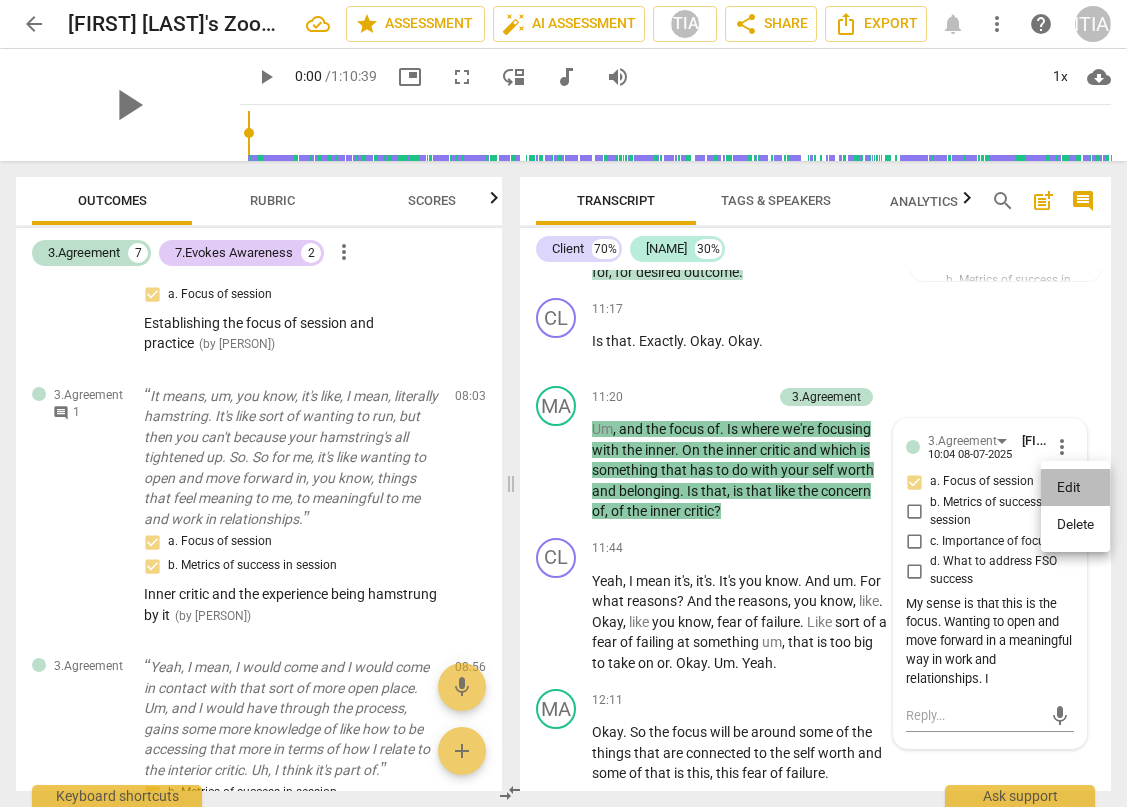 click on "Edit" at bounding box center (1075, 488) 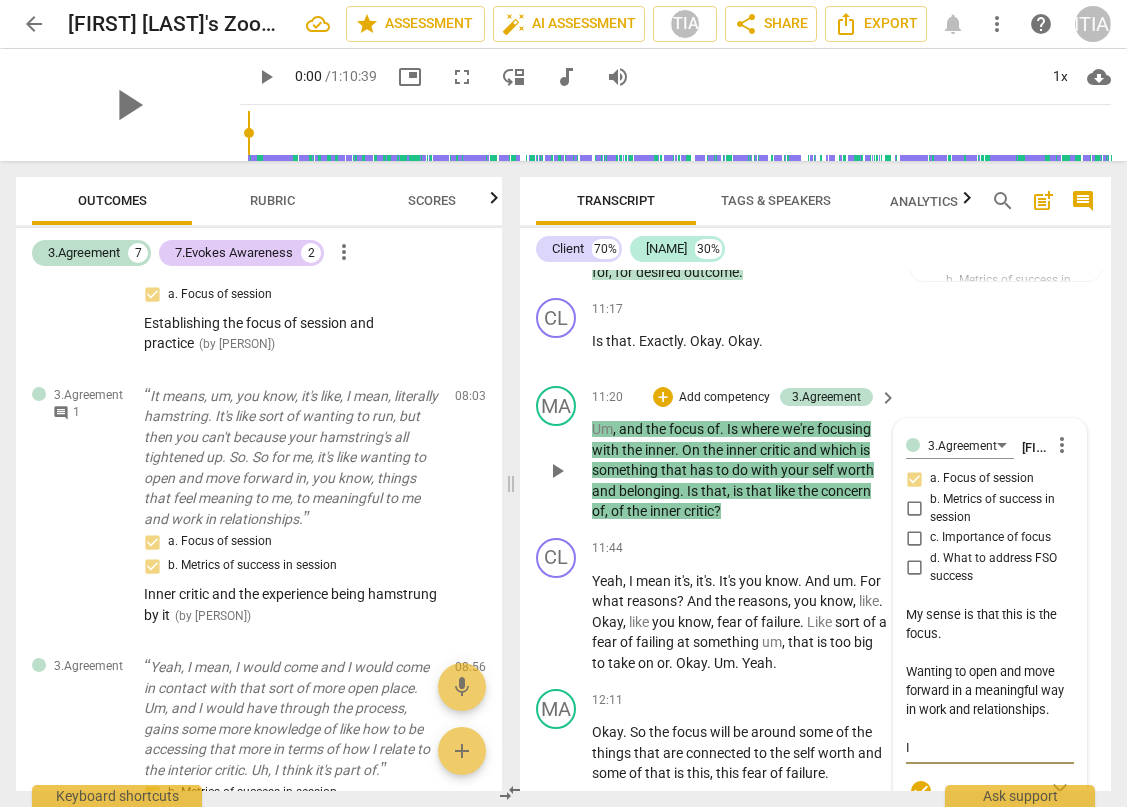 scroll, scrollTop: 57, scrollLeft: 0, axis: vertical 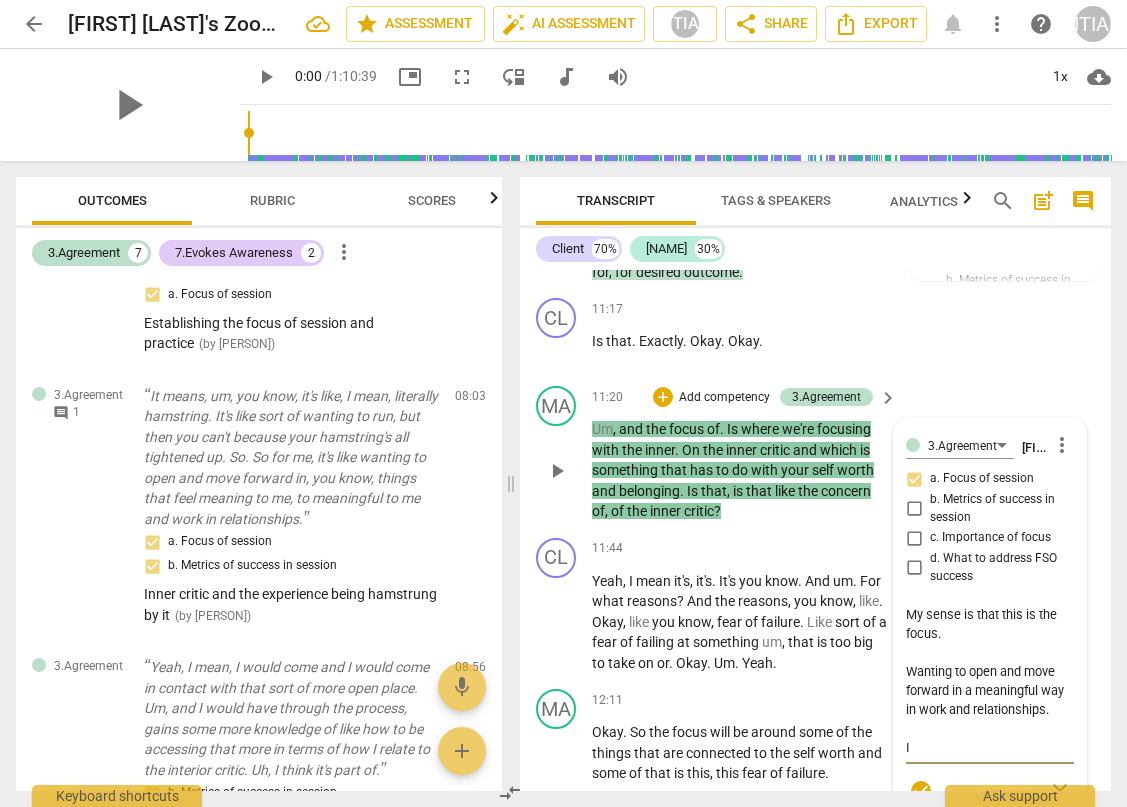 click on "My sense is that this is the focus.
Wanting to open and move forward in a meaningful way in work and relationships.
I" at bounding box center (990, 681) 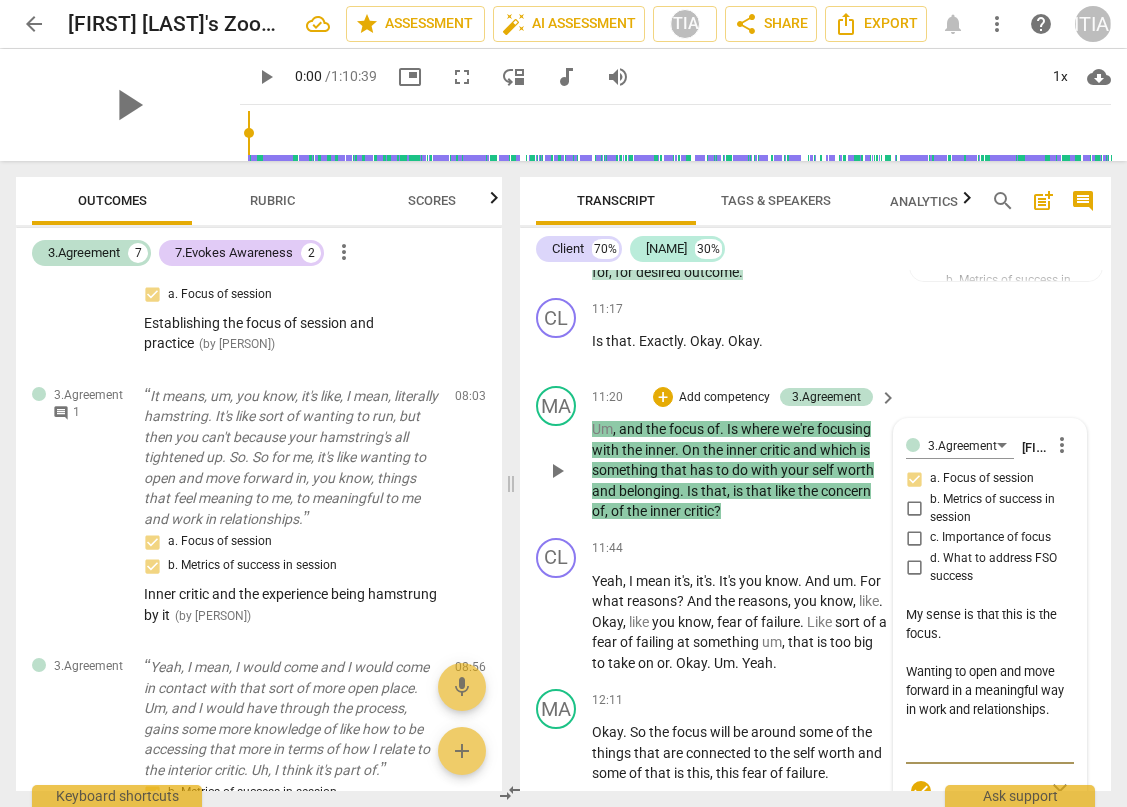 scroll, scrollTop: 17, scrollLeft: 0, axis: vertical 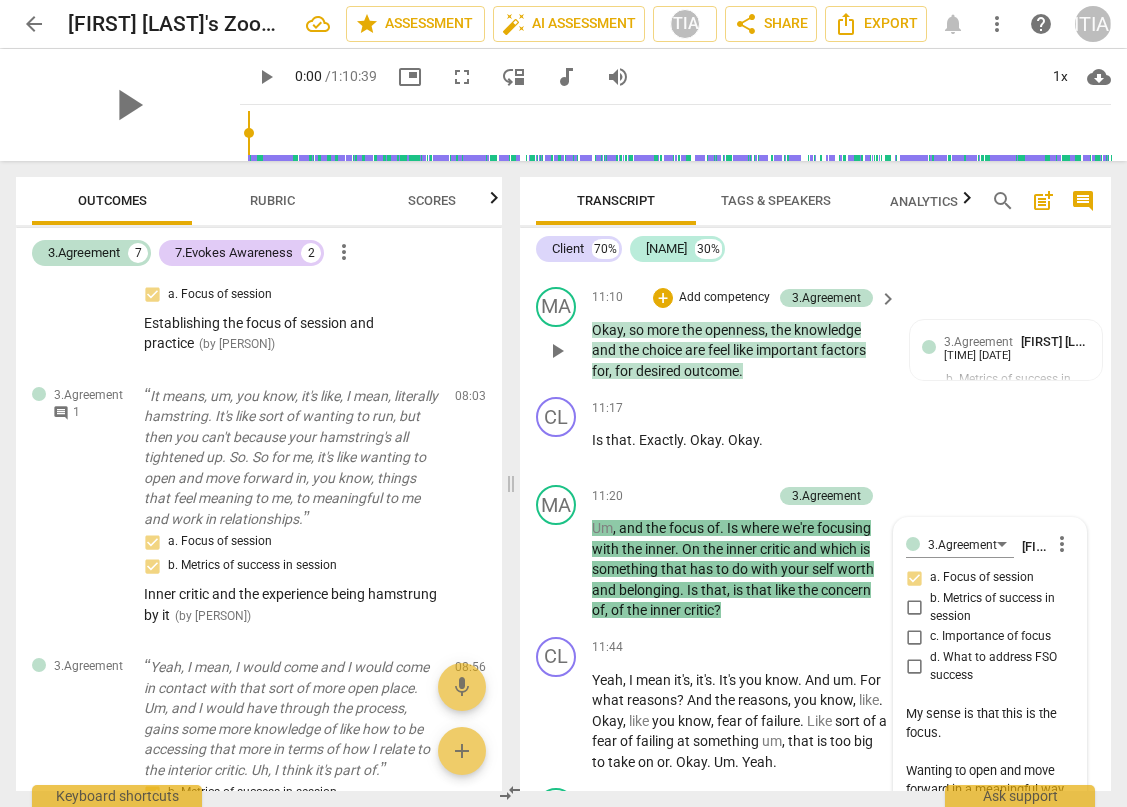 click on "MA play_arrow pause 11:10 + Add competency 3.Agreement keyboard_arrow_right Okay , so more the openness , the knowledge and the choice are feel like important factors for , for desired outcome . 3.Agreement [NAME] 16:46 08-04-2025 b. Metrics of success in session Openness instead of contraction, knowledge of relational dynamics with [CLIENT_TYPE] to negotiate options instead of being hijacked or shutting down and more choice in being able to move towards meaningful work and relationships. ( edited )" at bounding box center [815, 334] 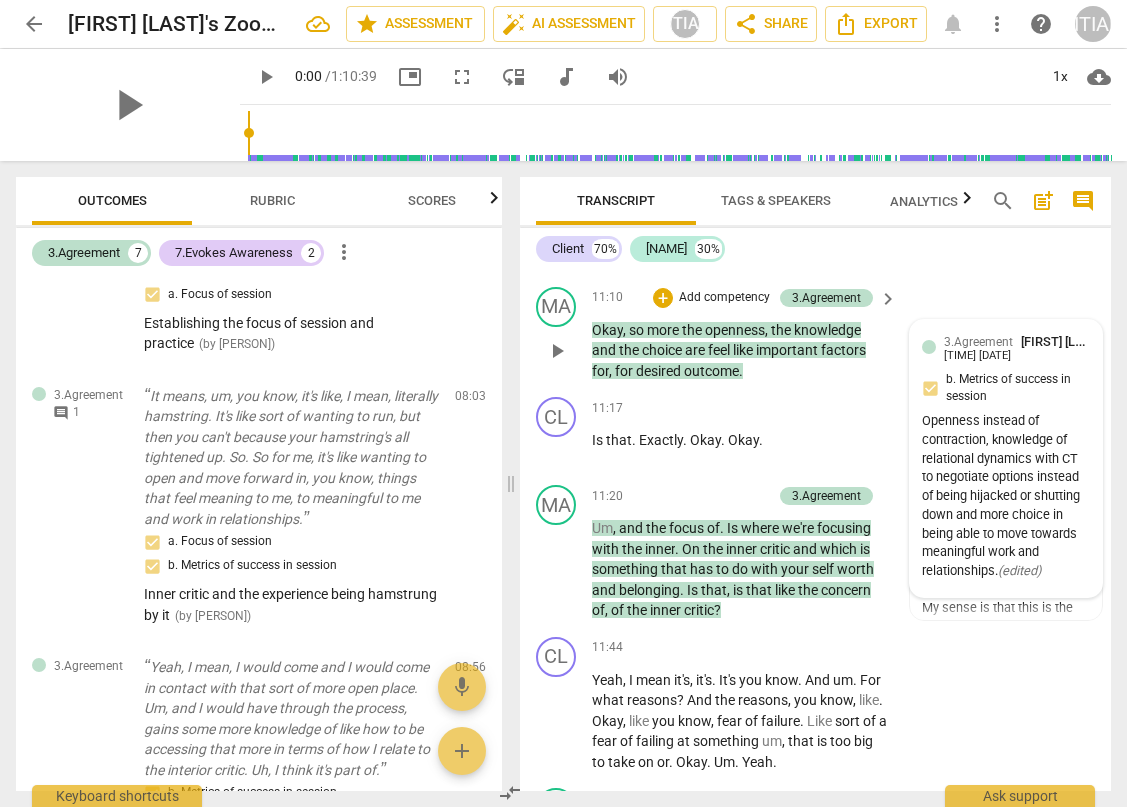 click on "[FIRST] [LAST]" at bounding box center (1061, 341) 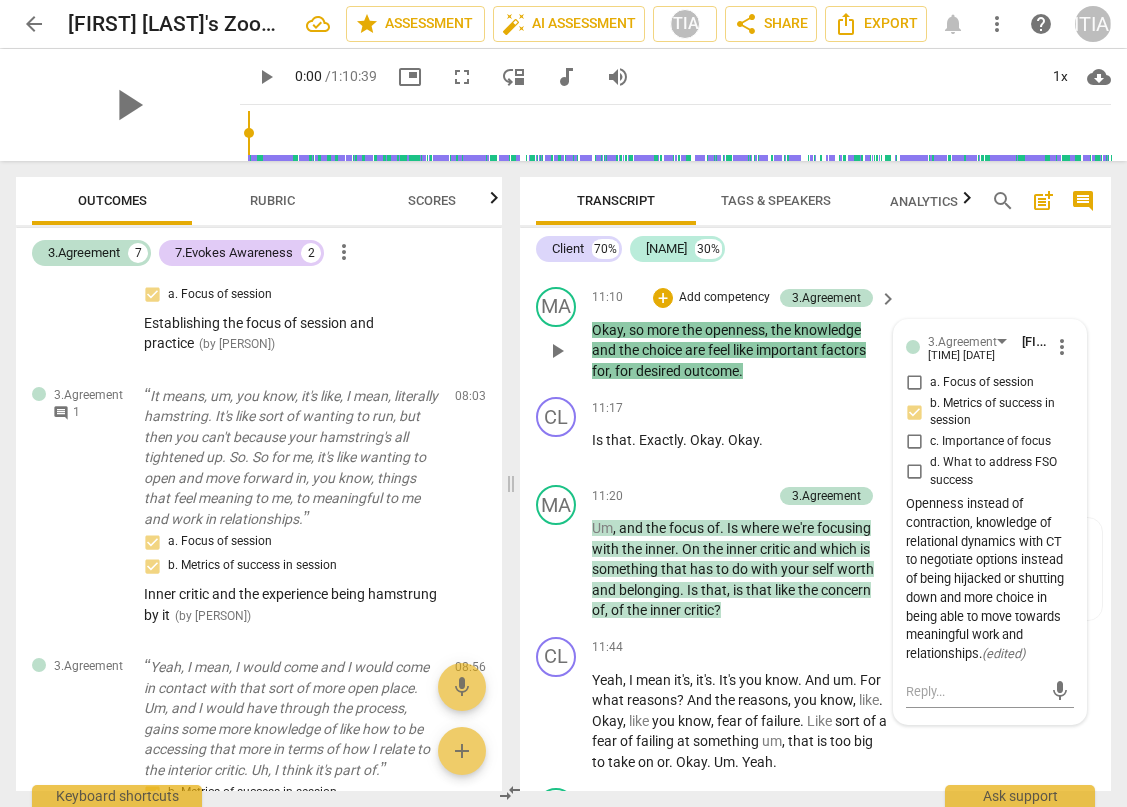 click on "more_vert" at bounding box center (1062, 347) 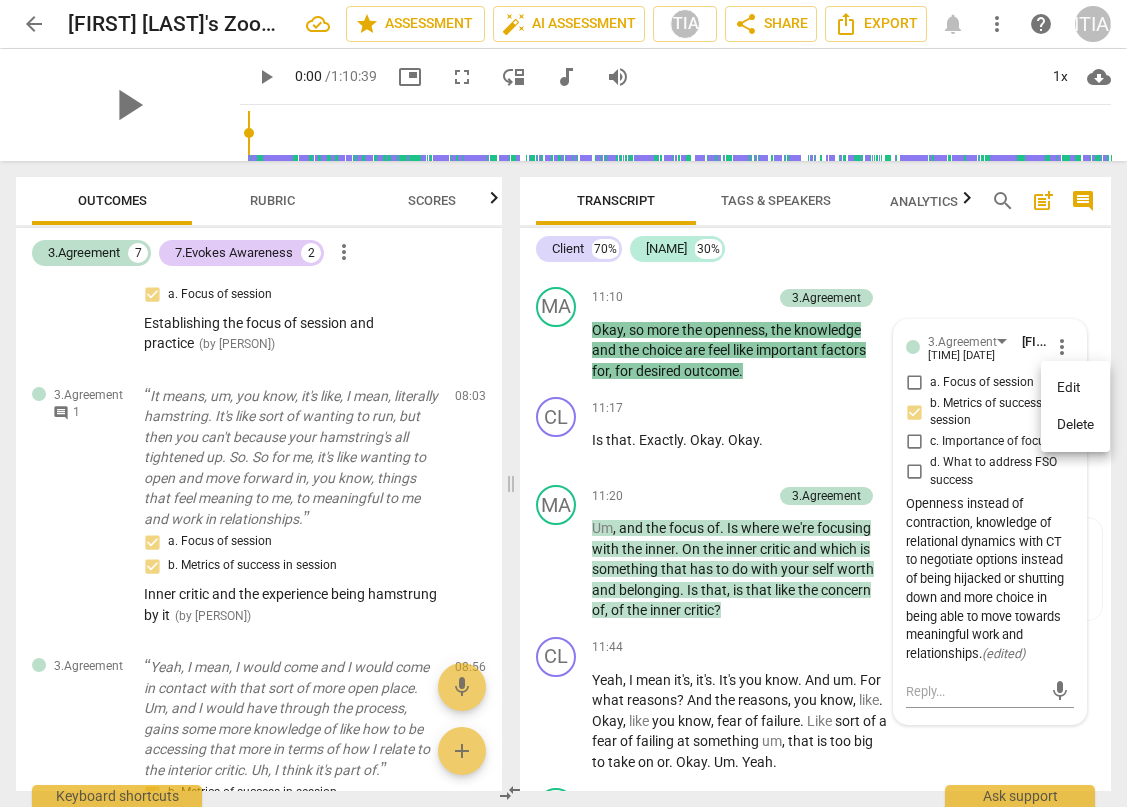 click on "Edit" at bounding box center (1075, 388) 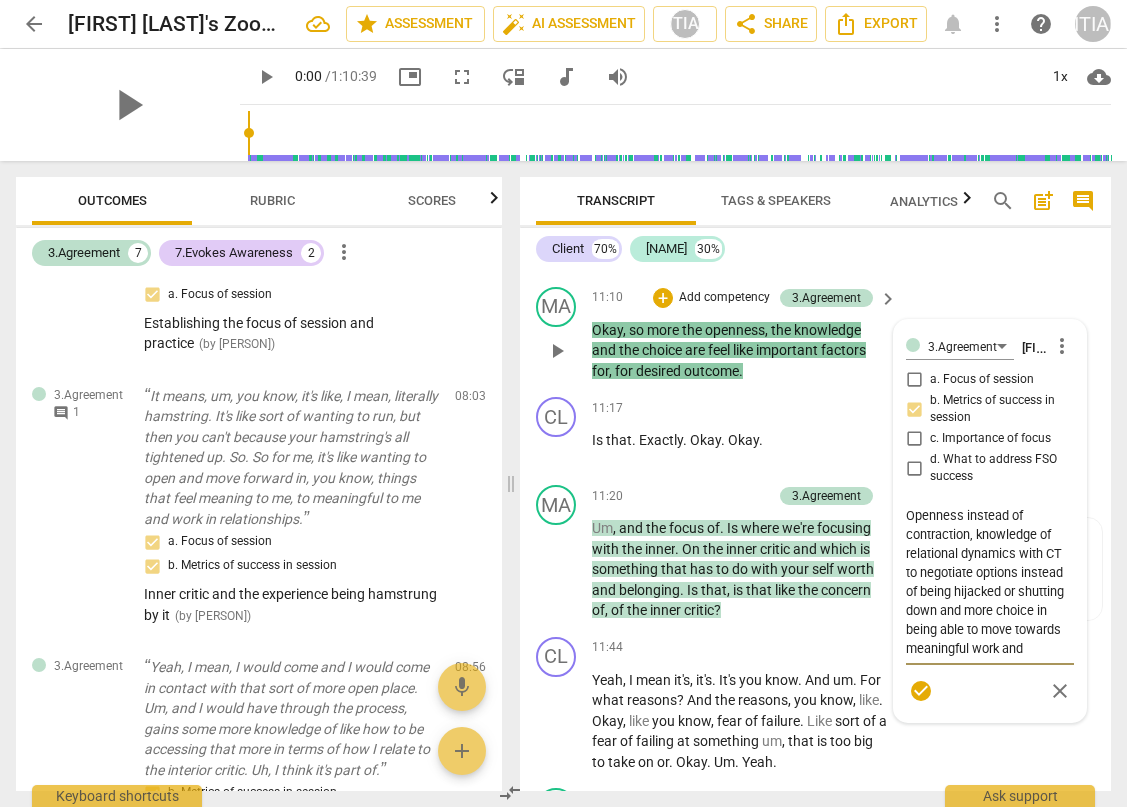 scroll, scrollTop: 19, scrollLeft: 0, axis: vertical 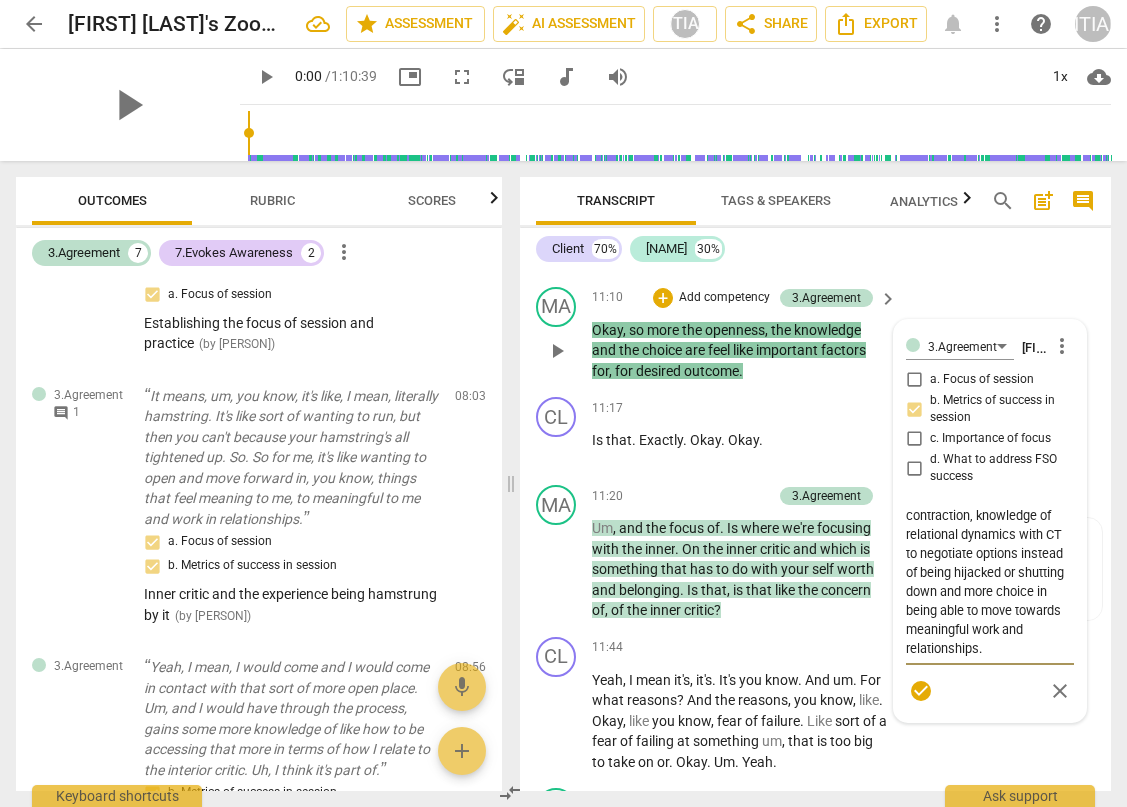 click on "Openness instead of contraction, knowledge of relational dynamics with CT to negotiate options instead of being hijacked or shutting down and more choice in being able to move towards meaningful work and relationships." at bounding box center (990, 582) 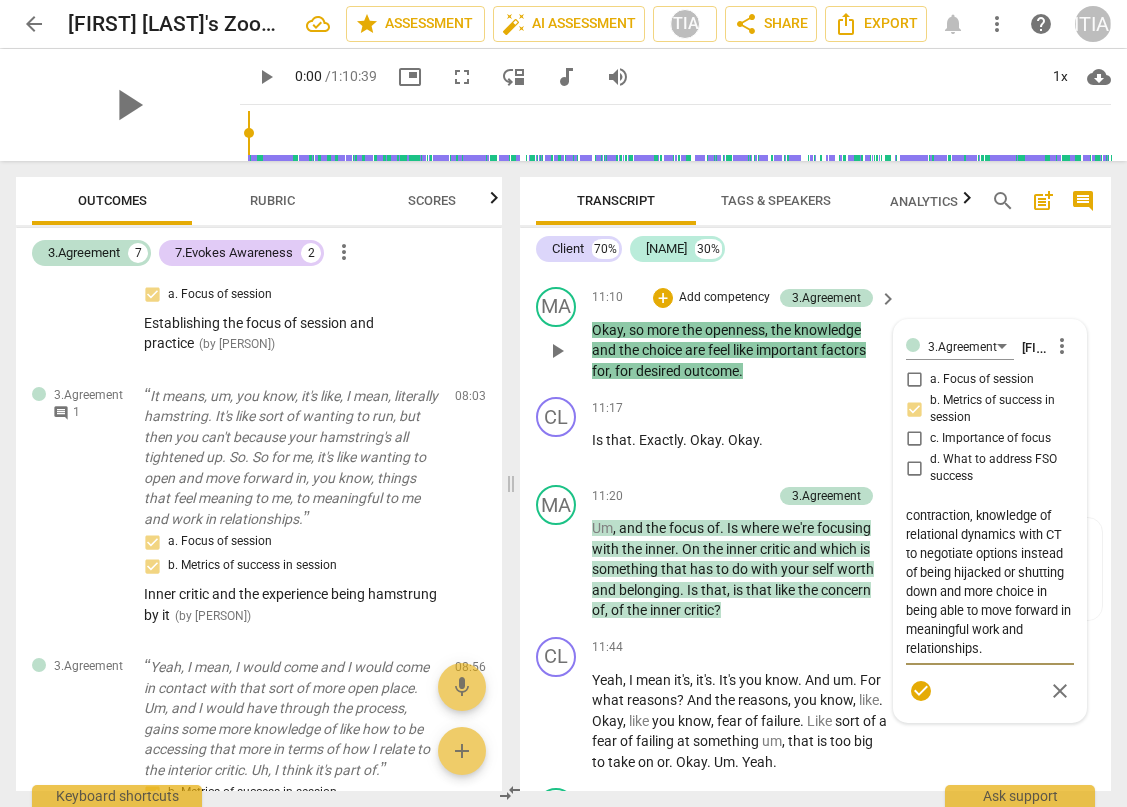 click on "Openness instead of contraction, knowledge of relational dynamics with CT to negotiate options instead of being hijacked or shutting down and more choice in being able to move forward in meaningful work and relationships." at bounding box center (990, 582) 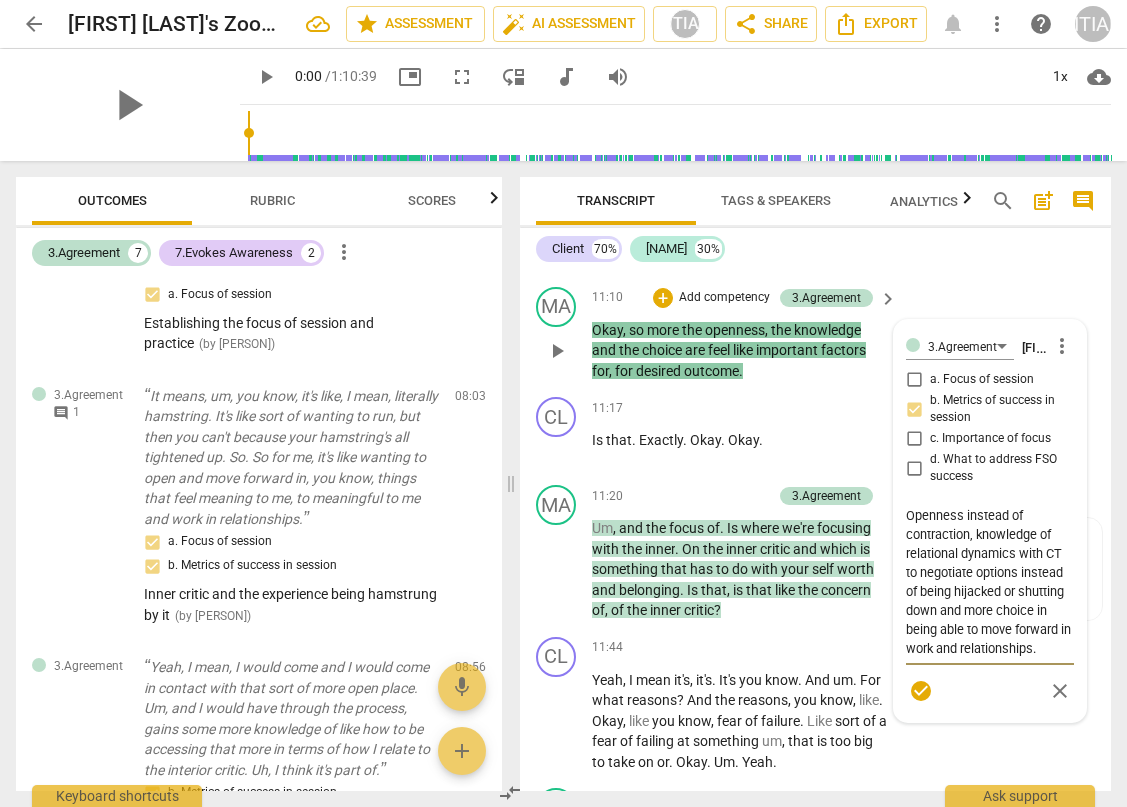click on "Openness instead of contraction, knowledge of relational dynamics with CT to negotiate options instead of being hijacked or shutting down and more choice in being able to move forward in work and relationships." at bounding box center [990, 582] 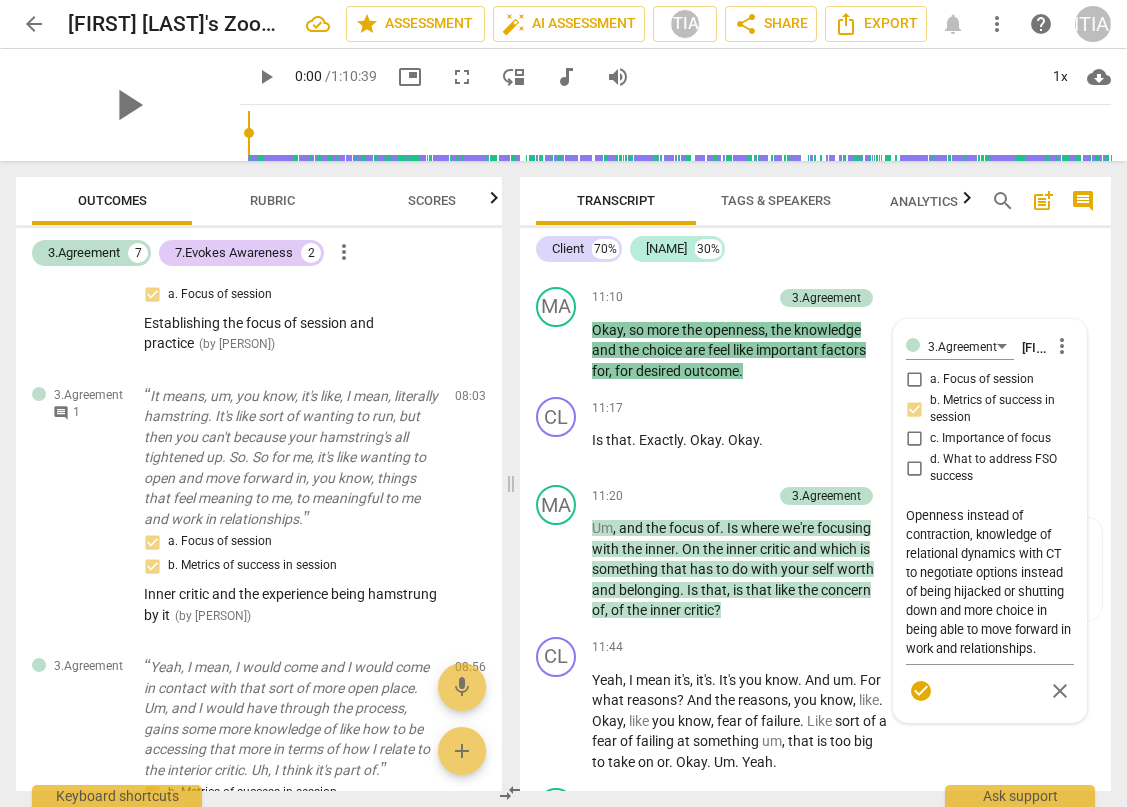 click on "CL play_arrow pause 11:06 + Add competency keyboard_arrow_right That are more choice . More choice in terms of ." at bounding box center [815, 235] 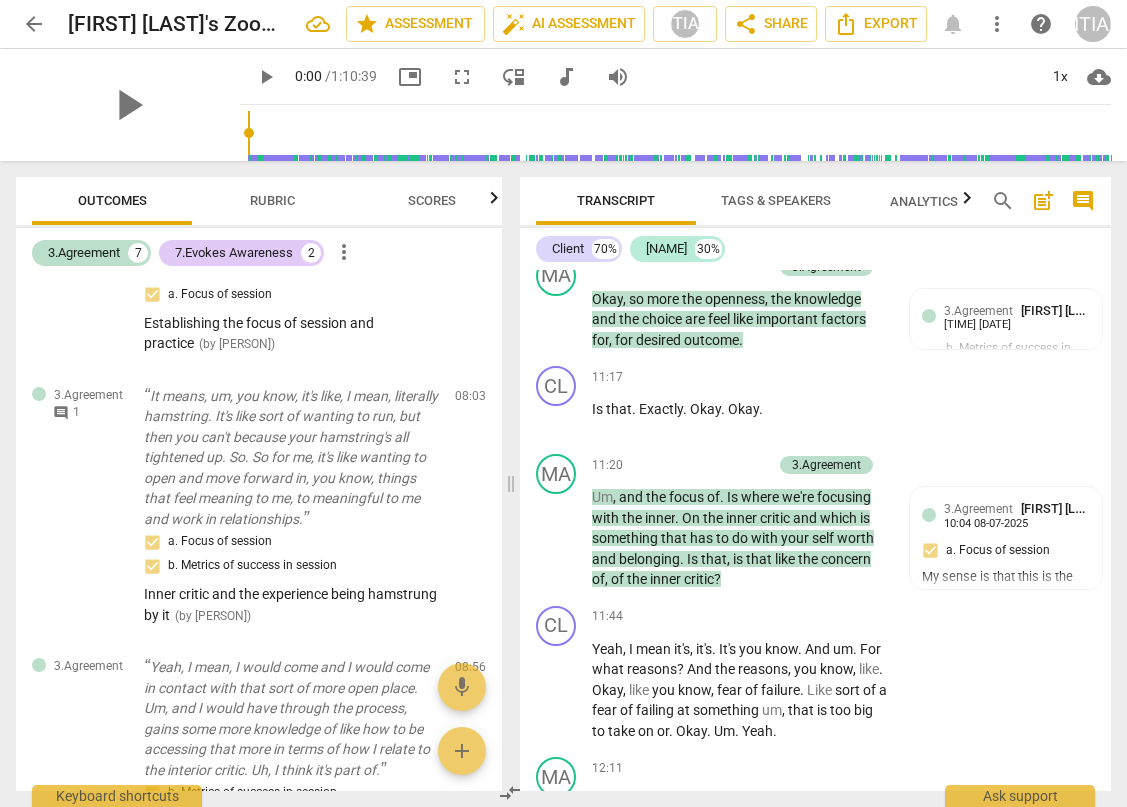 scroll, scrollTop: 6206, scrollLeft: 0, axis: vertical 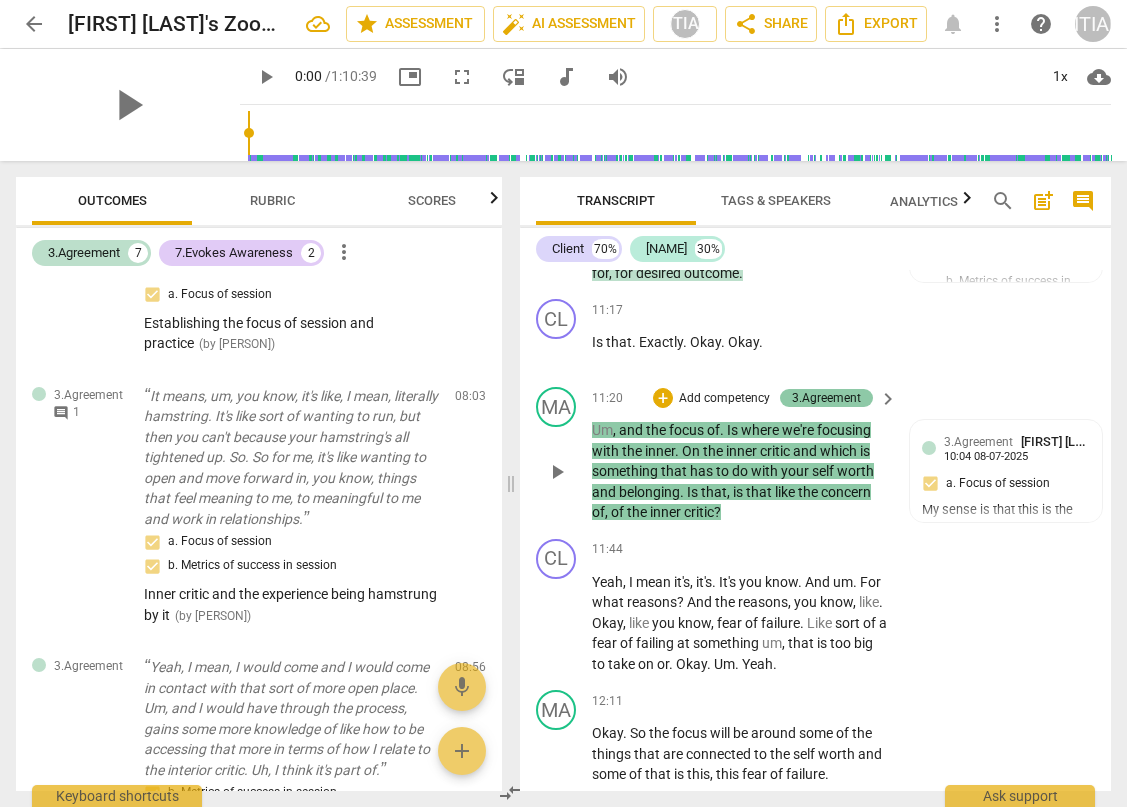 click on "3.Agreement" at bounding box center (826, 398) 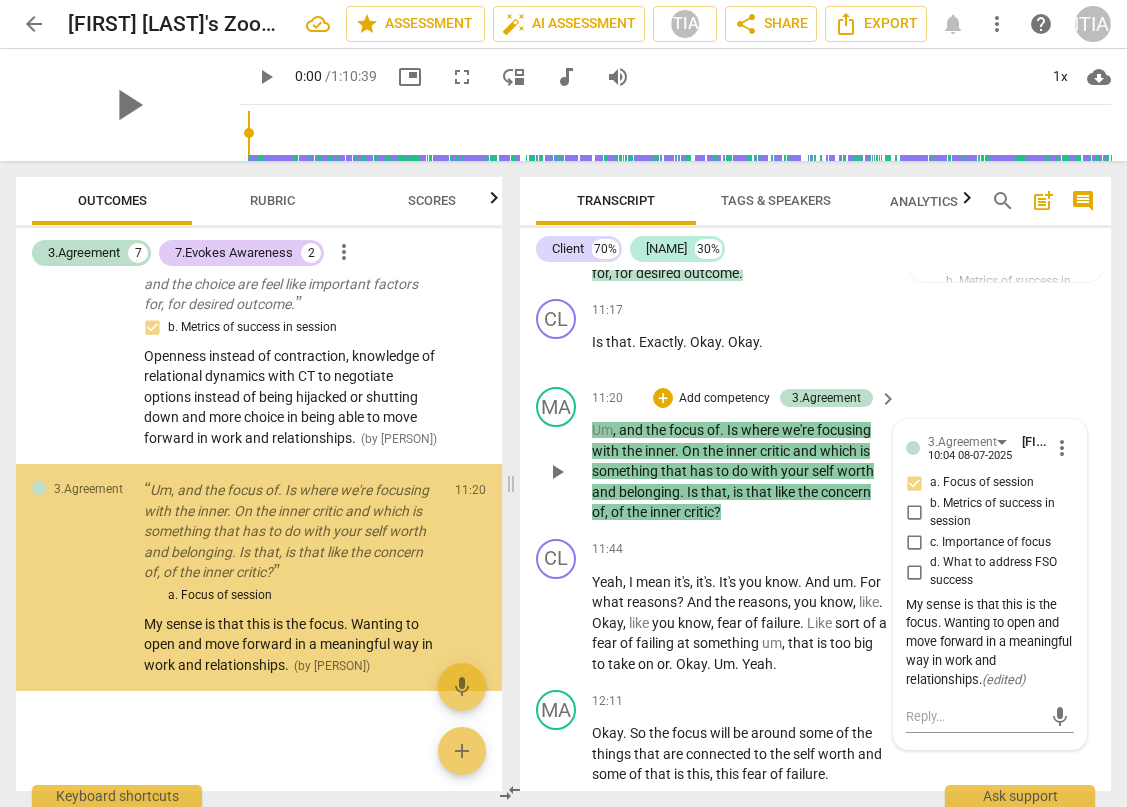 scroll, scrollTop: 2047, scrollLeft: 0, axis: vertical 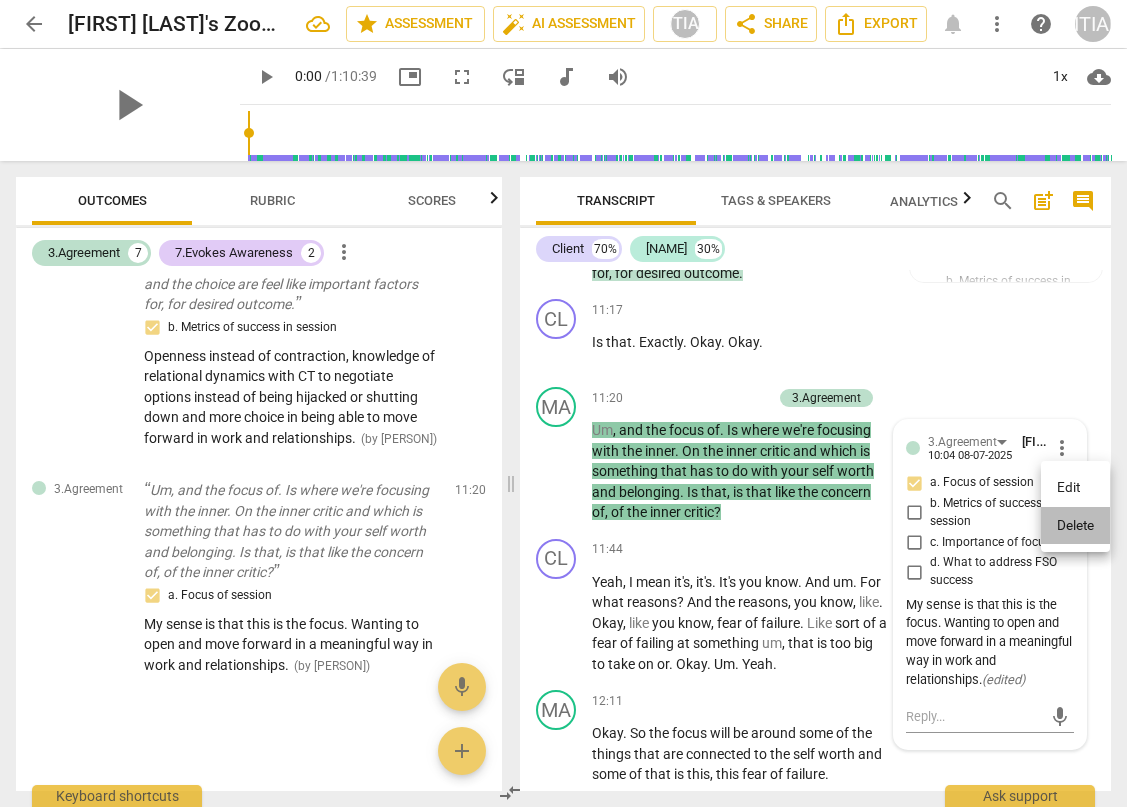 click on "Delete" at bounding box center [1075, 526] 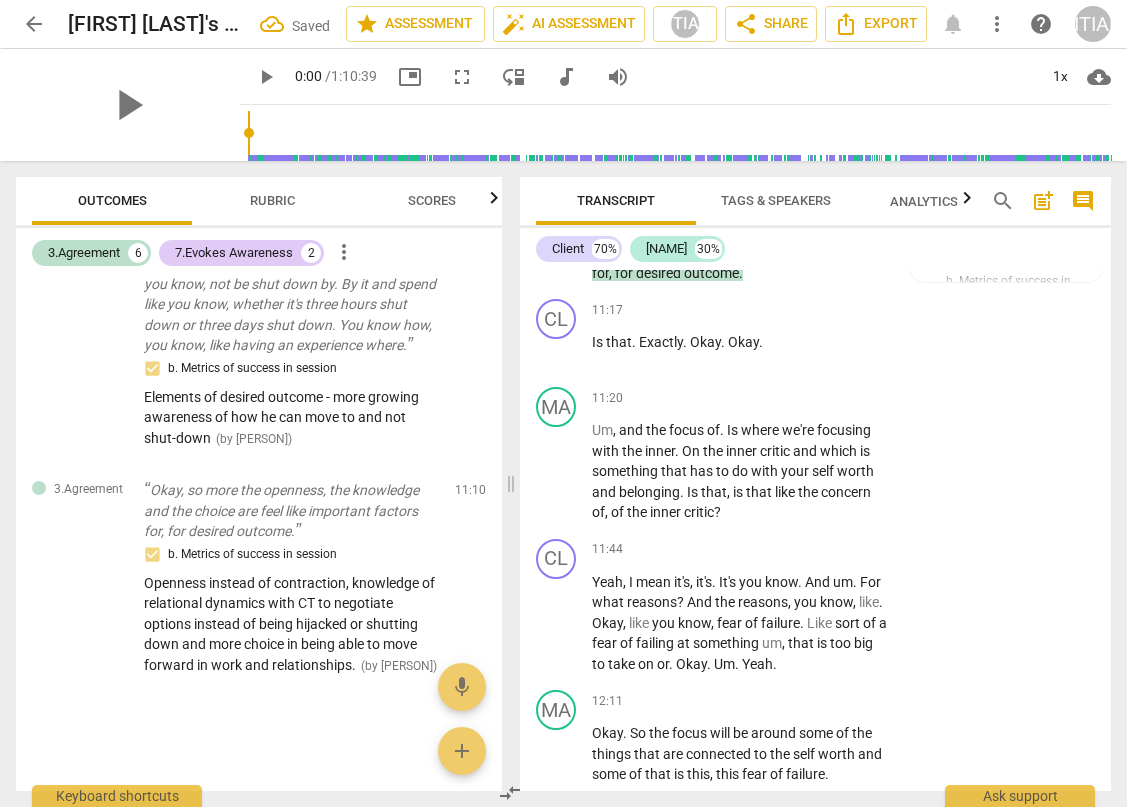 scroll, scrollTop: 1820, scrollLeft: 0, axis: vertical 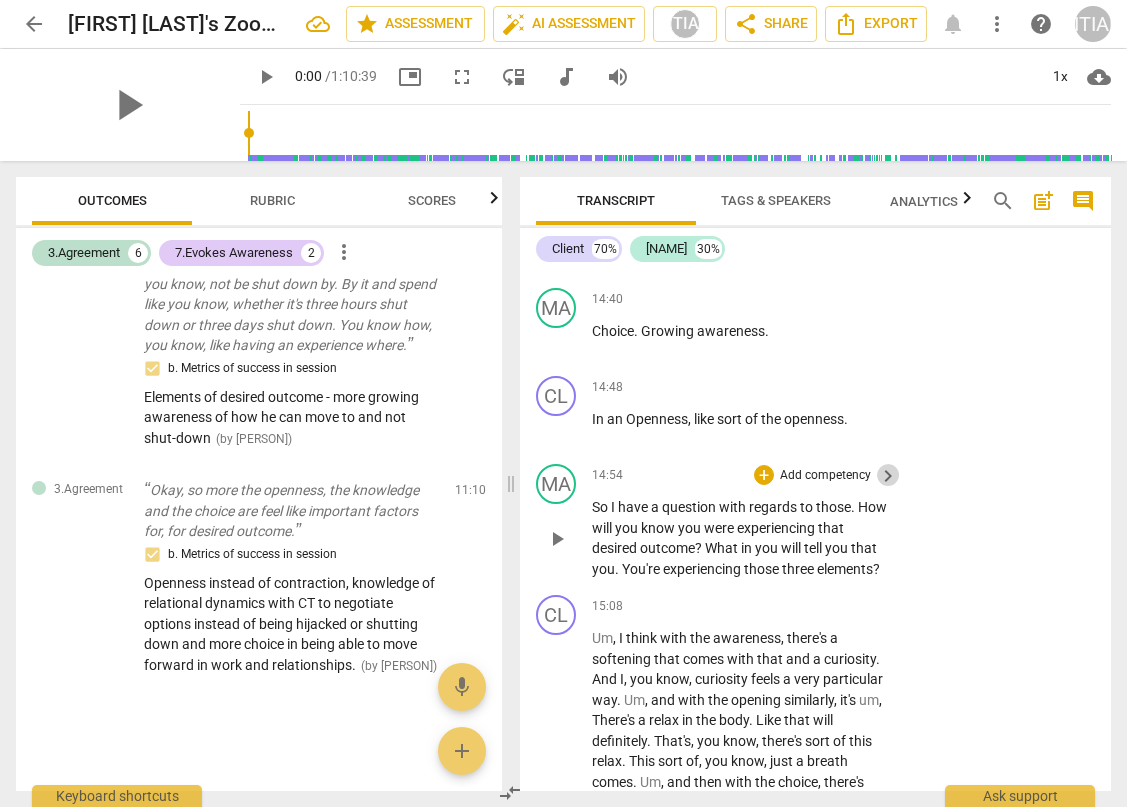 click on "keyboard_arrow_right" at bounding box center (888, 476) 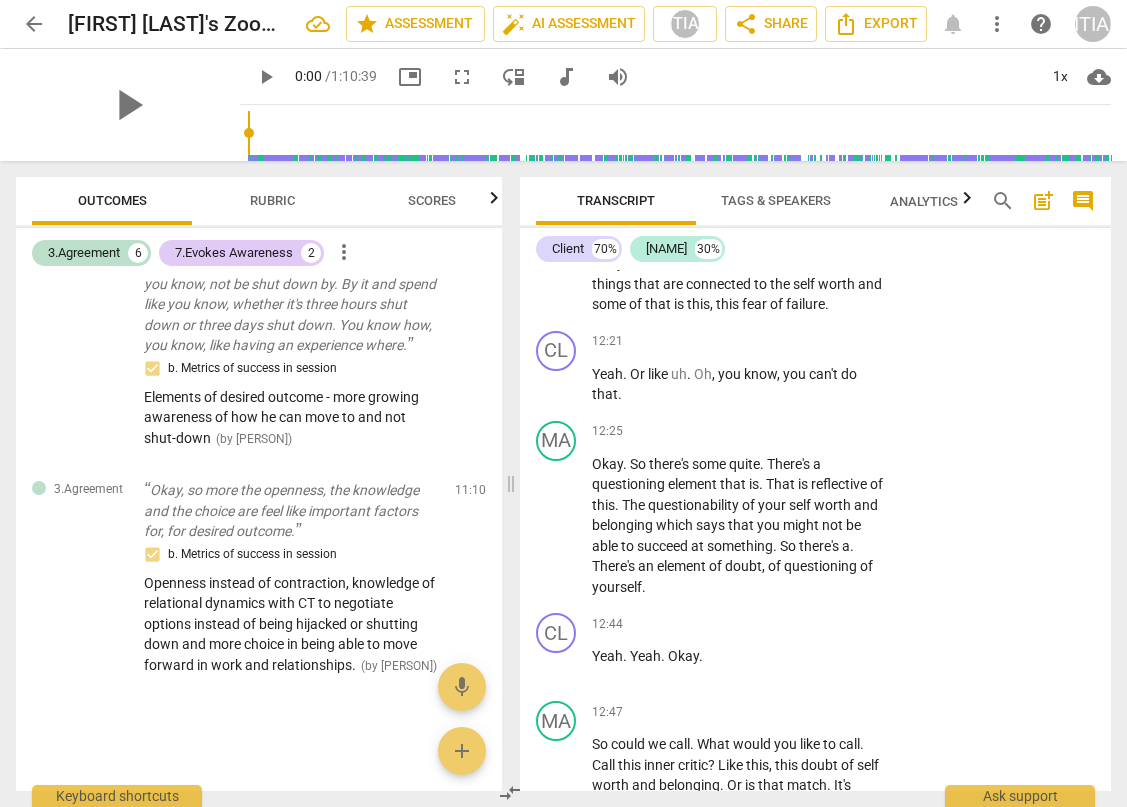 scroll, scrollTop: 1594, scrollLeft: 0, axis: vertical 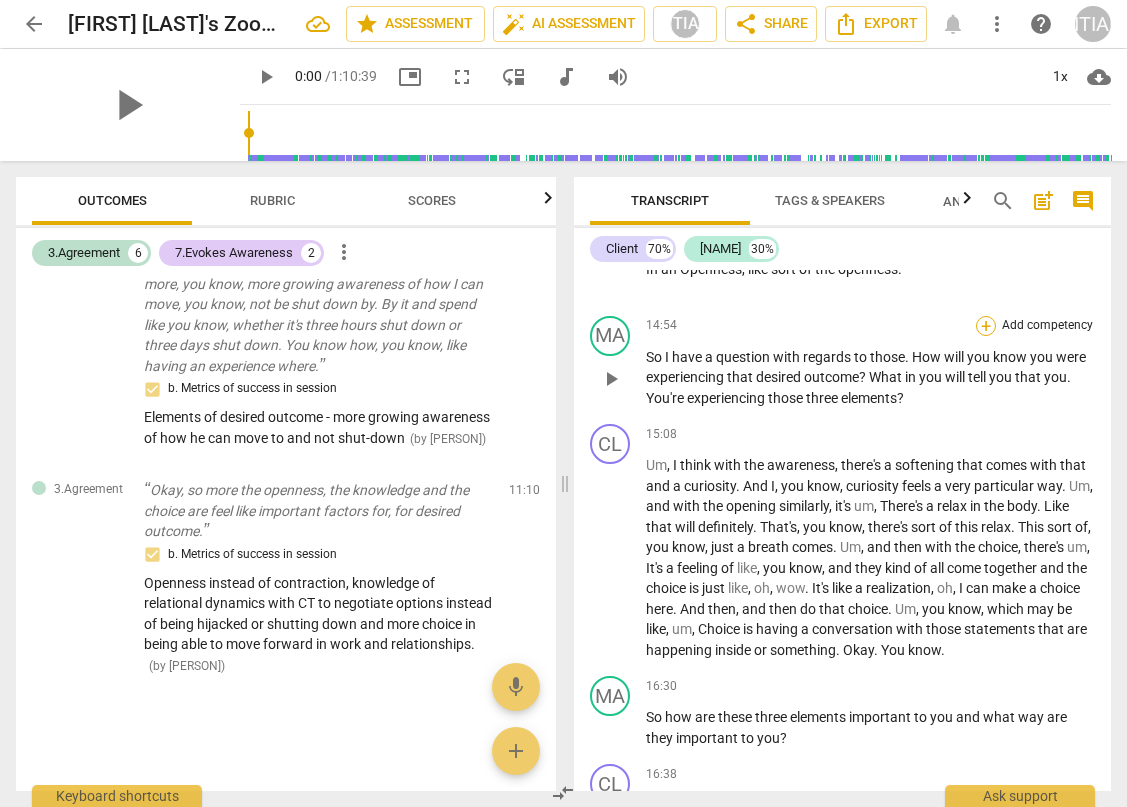 click on "+" at bounding box center [986, 326] 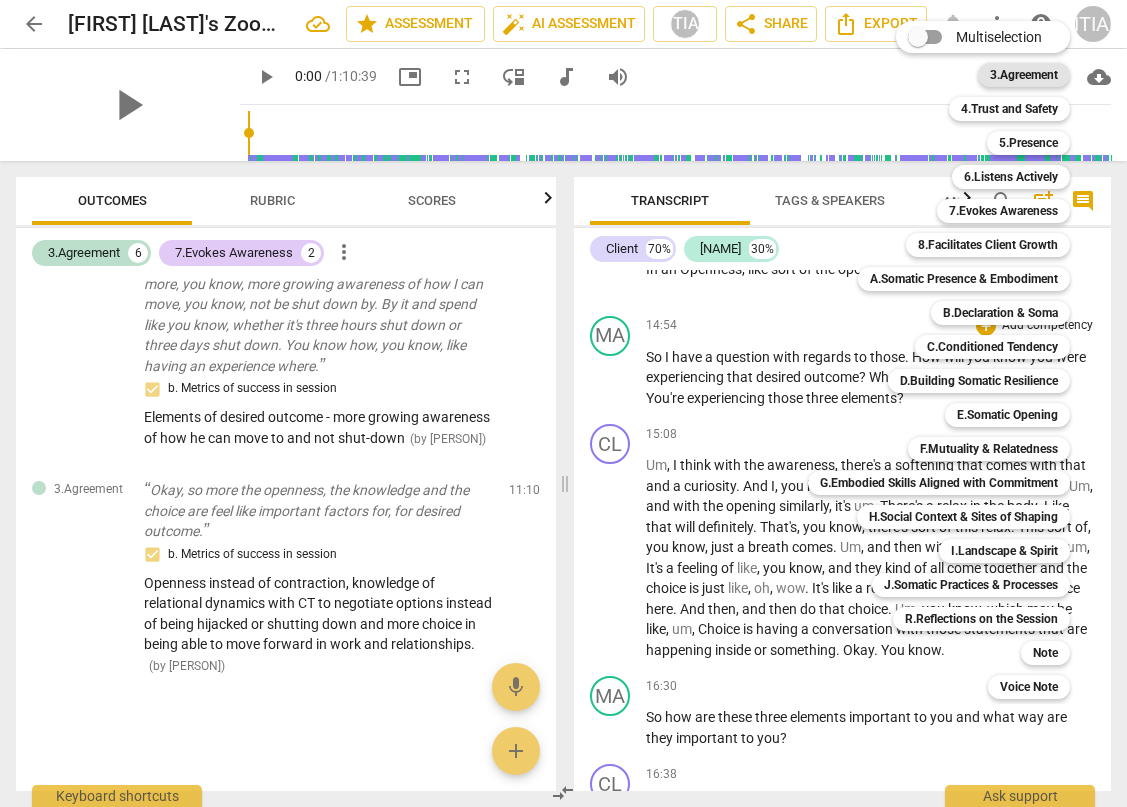 click on "3.Agreement" at bounding box center (1024, 75) 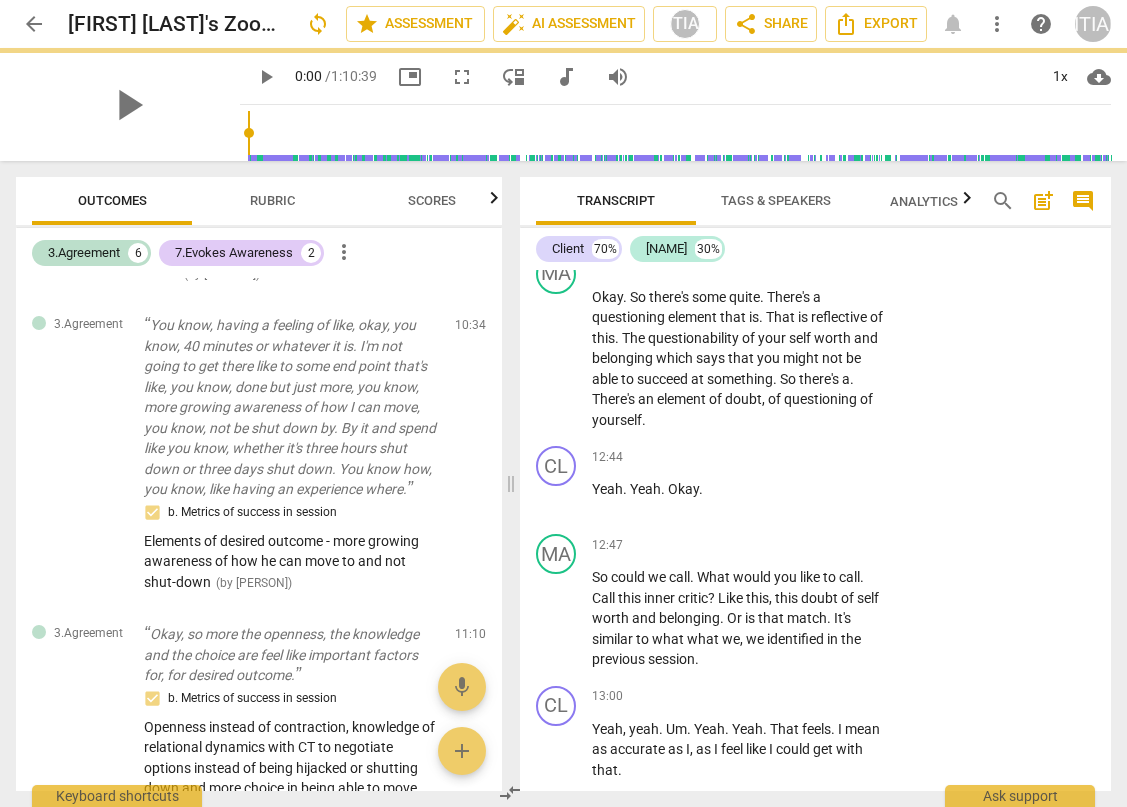 scroll, scrollTop: 8355, scrollLeft: 0, axis: vertical 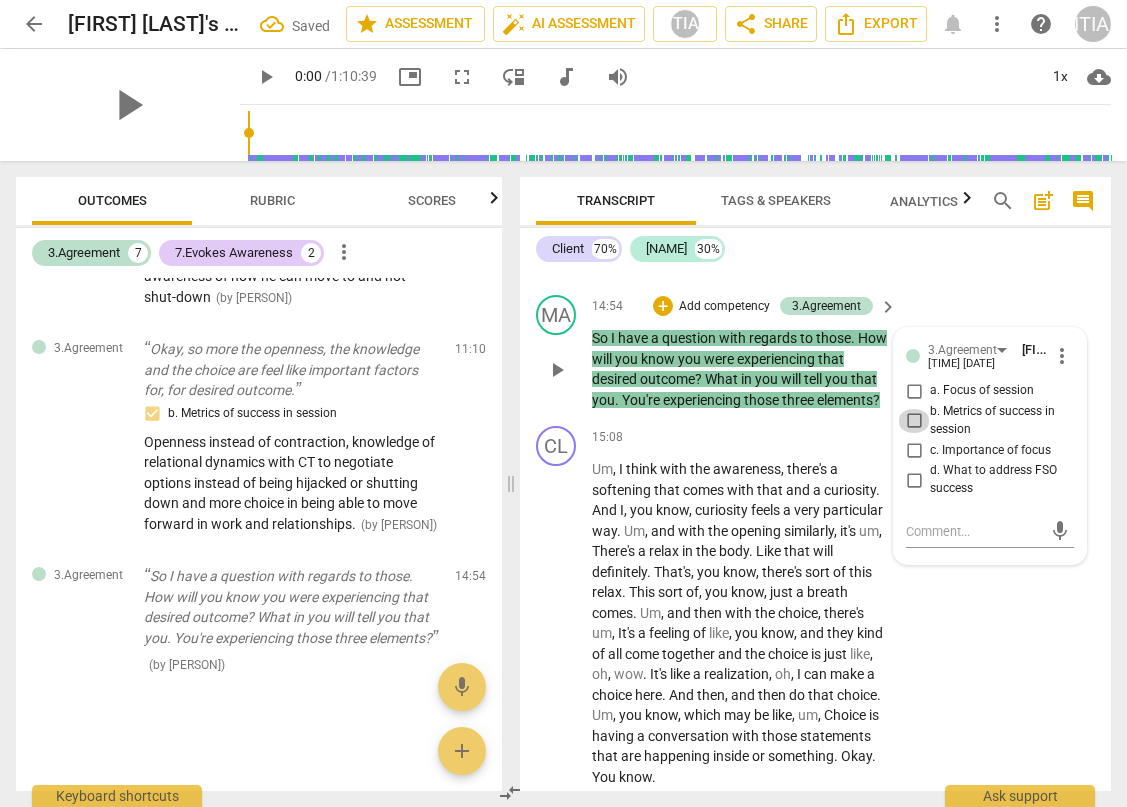 click on "b. Metrics of success in session" at bounding box center (914, 421) 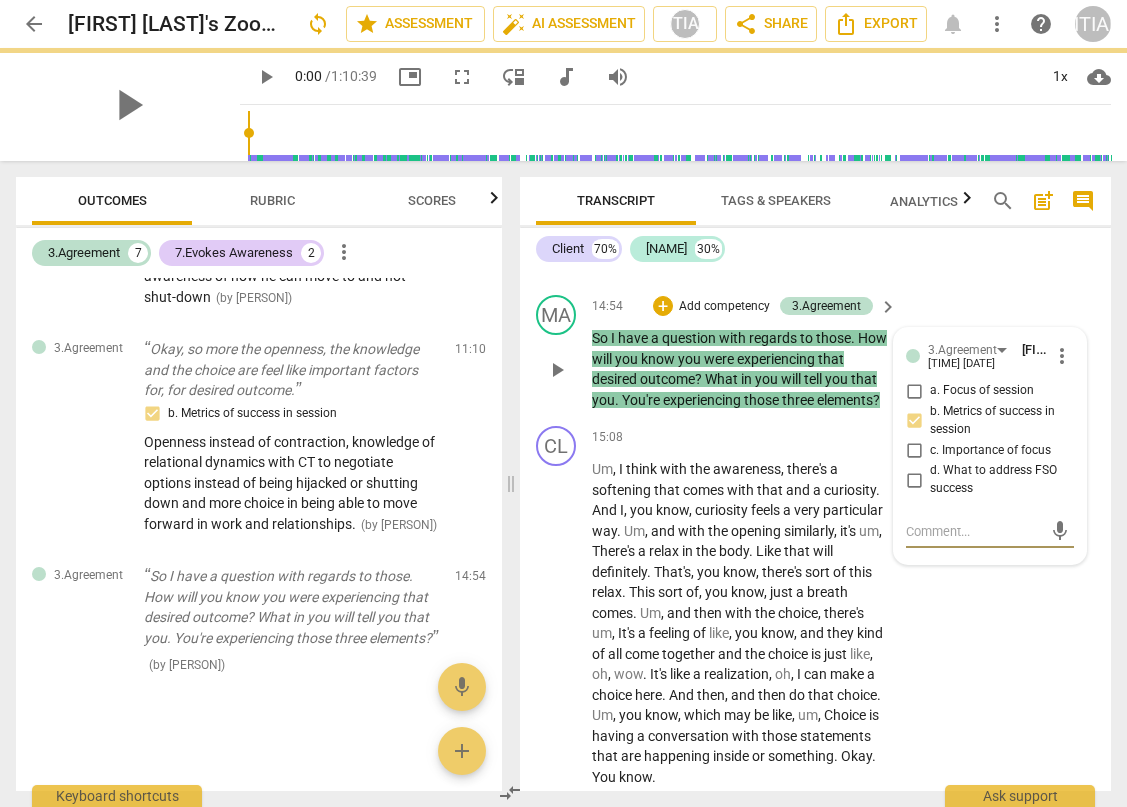 click at bounding box center (974, 531) 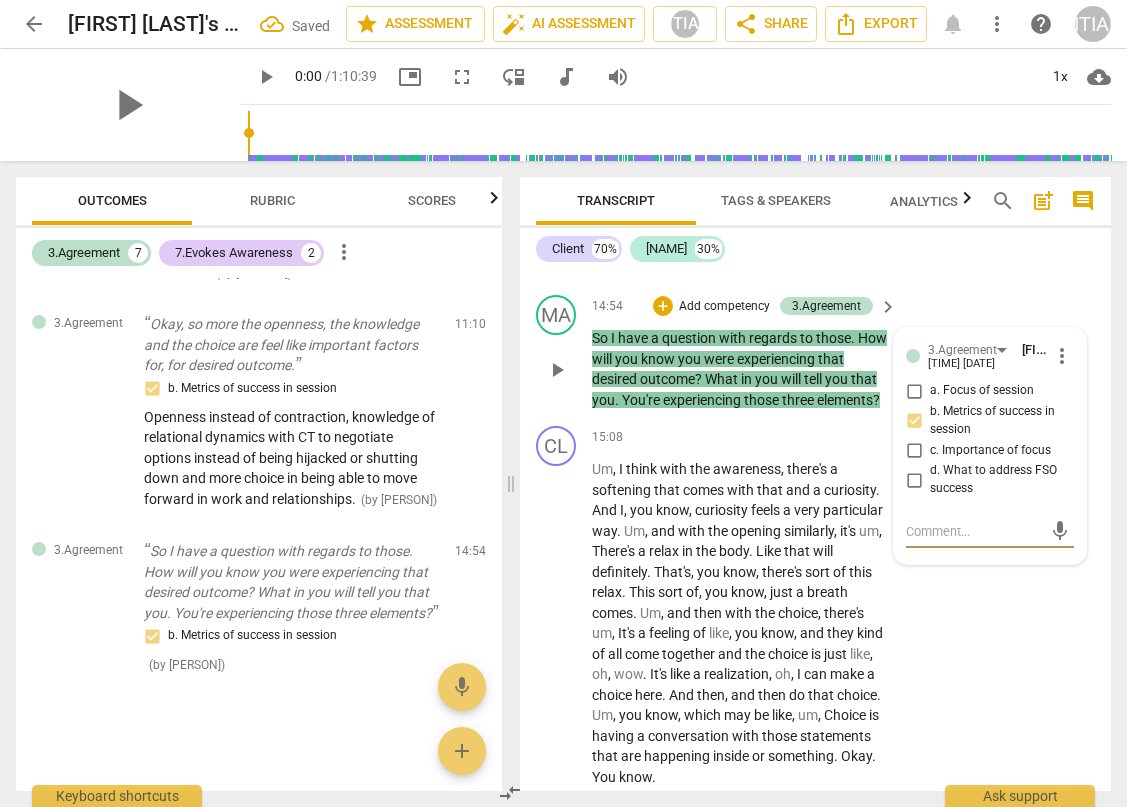 scroll, scrollTop: 2006, scrollLeft: 0, axis: vertical 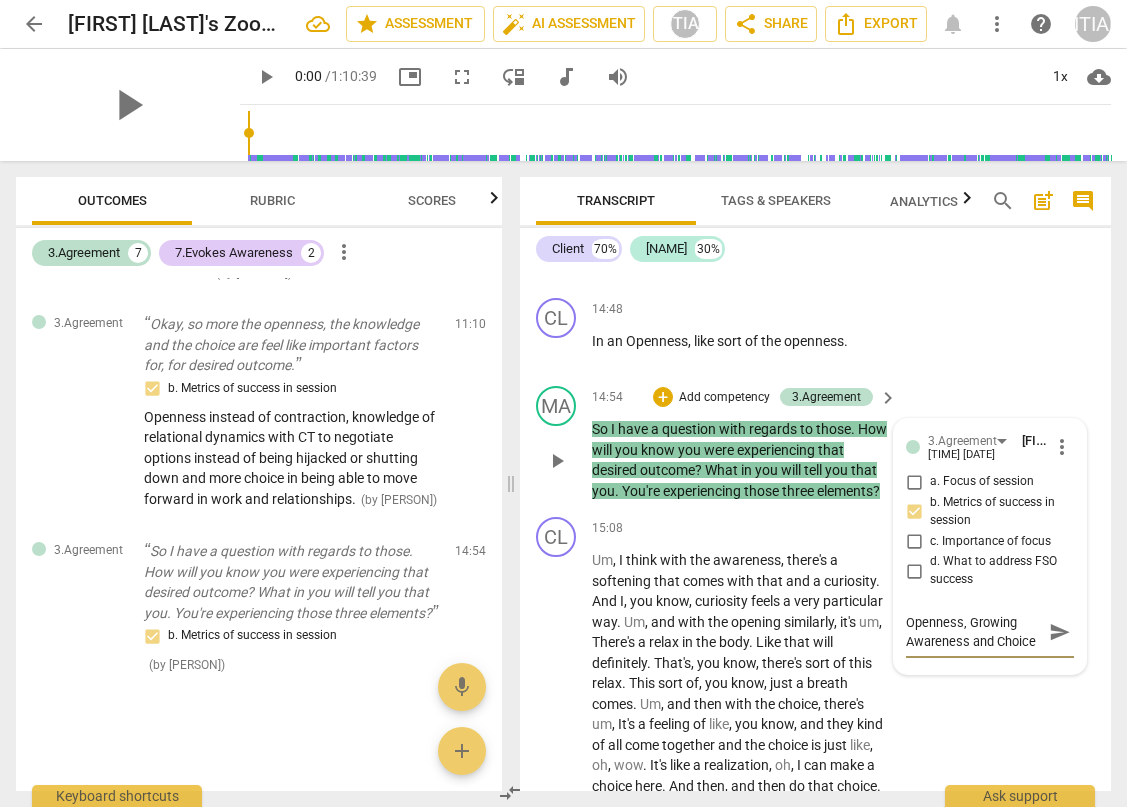 click on "send" at bounding box center (1060, 632) 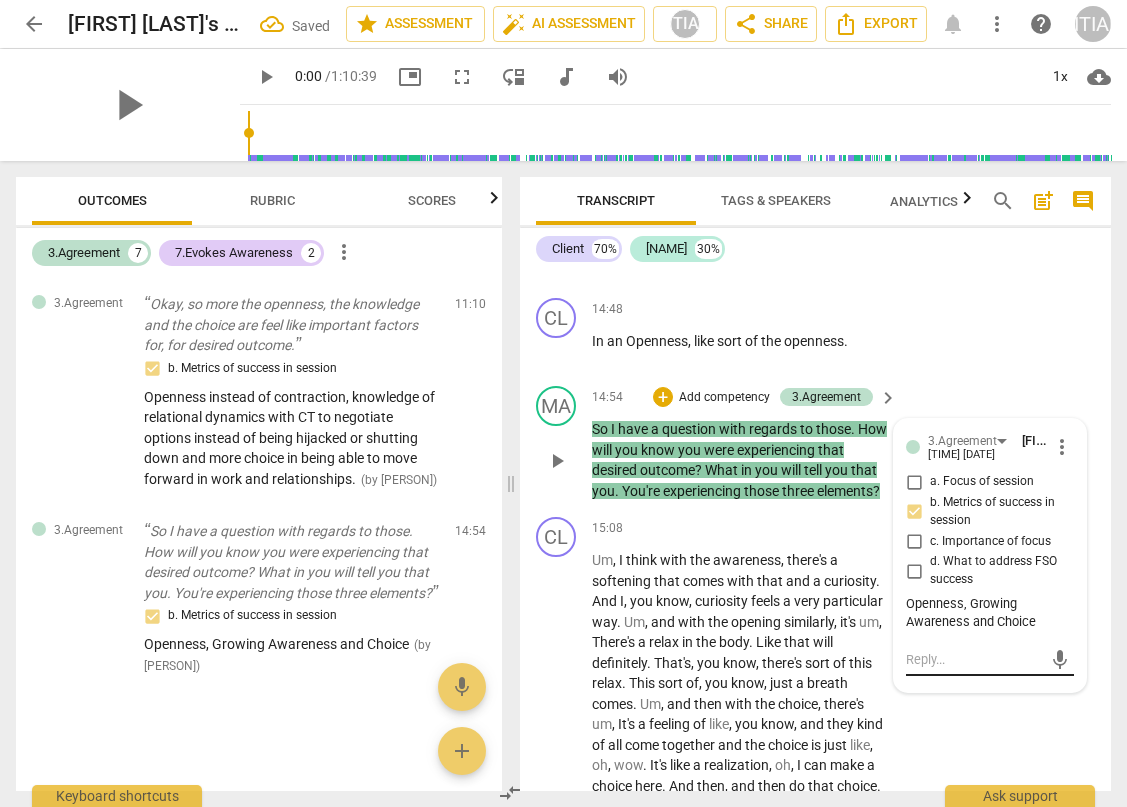 scroll, scrollTop: 2026, scrollLeft: 0, axis: vertical 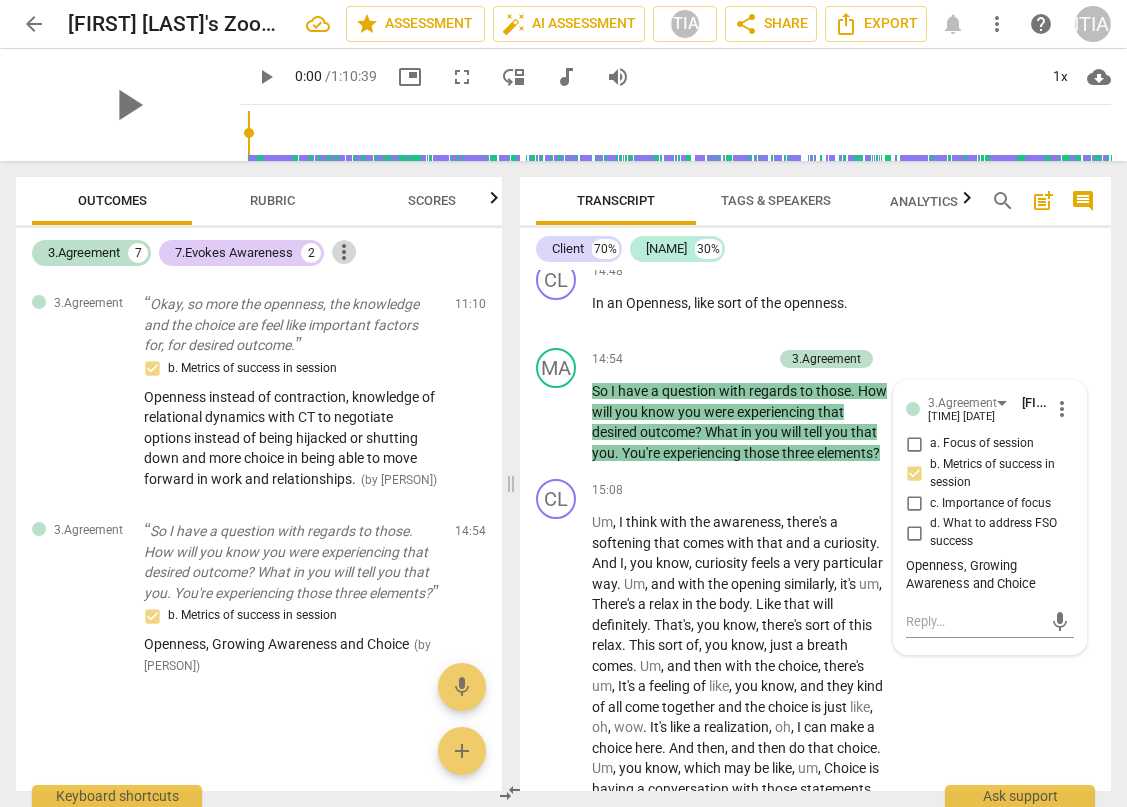 click on "more_vert" at bounding box center [344, 252] 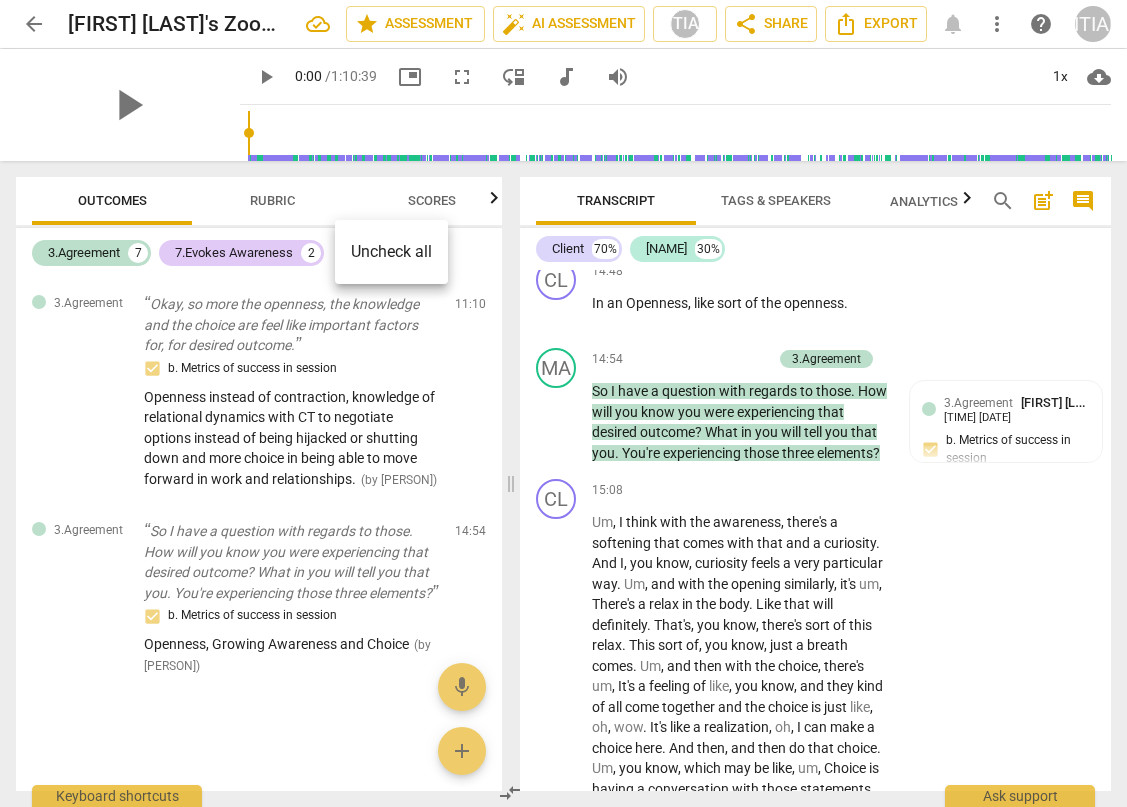 click at bounding box center (563, 403) 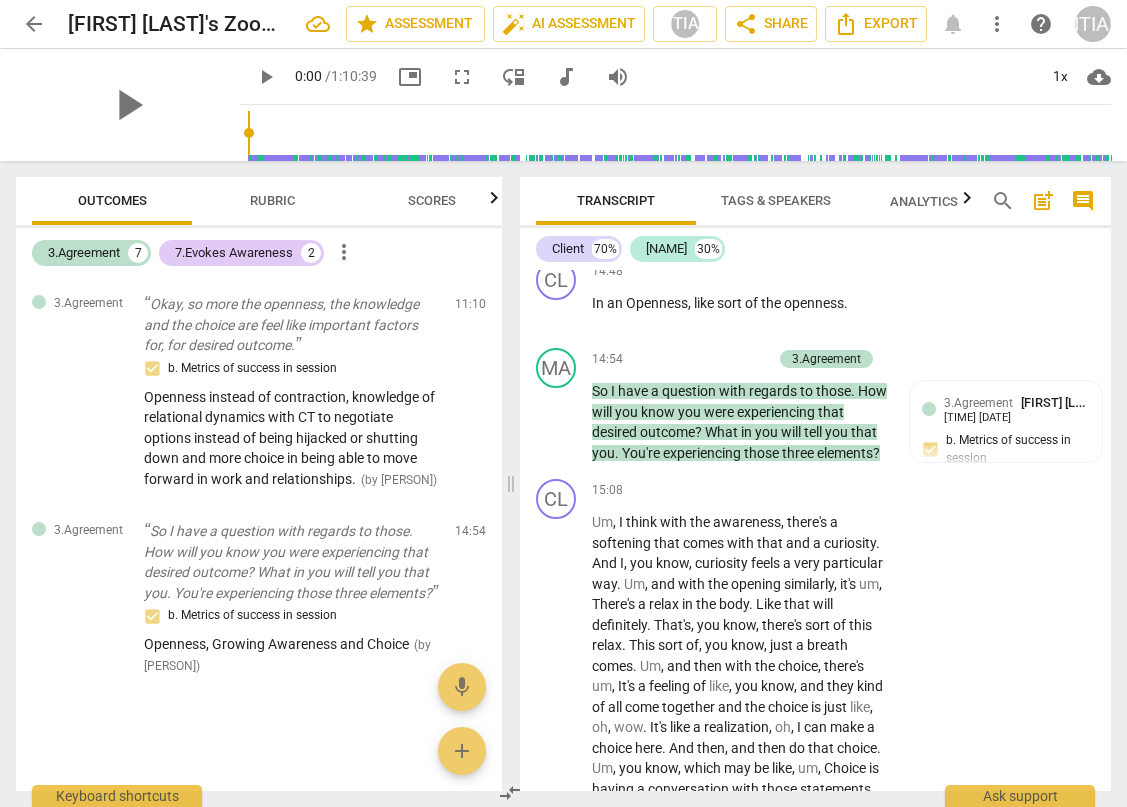 click at bounding box center (259, 758) 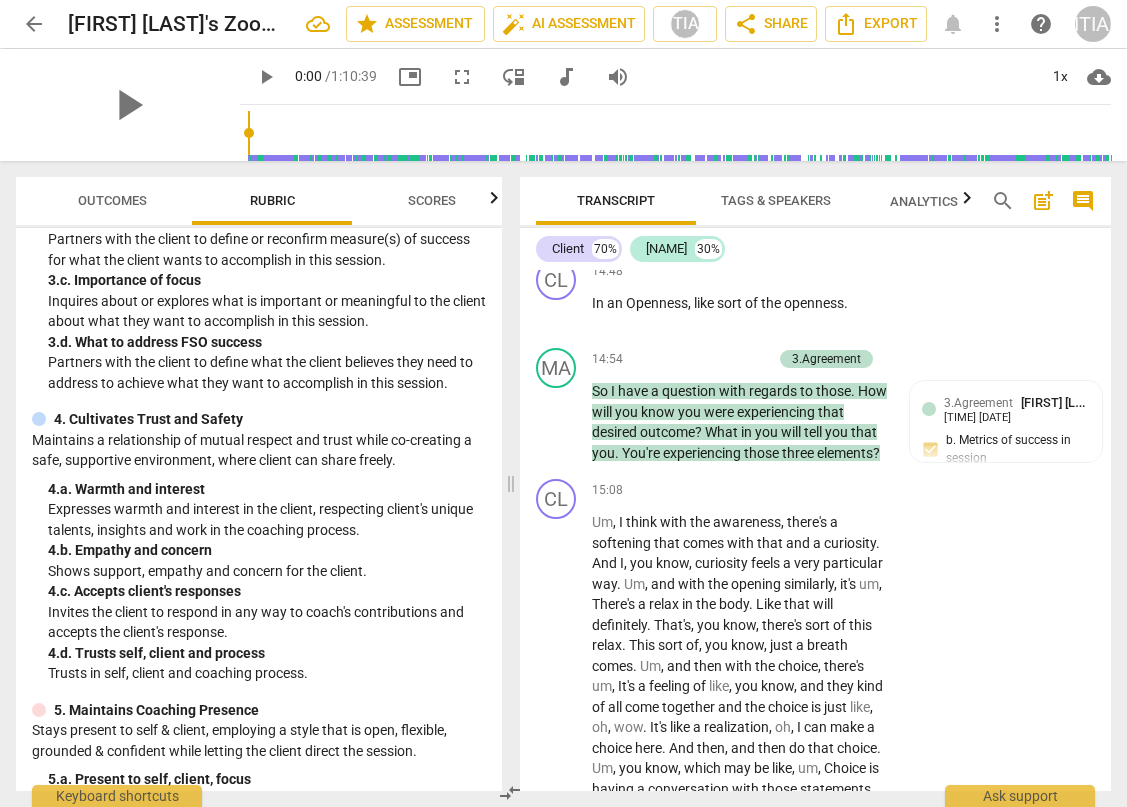 scroll, scrollTop: 197, scrollLeft: 0, axis: vertical 